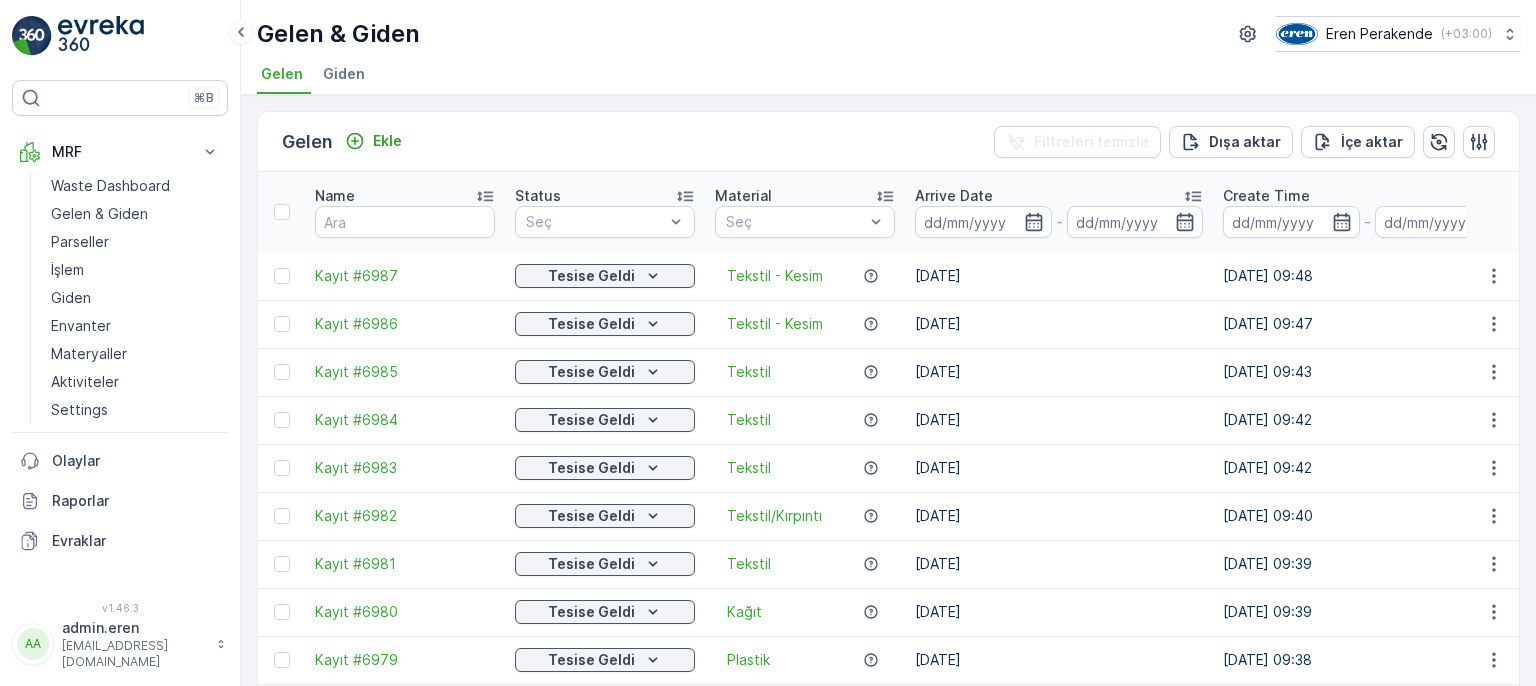 click on "Ekle" at bounding box center [387, 141] 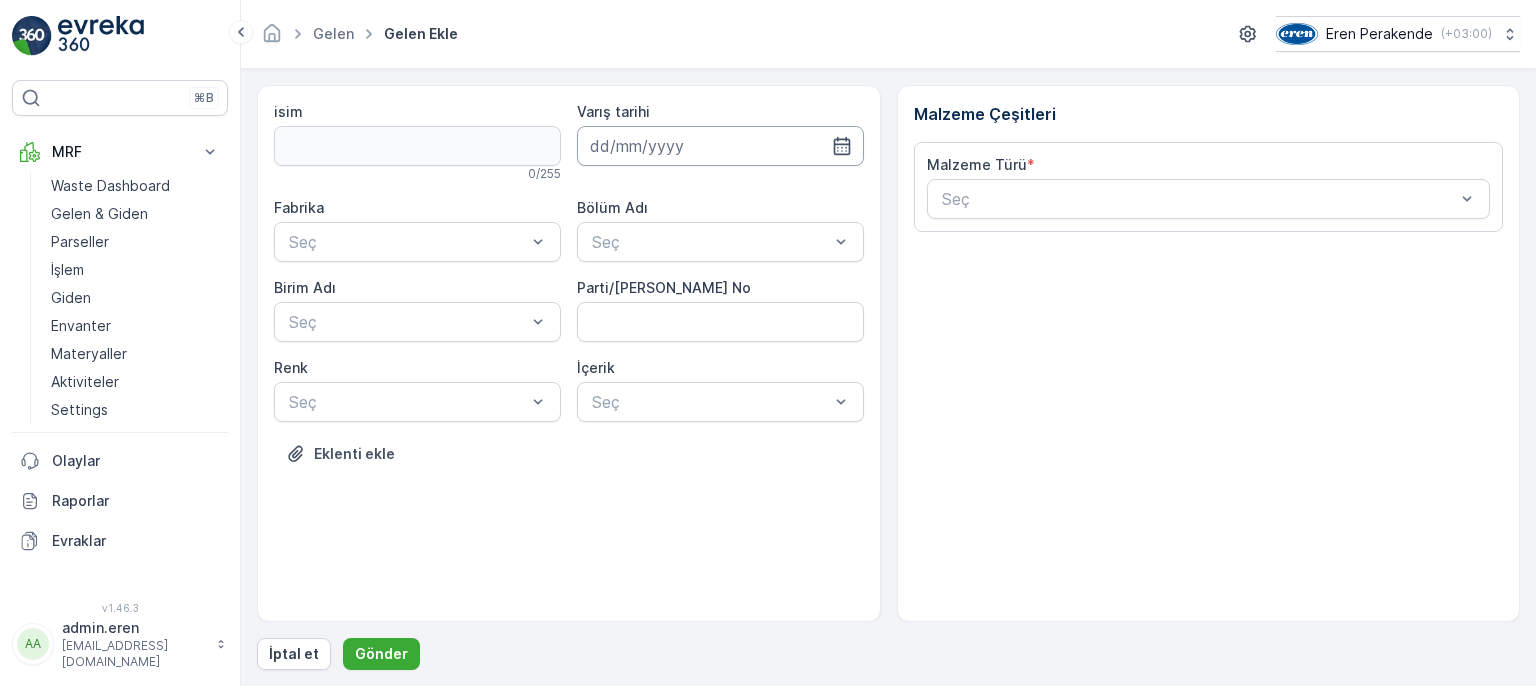 click at bounding box center [720, 146] 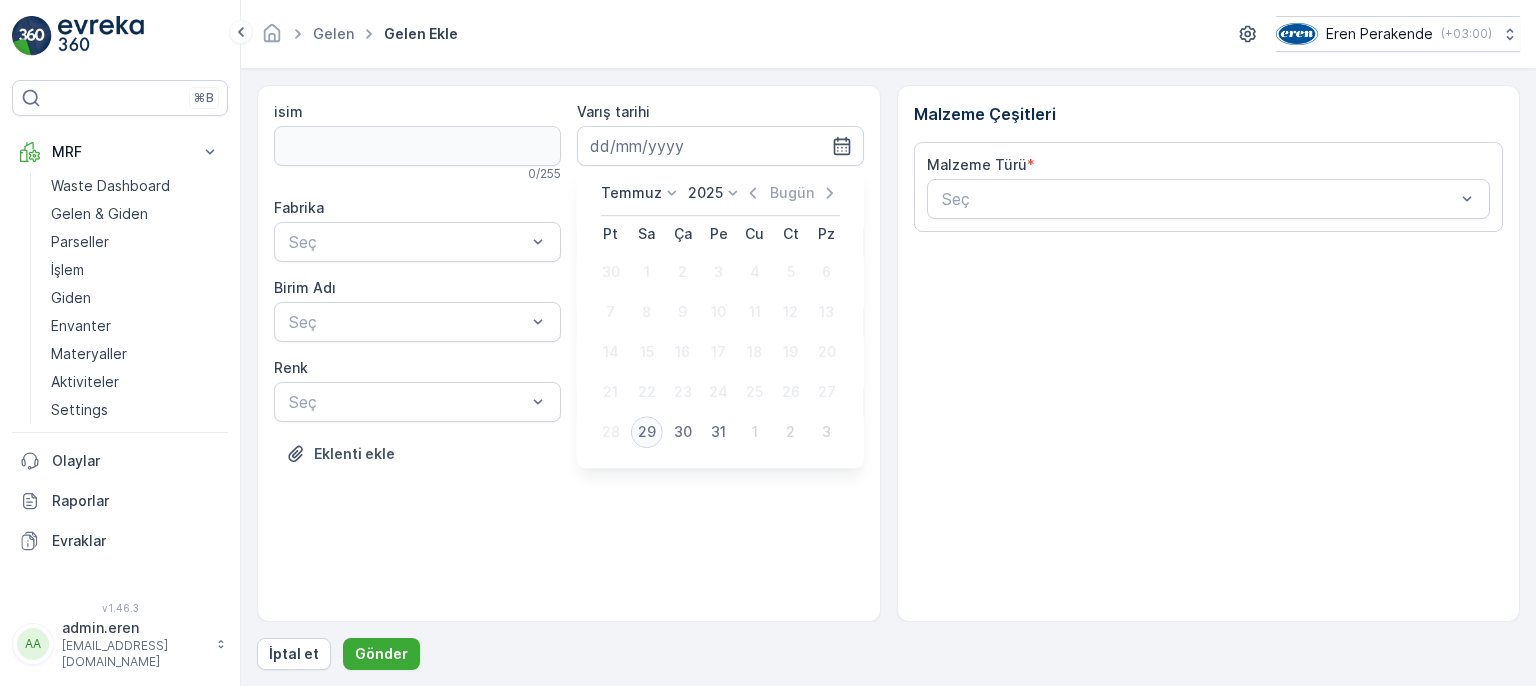 click on "29" at bounding box center [647, 432] 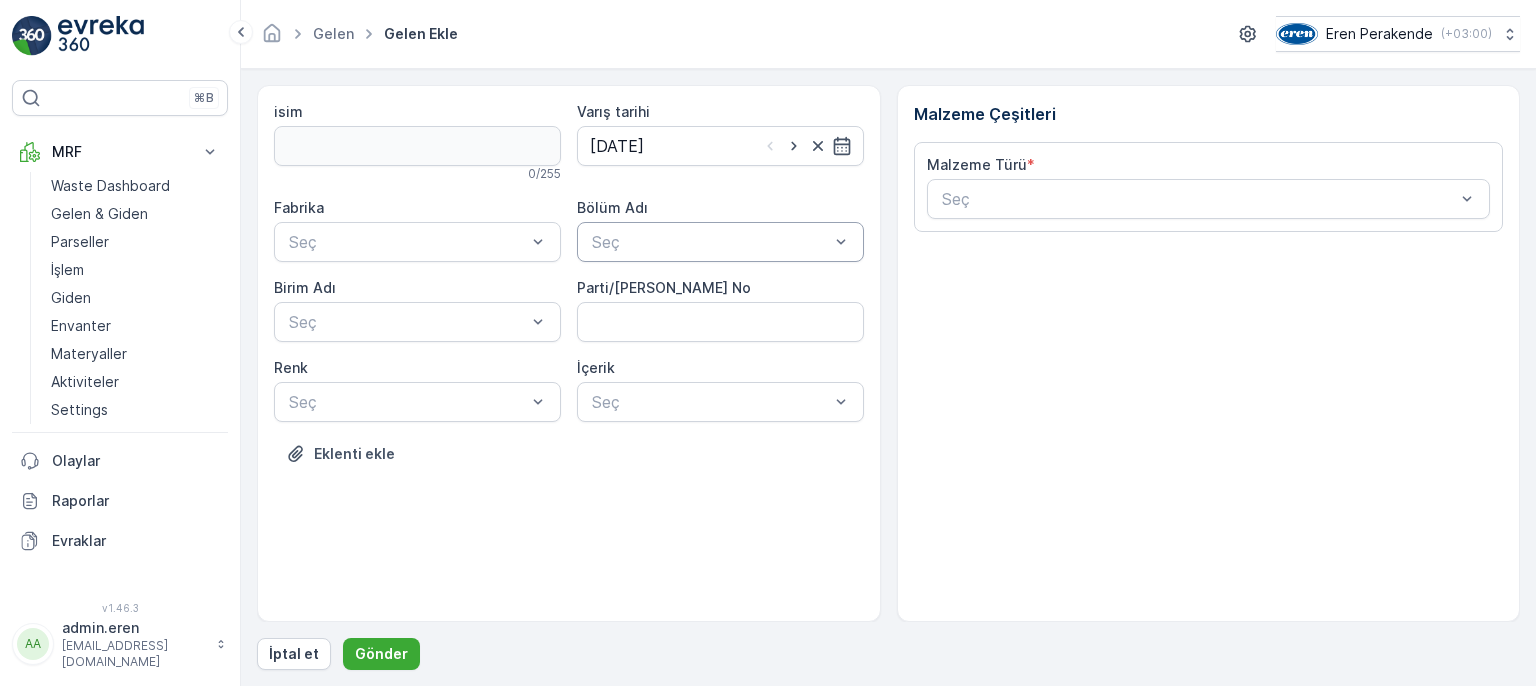 click on "Seç" at bounding box center [720, 242] 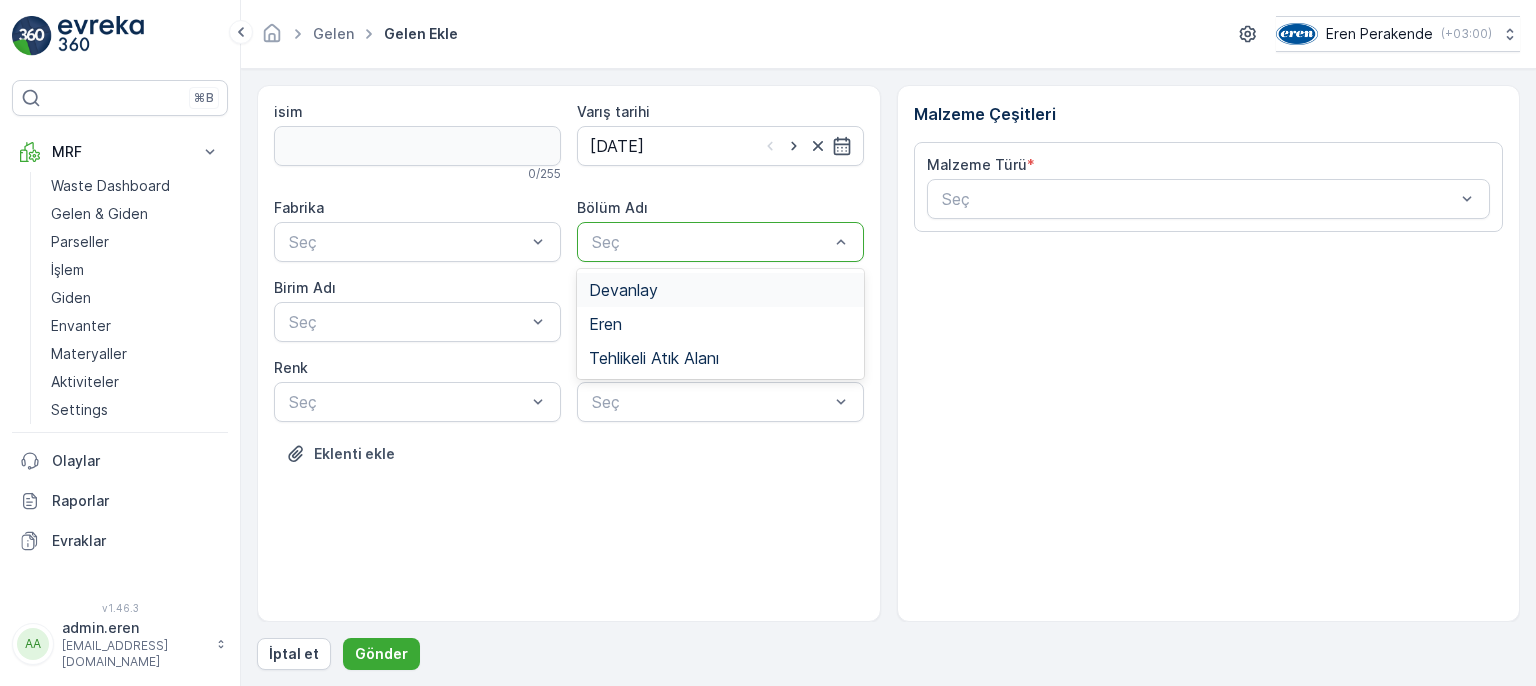 click on "Devanlay" at bounding box center (720, 290) 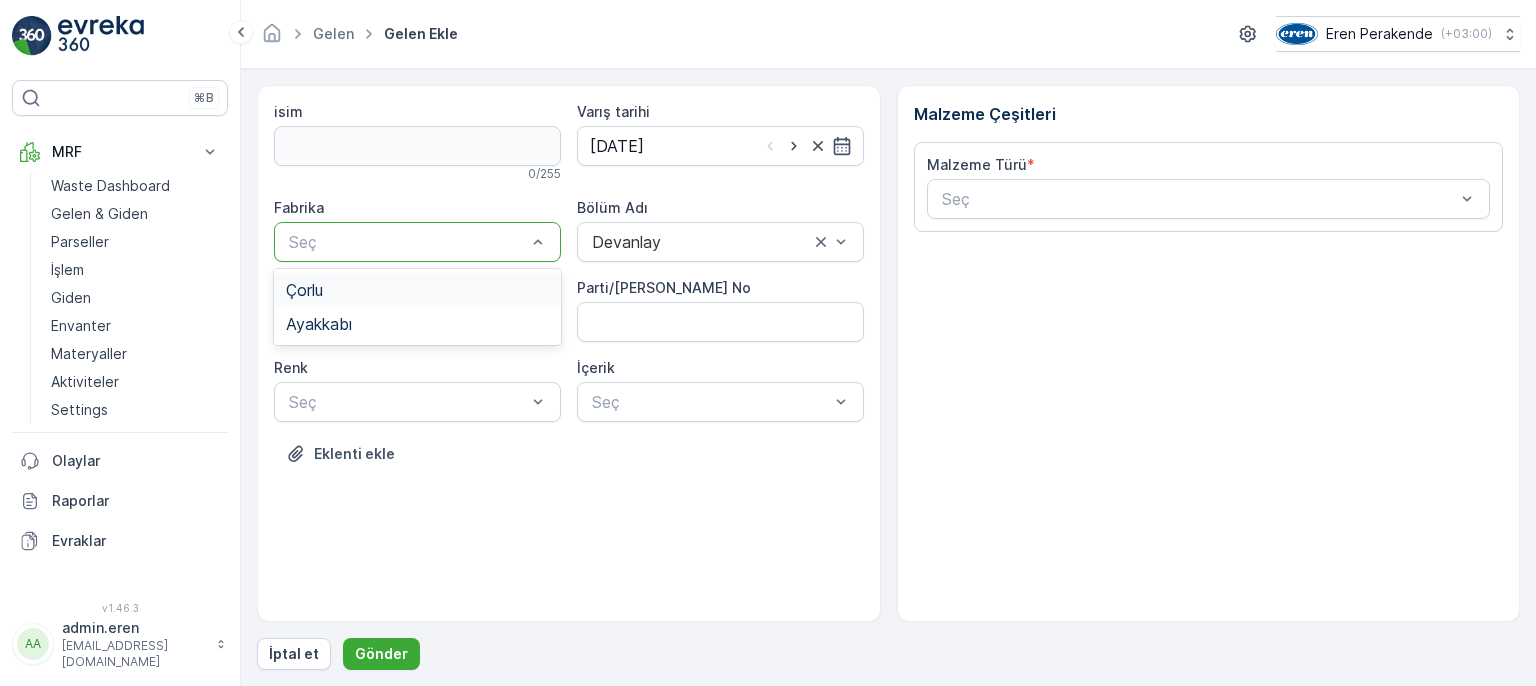 click on "Çorlu" at bounding box center (417, 290) 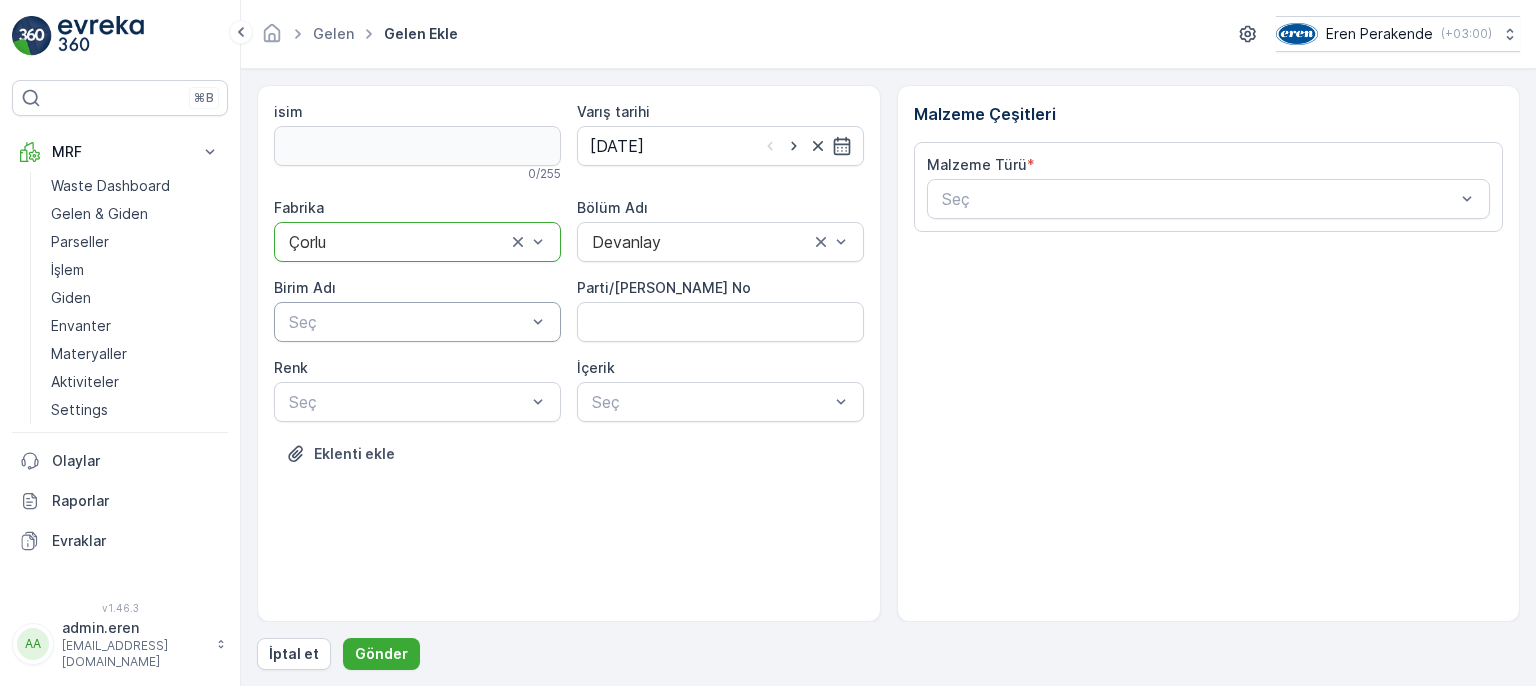 click at bounding box center (407, 322) 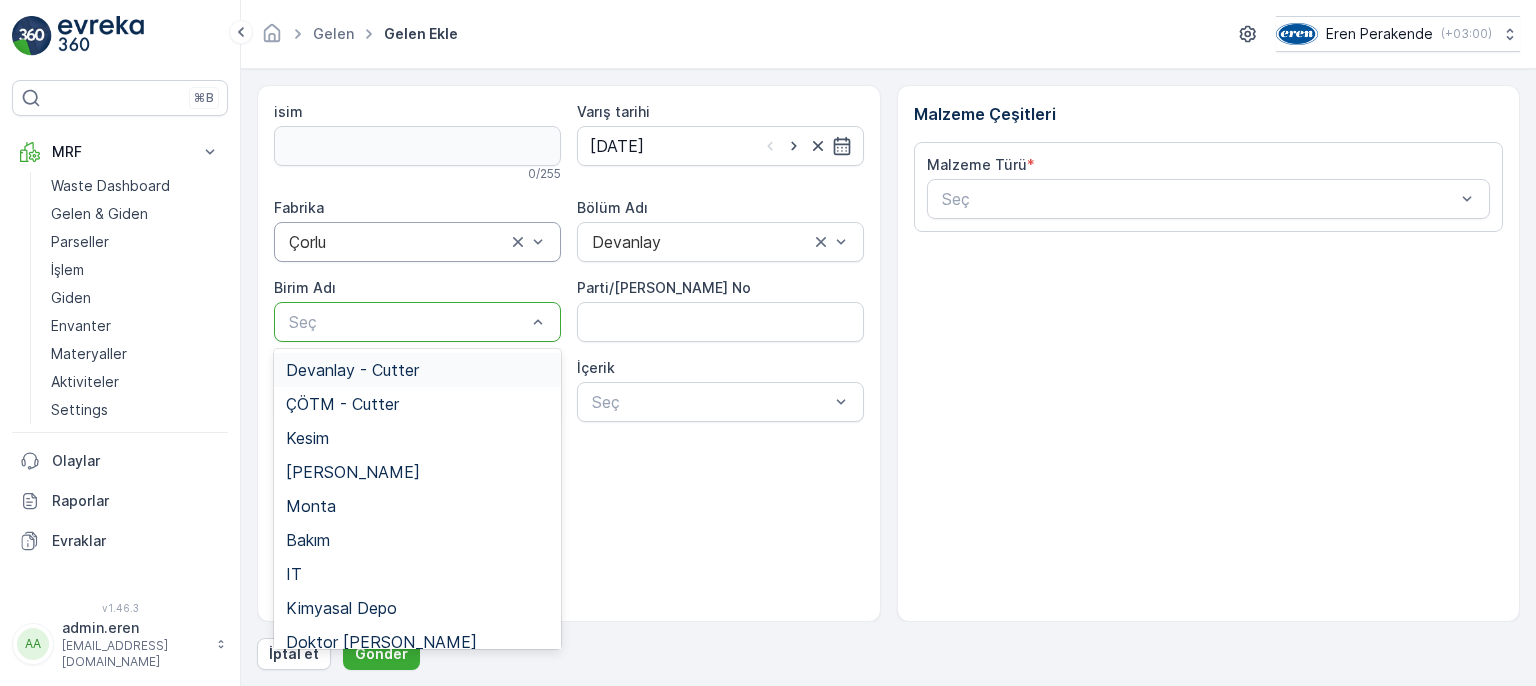 drag, startPoint x: 412, startPoint y: 363, endPoint x: 424, endPoint y: 382, distance: 22.472204 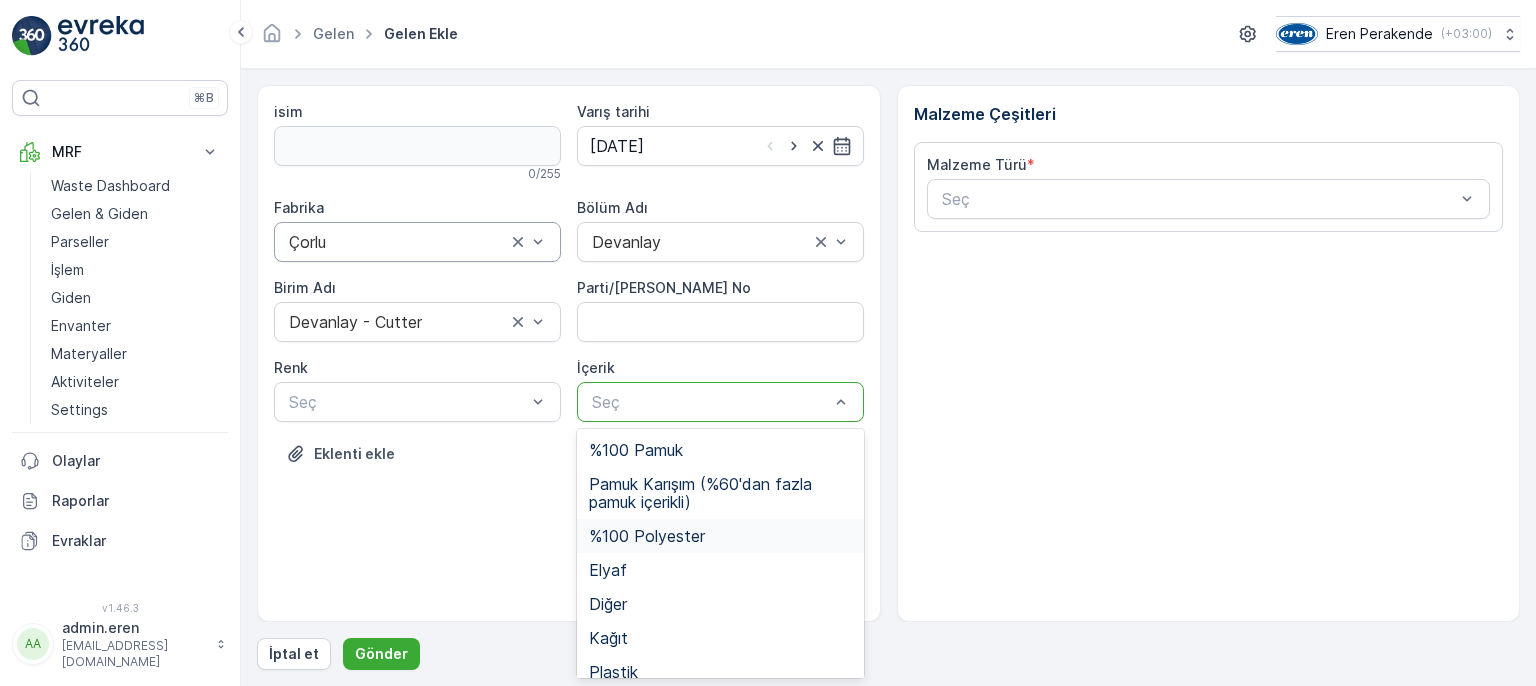 drag, startPoint x: 720, startPoint y: 543, endPoint x: 692, endPoint y: 530, distance: 30.870699 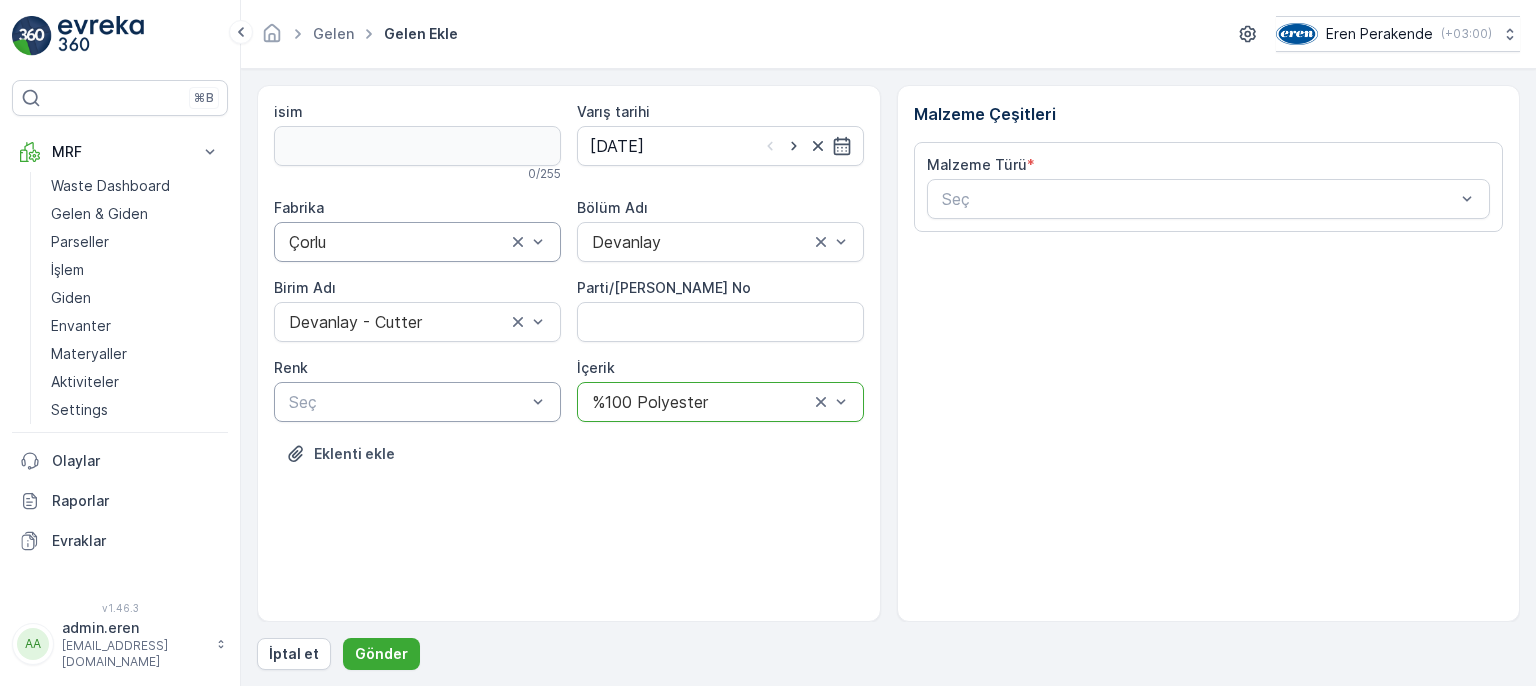 click on "Seç" at bounding box center (417, 402) 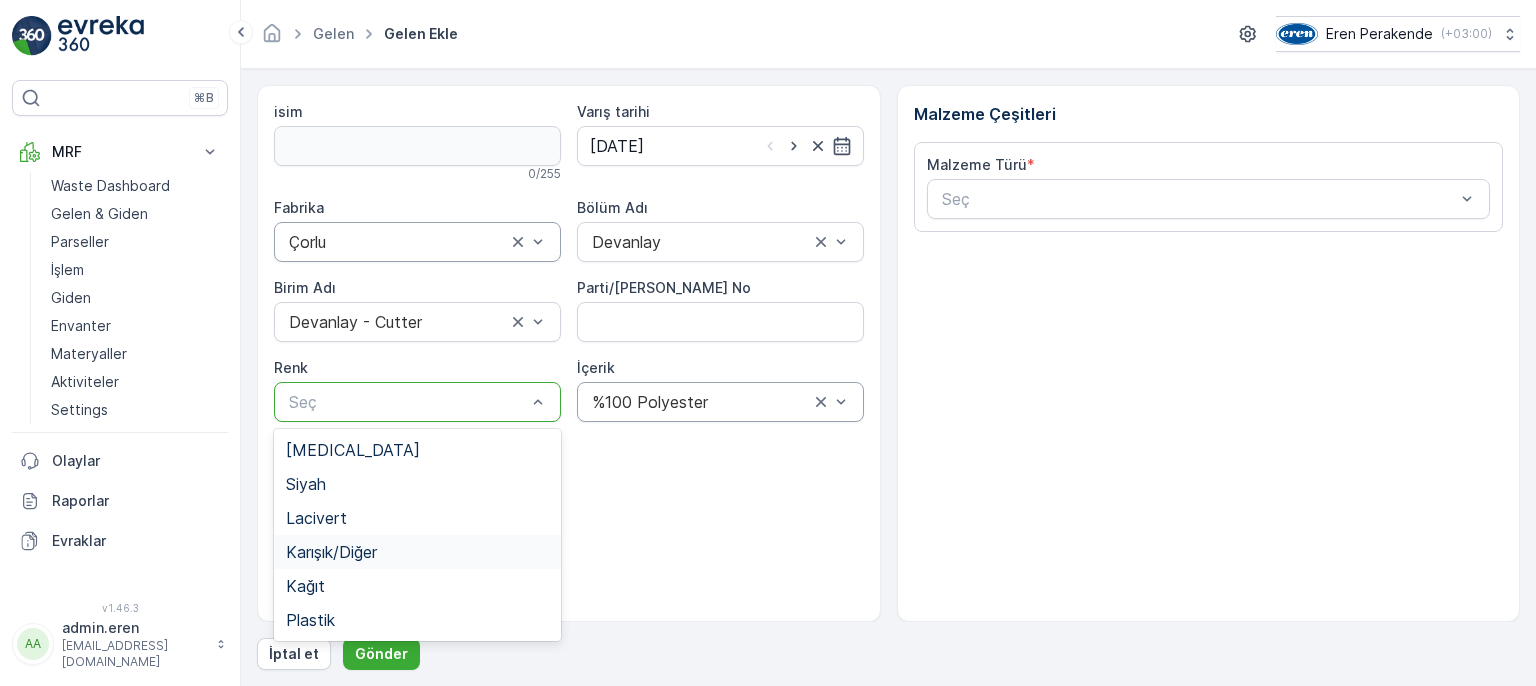 click on "Karışık/Diğer" at bounding box center (417, 552) 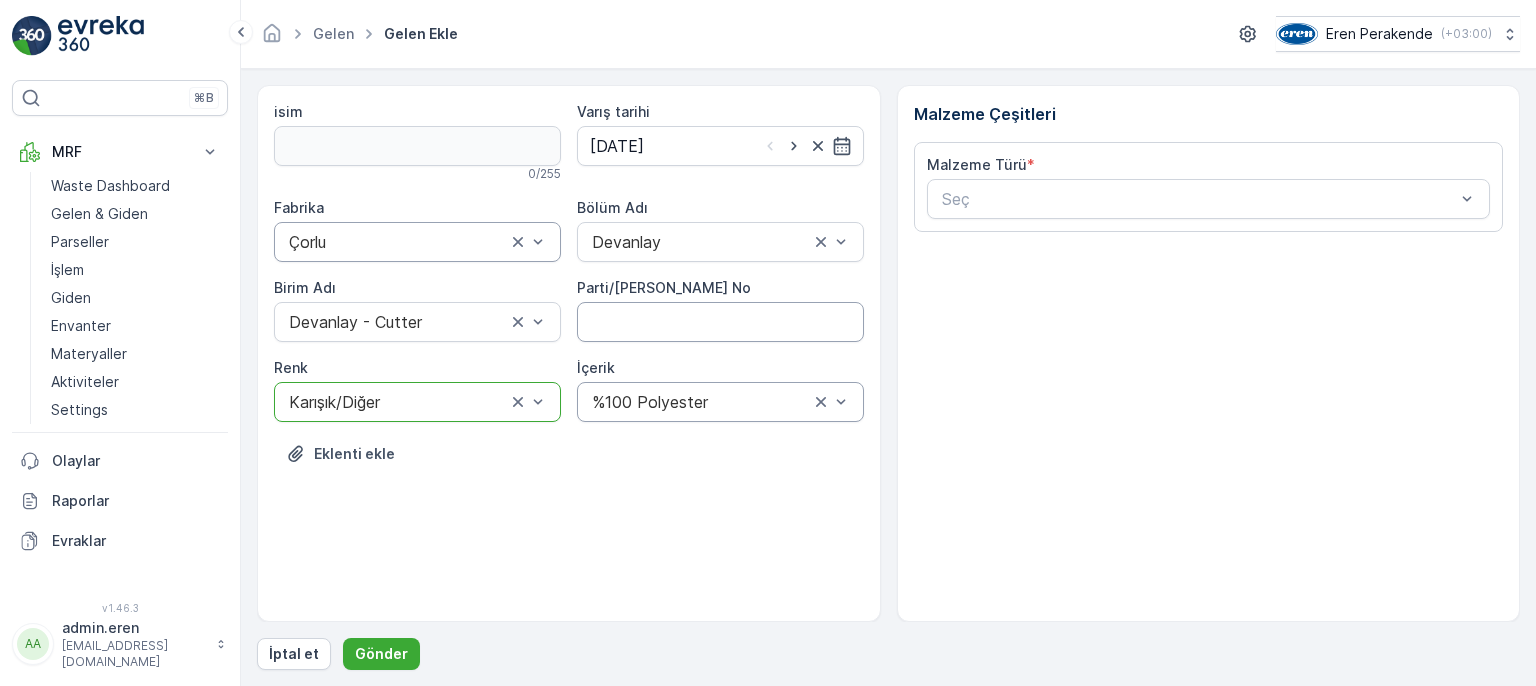 click on "Parti/[PERSON_NAME] No" at bounding box center (720, 322) 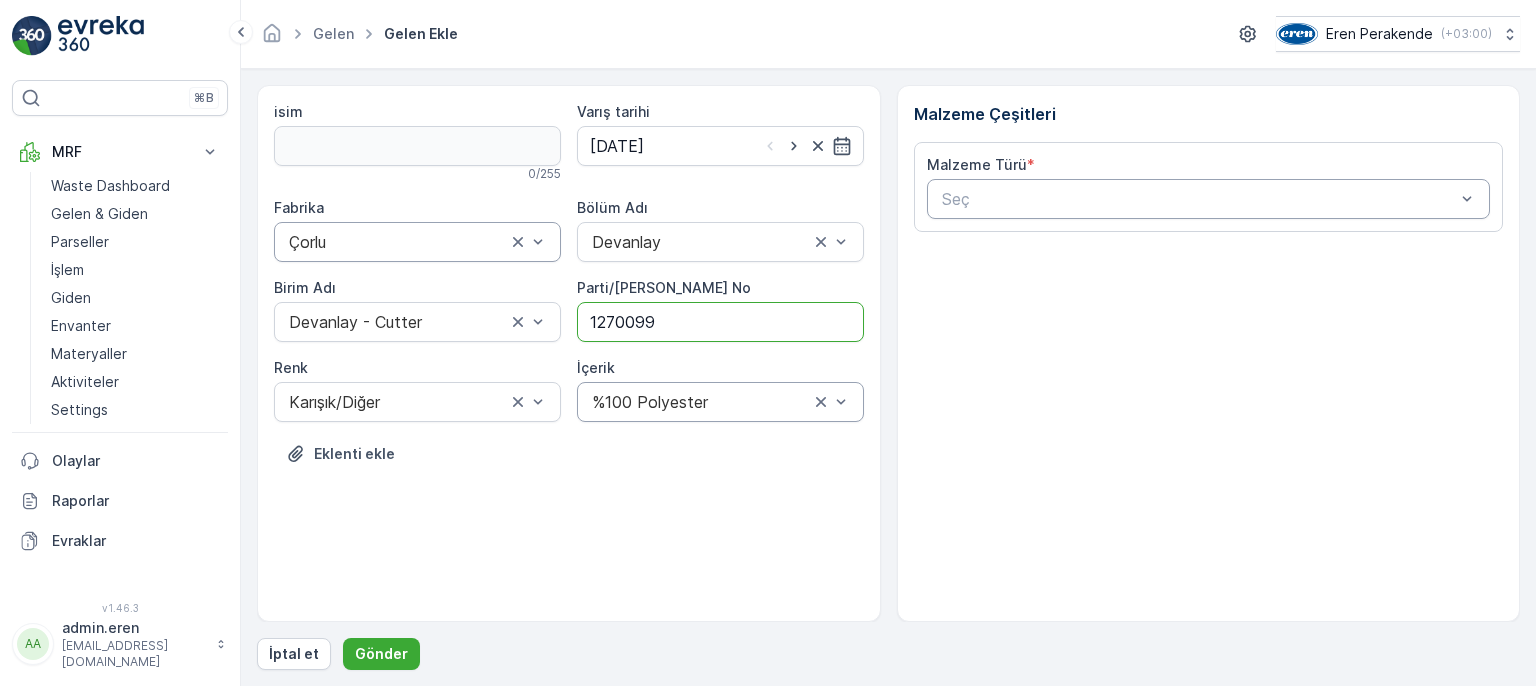 type on "1270099" 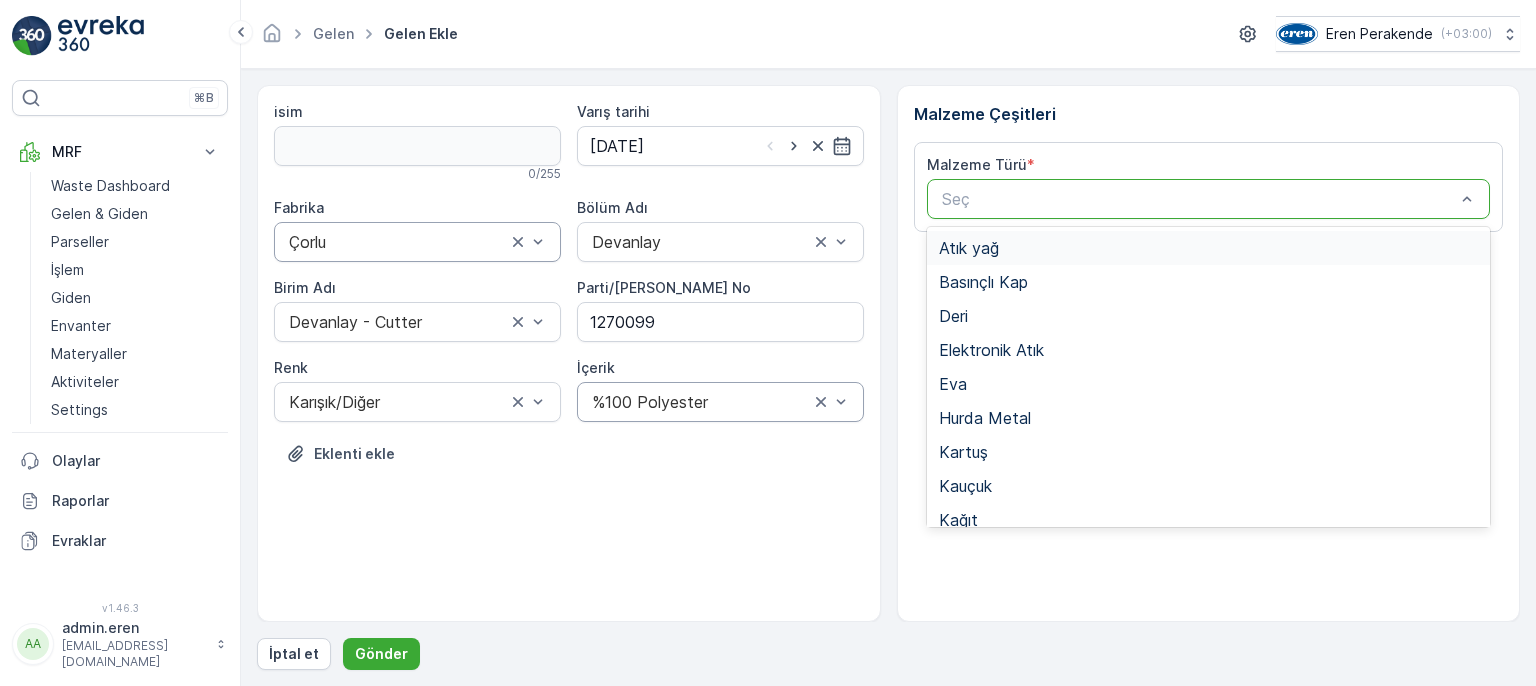 click at bounding box center (1199, 199) 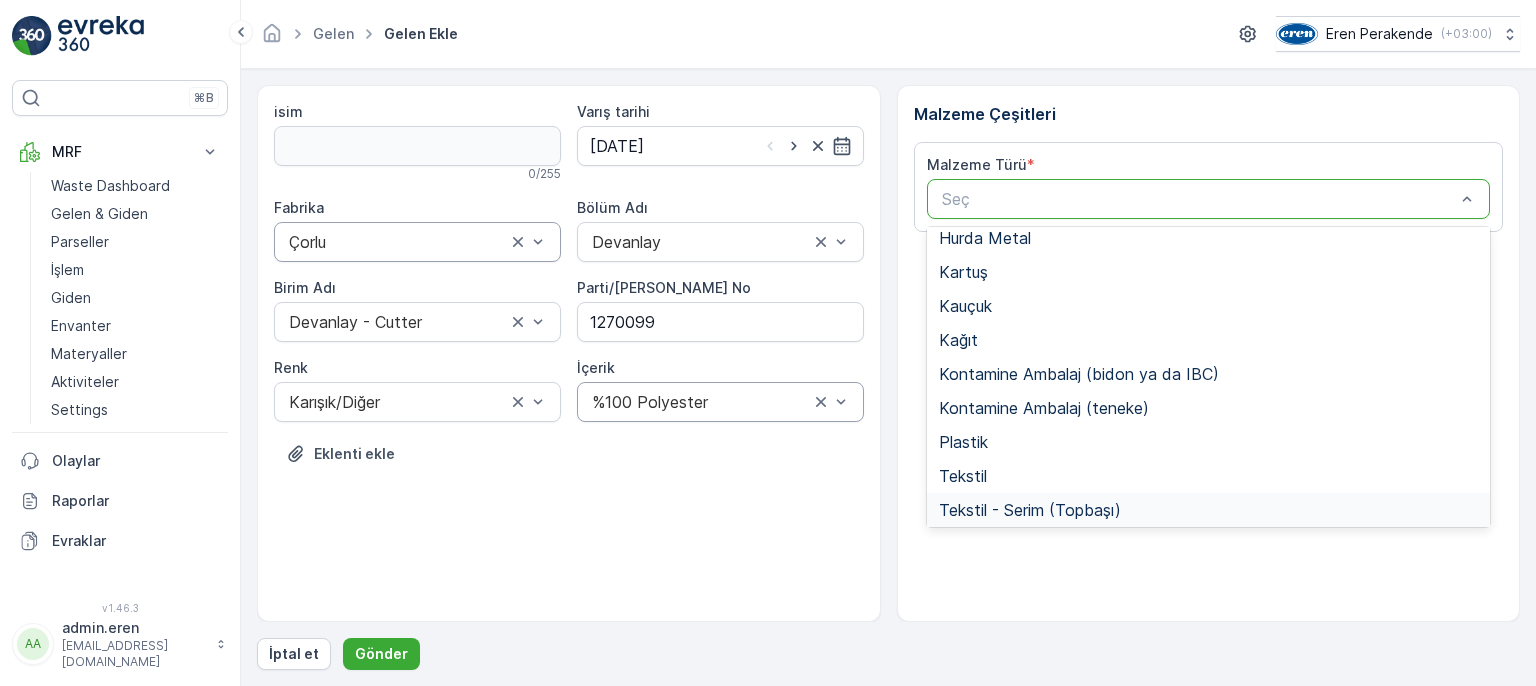 scroll, scrollTop: 300, scrollLeft: 0, axis: vertical 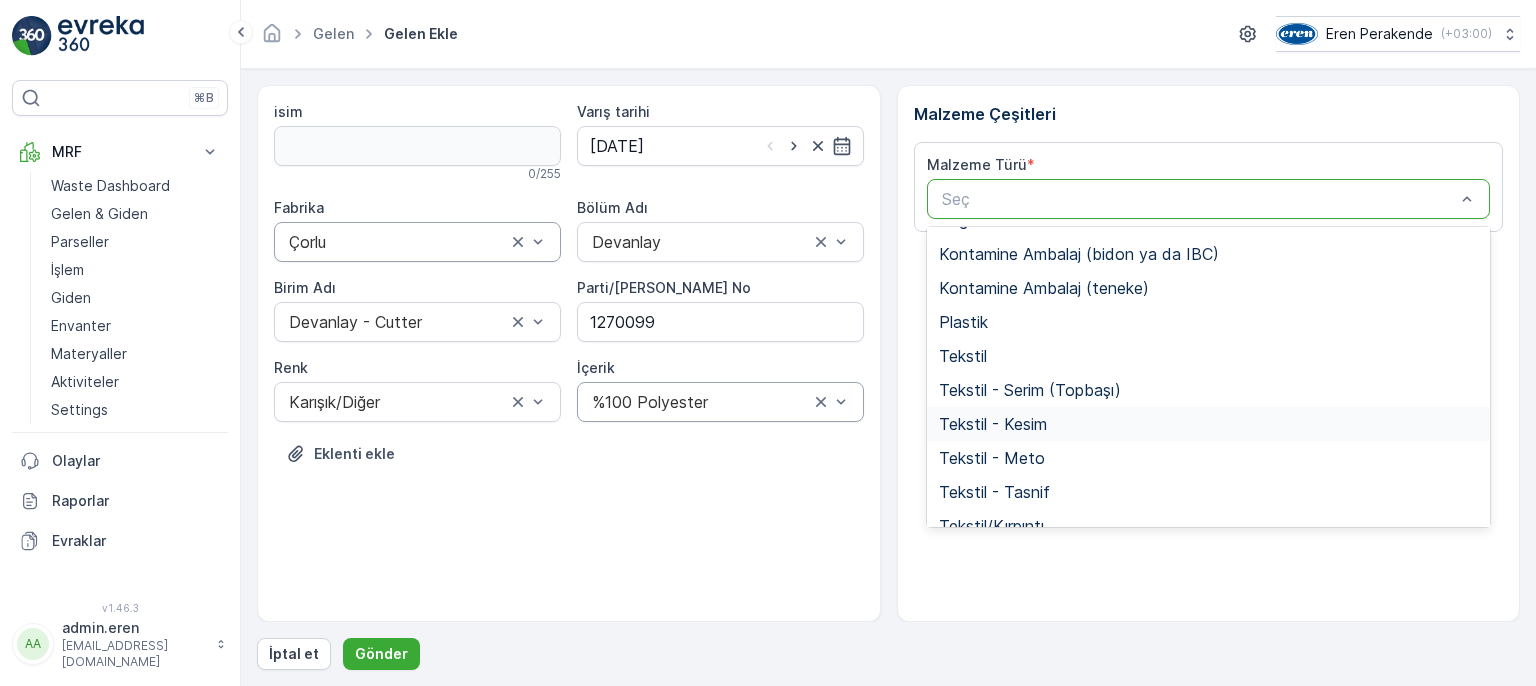 click on "Tekstil - Kesim" at bounding box center [993, 424] 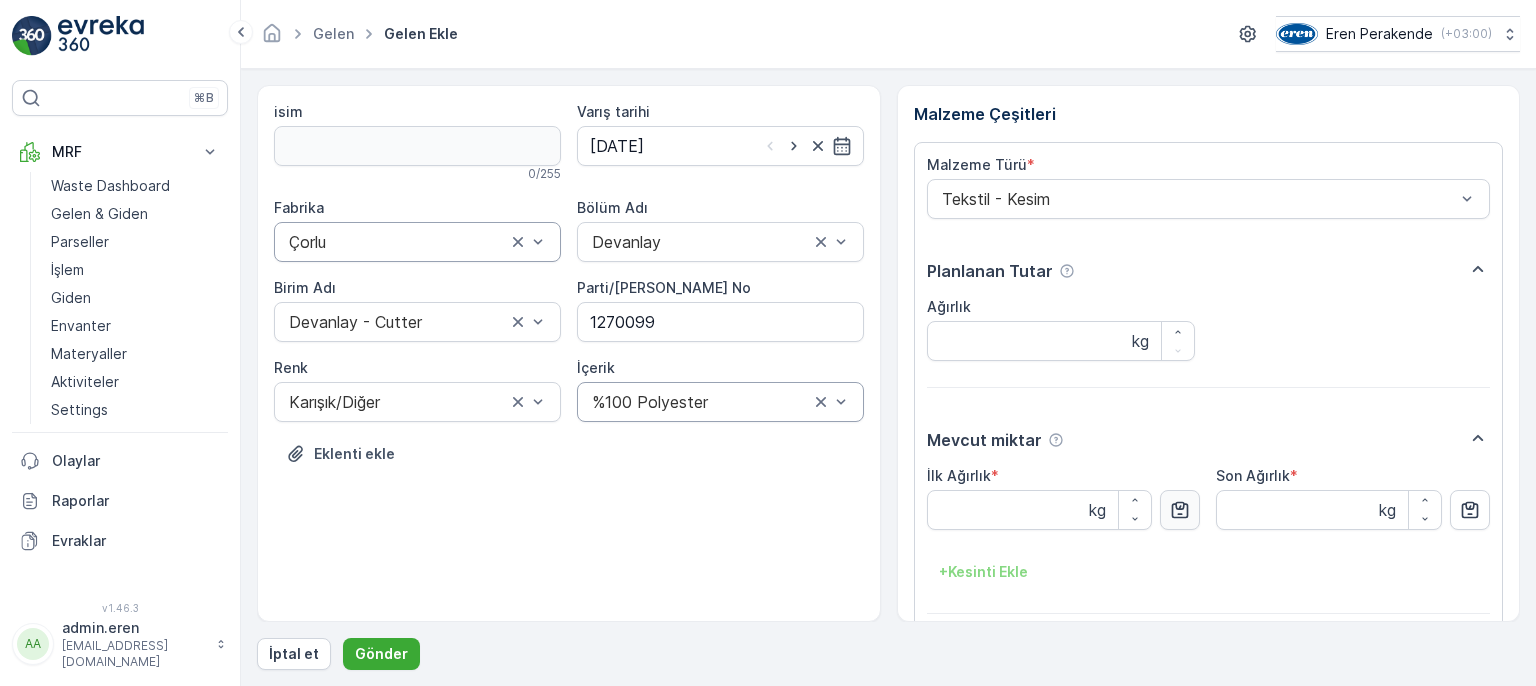 click 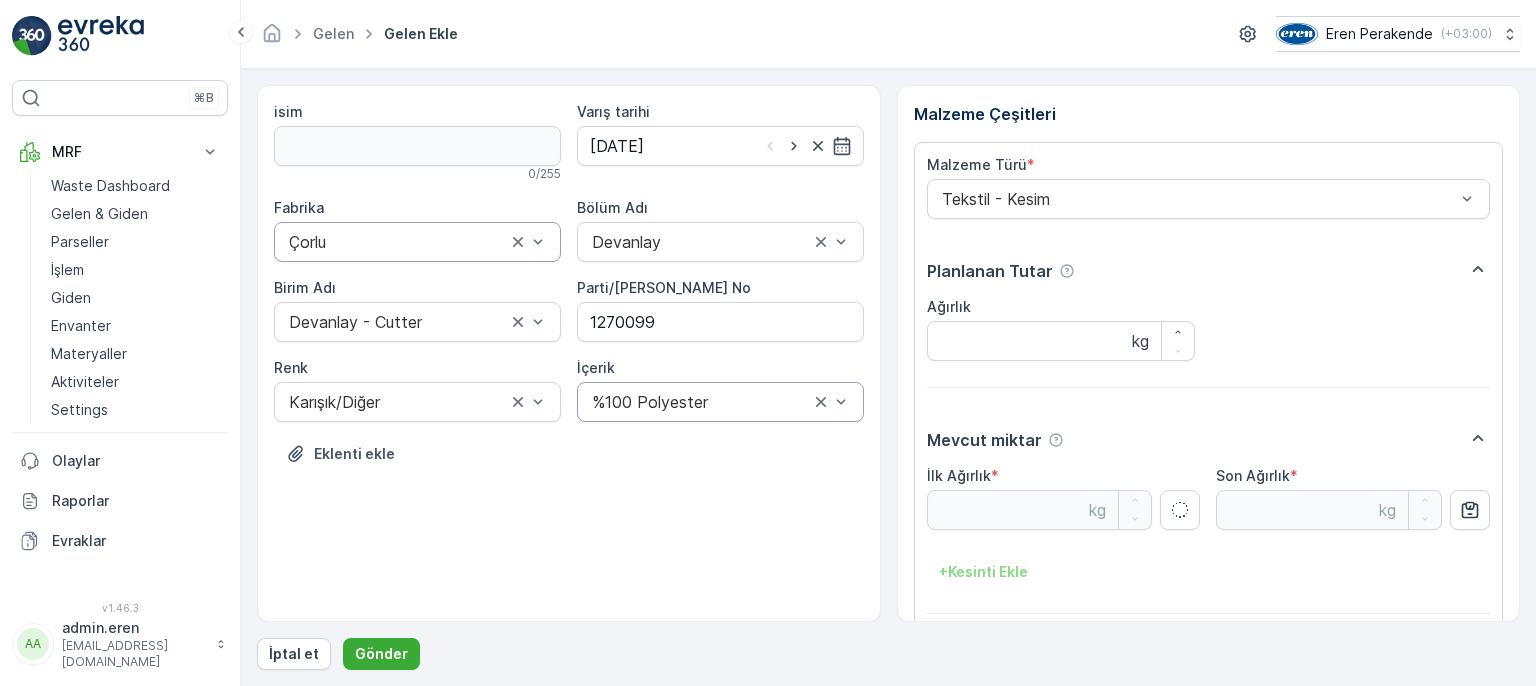 type on "4.01" 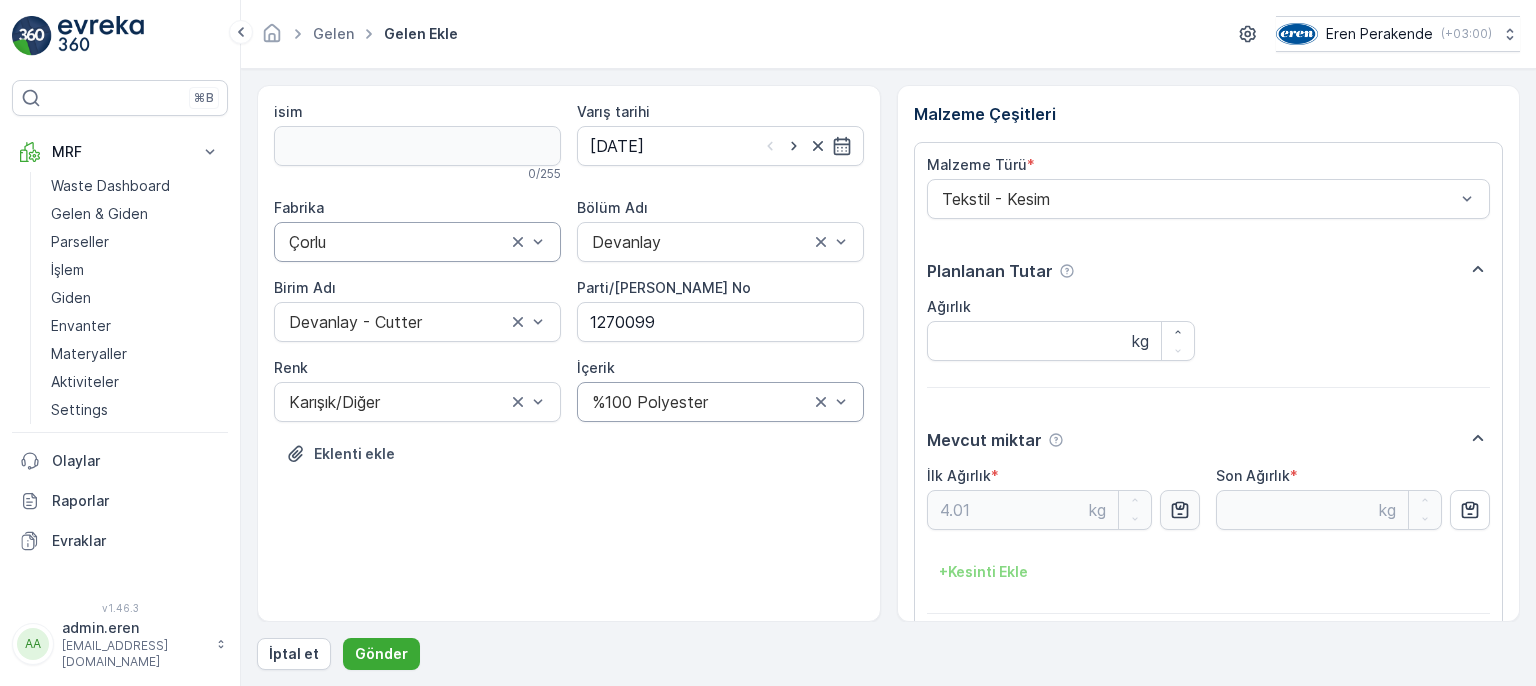 scroll, scrollTop: 84, scrollLeft: 0, axis: vertical 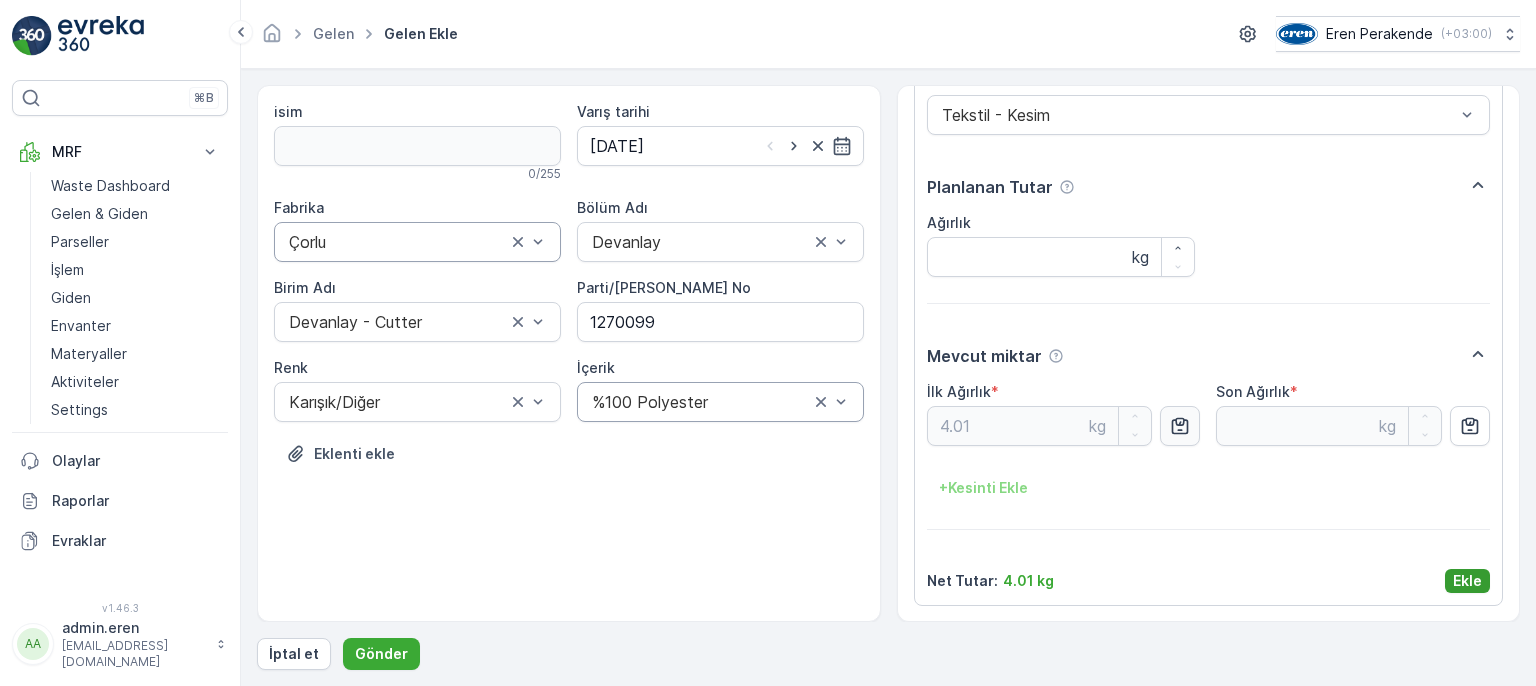 click on "Ekle" at bounding box center [1467, 581] 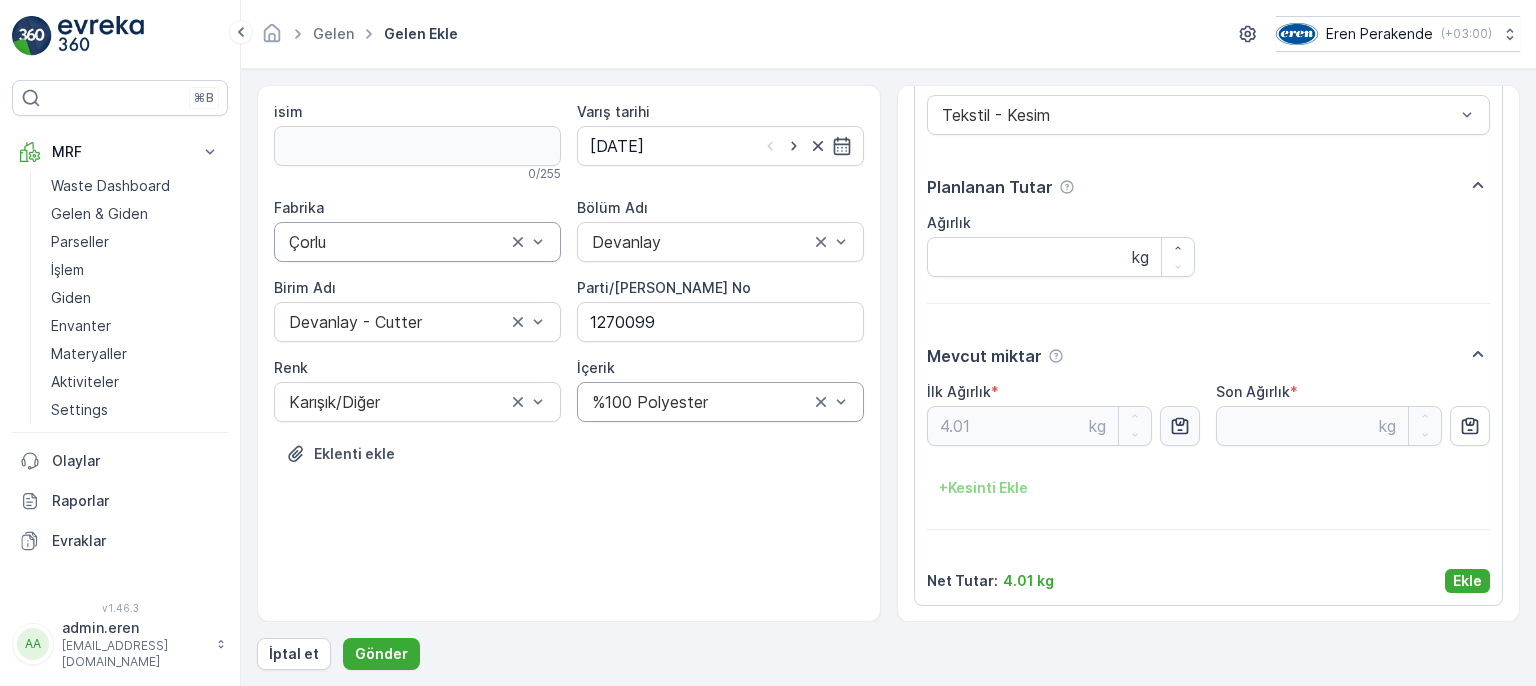 scroll, scrollTop: 0, scrollLeft: 0, axis: both 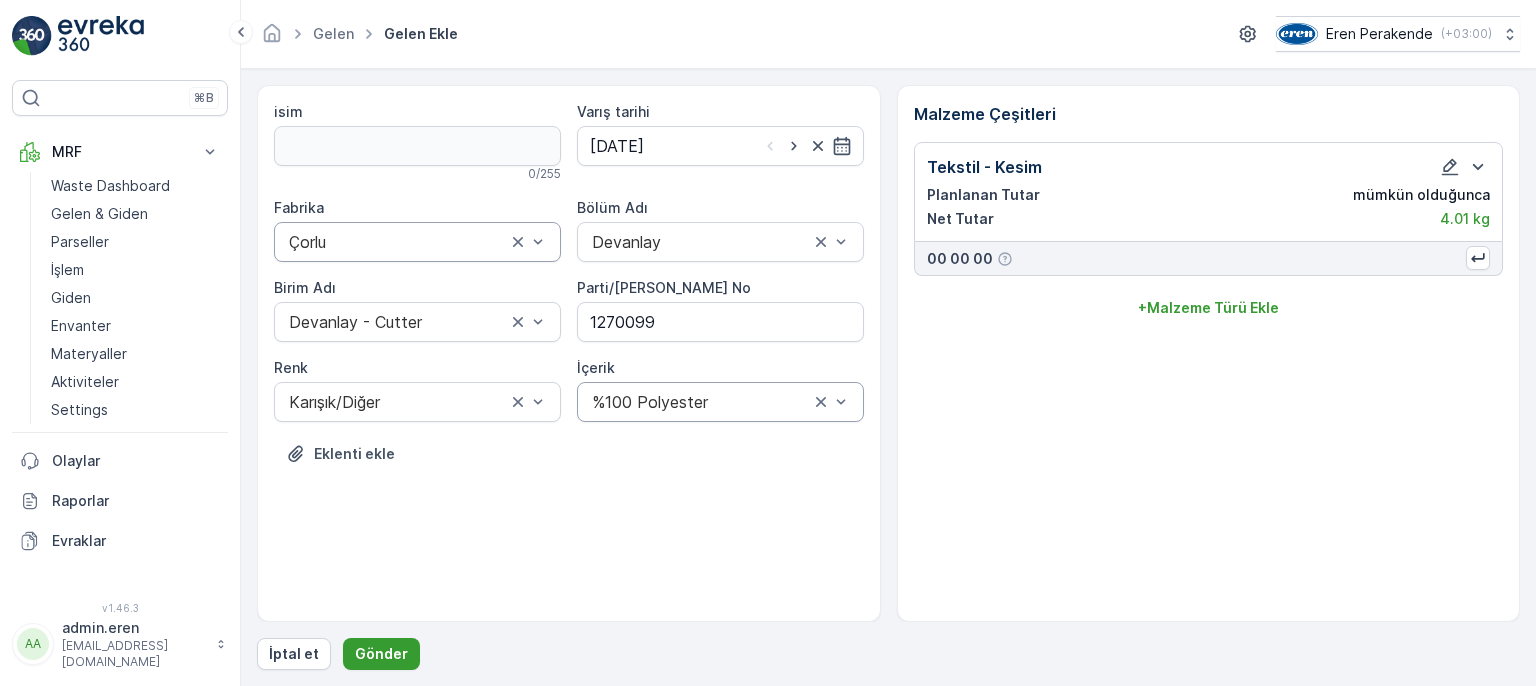 click on "Gönder" at bounding box center (381, 654) 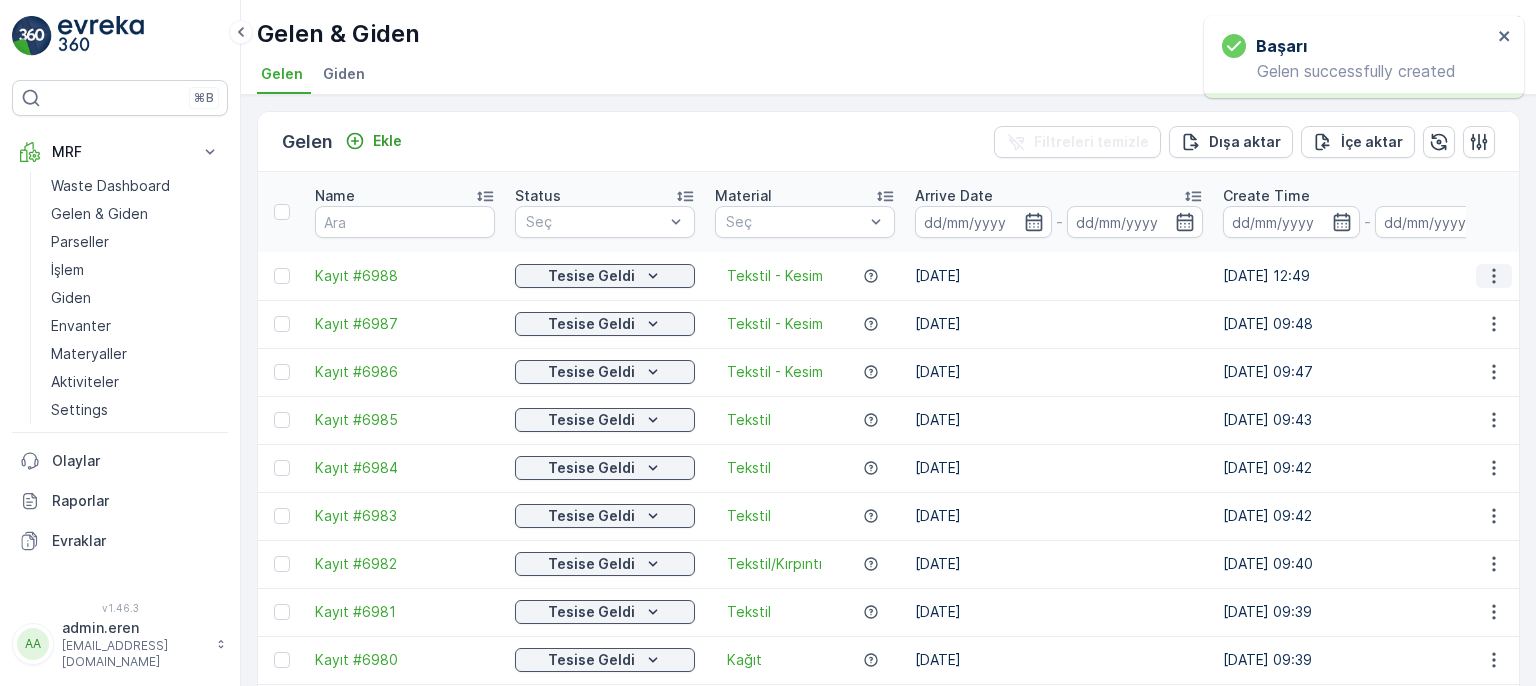 click 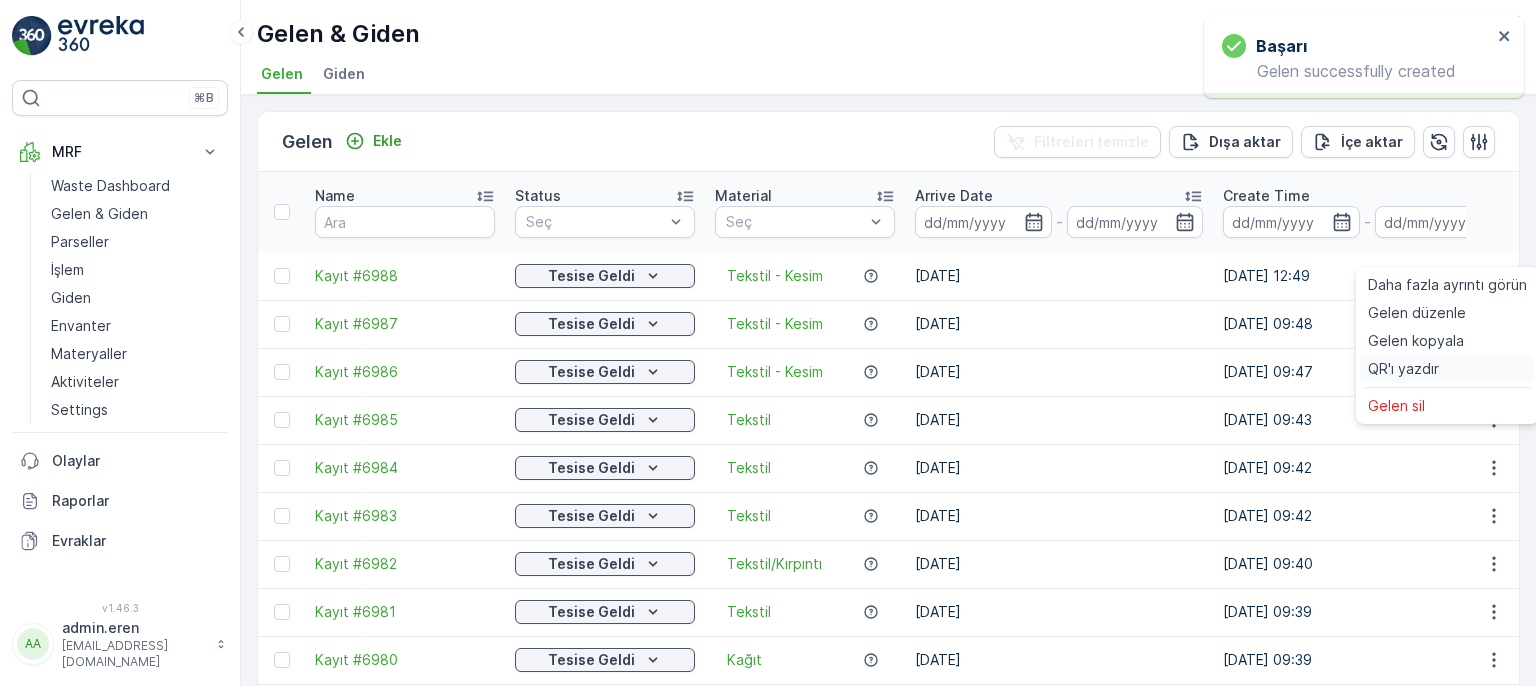 click on "QR'ı yazdır" at bounding box center [1447, 369] 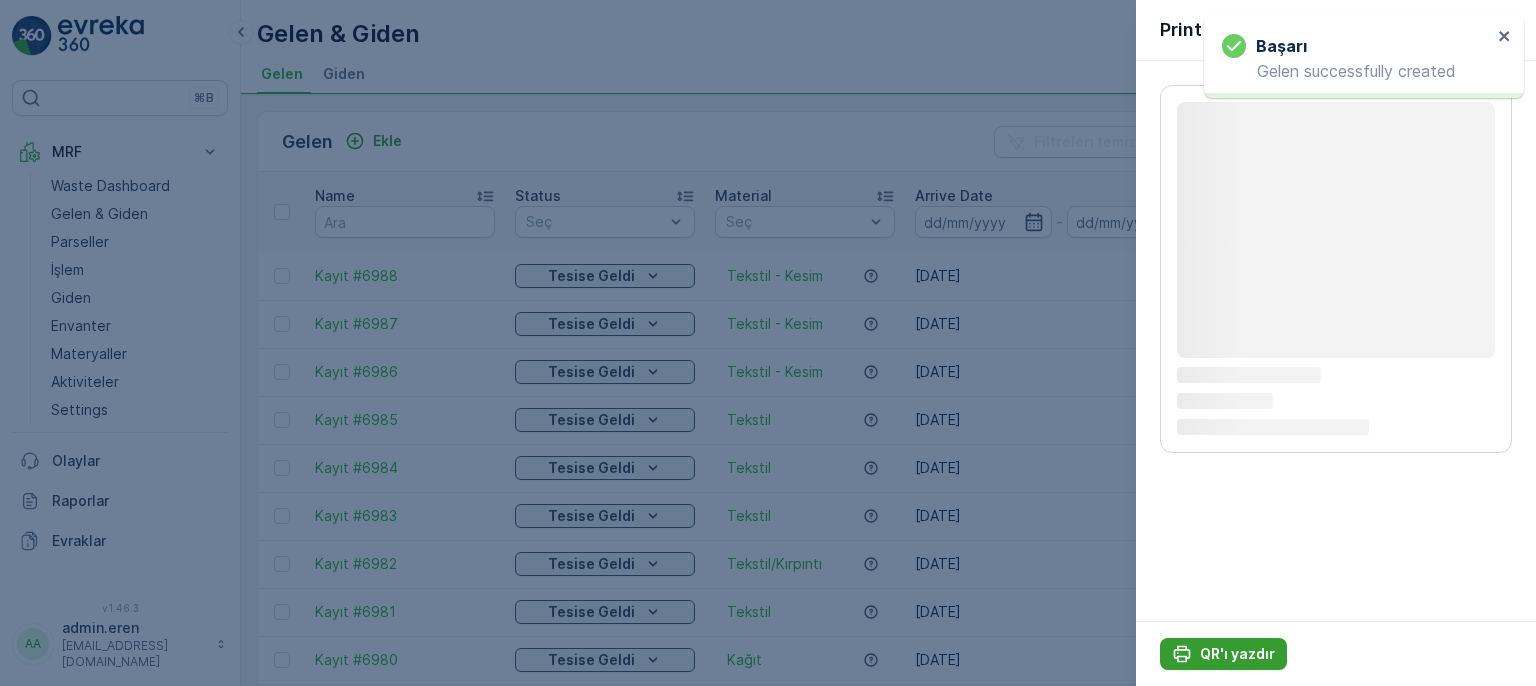 click 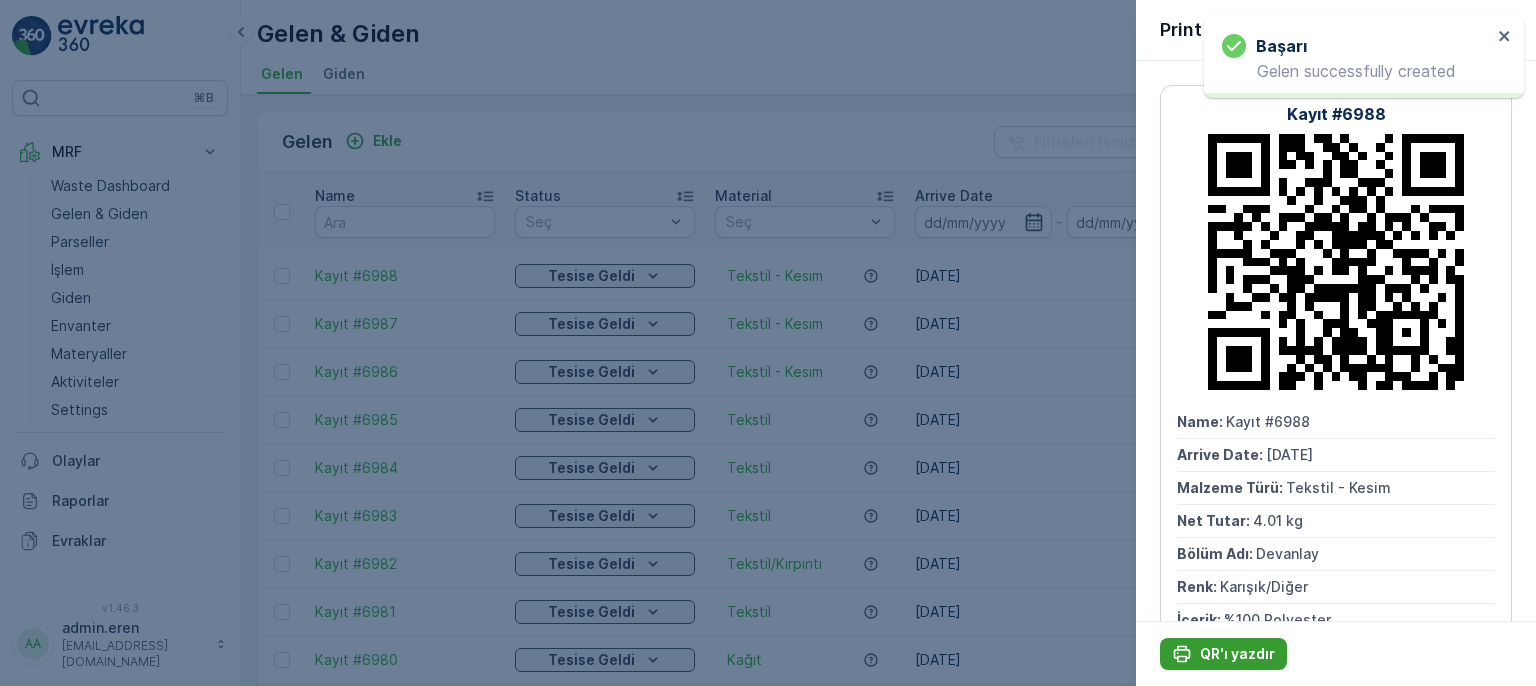 click 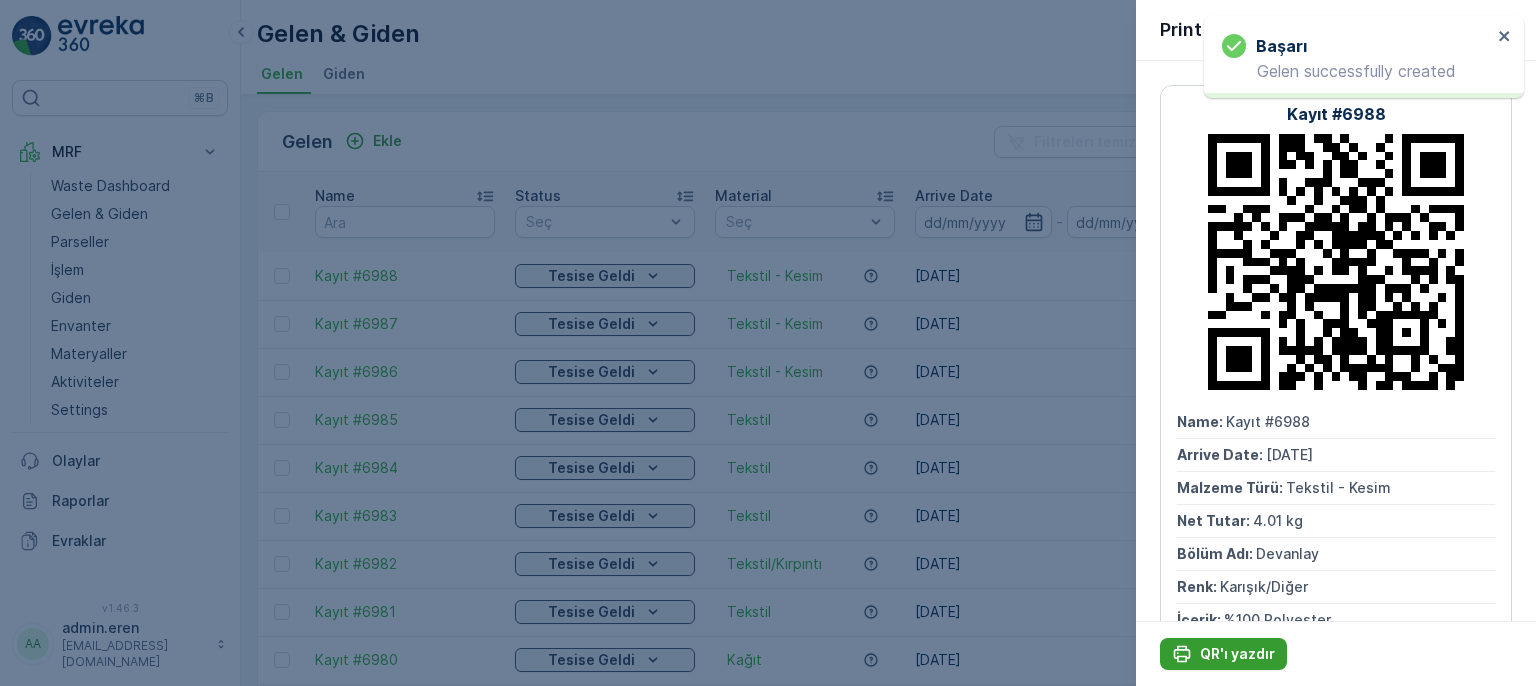 click at bounding box center [768, 343] 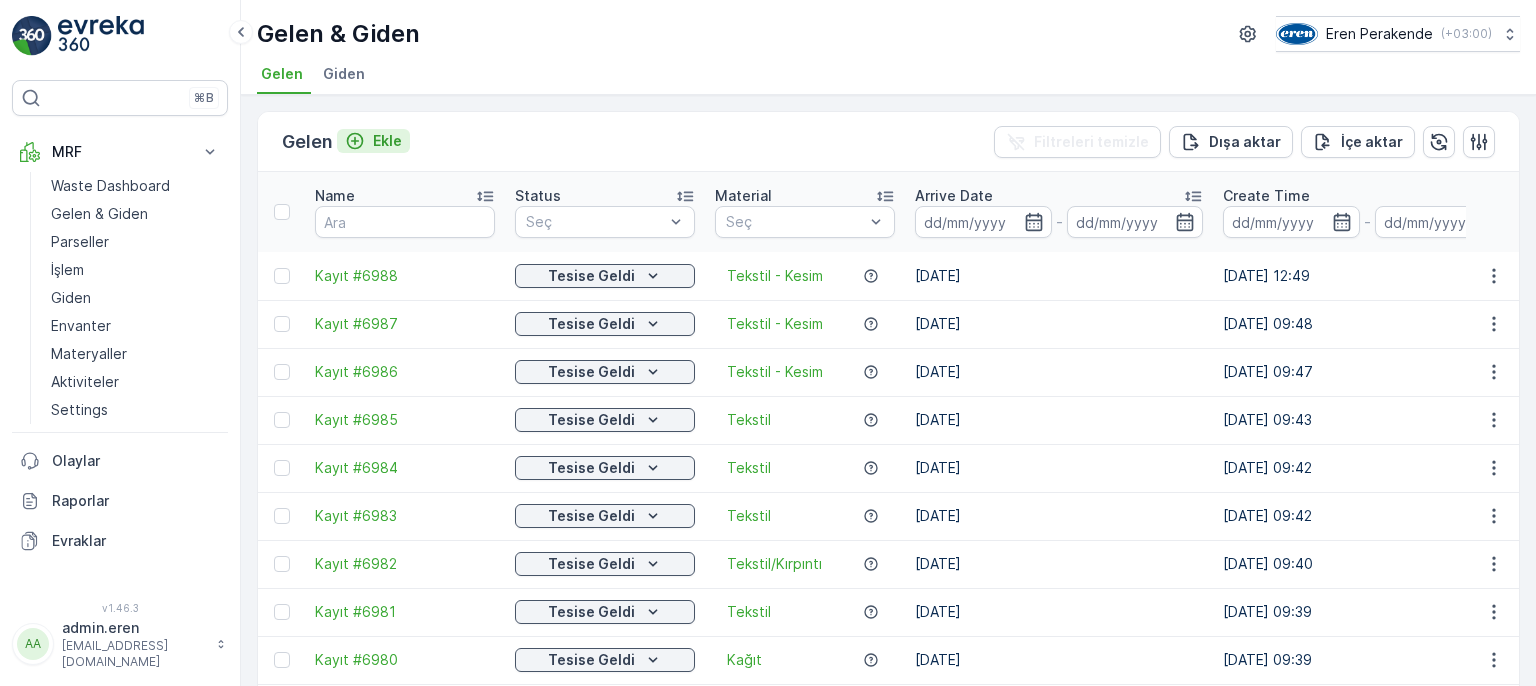 click on "Ekle" at bounding box center [387, 141] 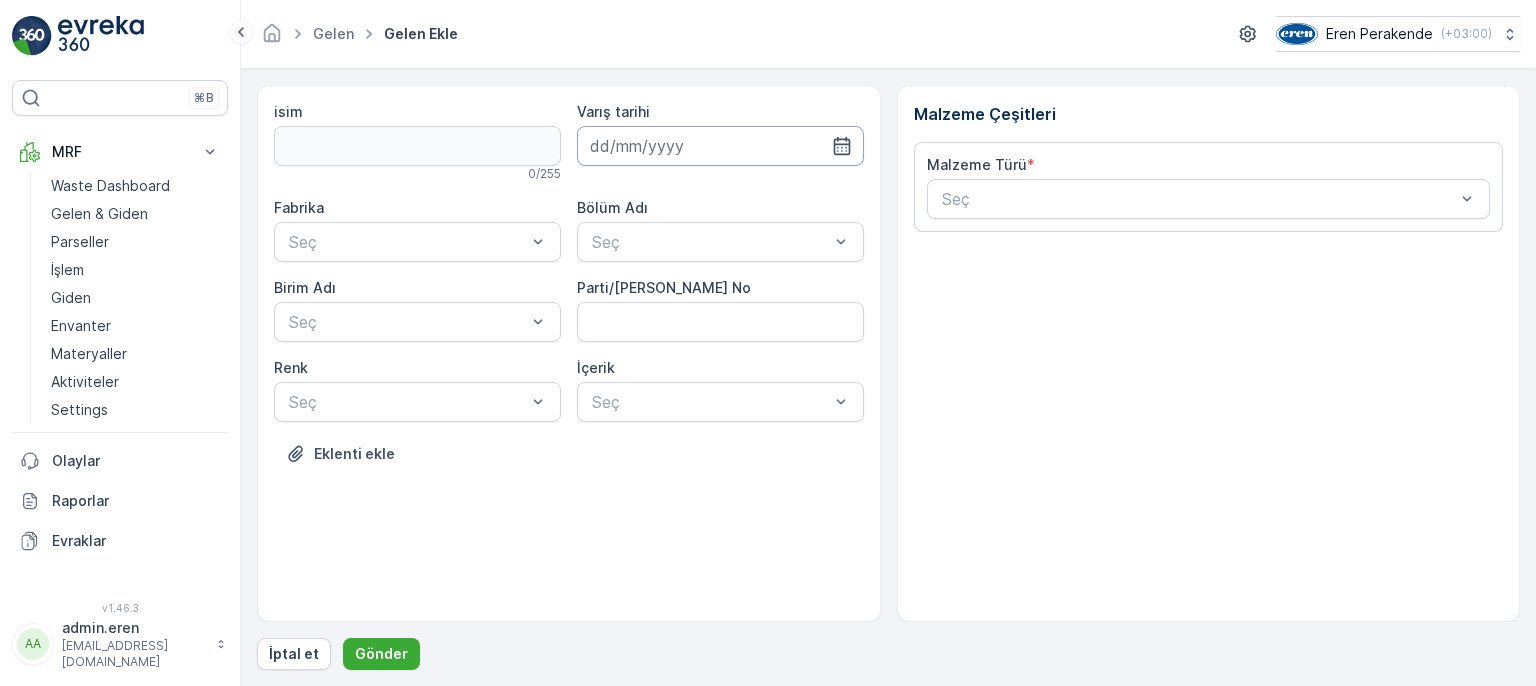 click at bounding box center [720, 146] 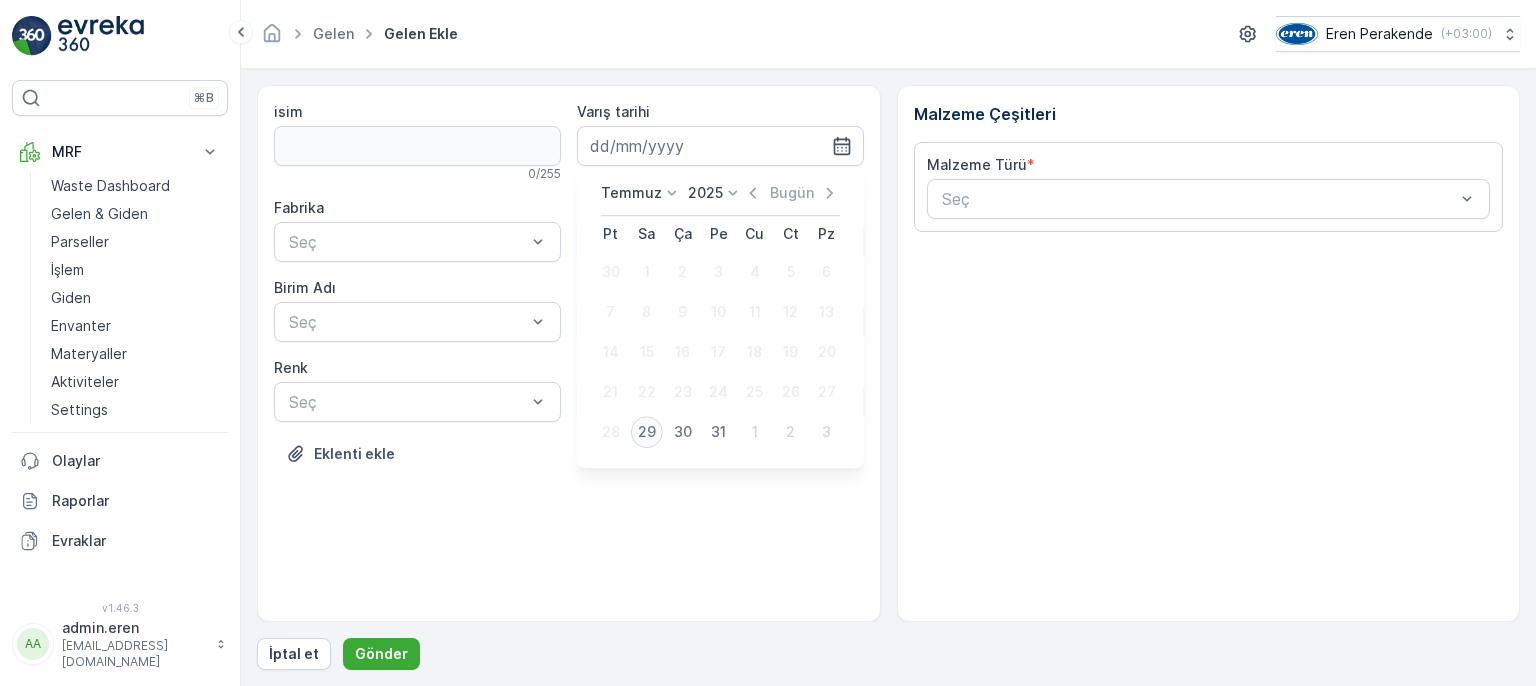 click on "29" at bounding box center (647, 432) 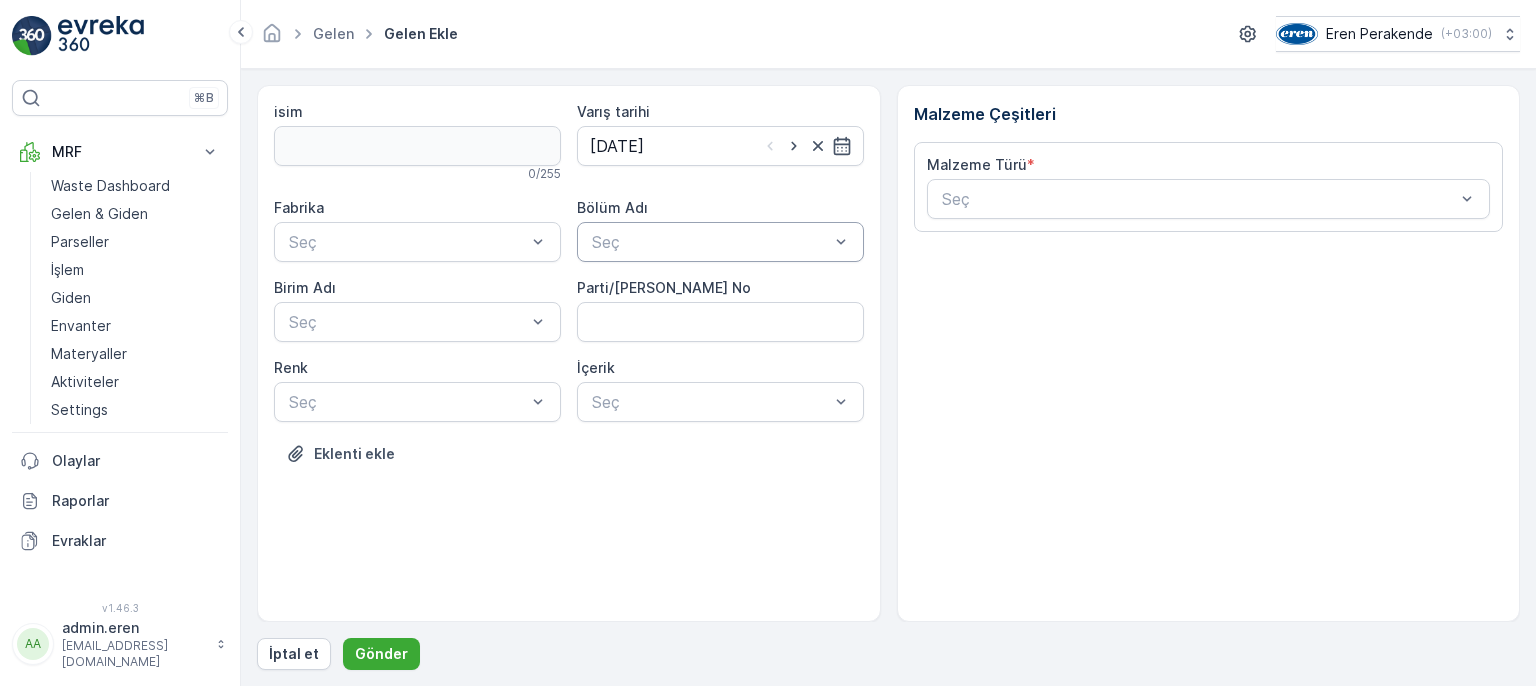 click at bounding box center (592, 242) 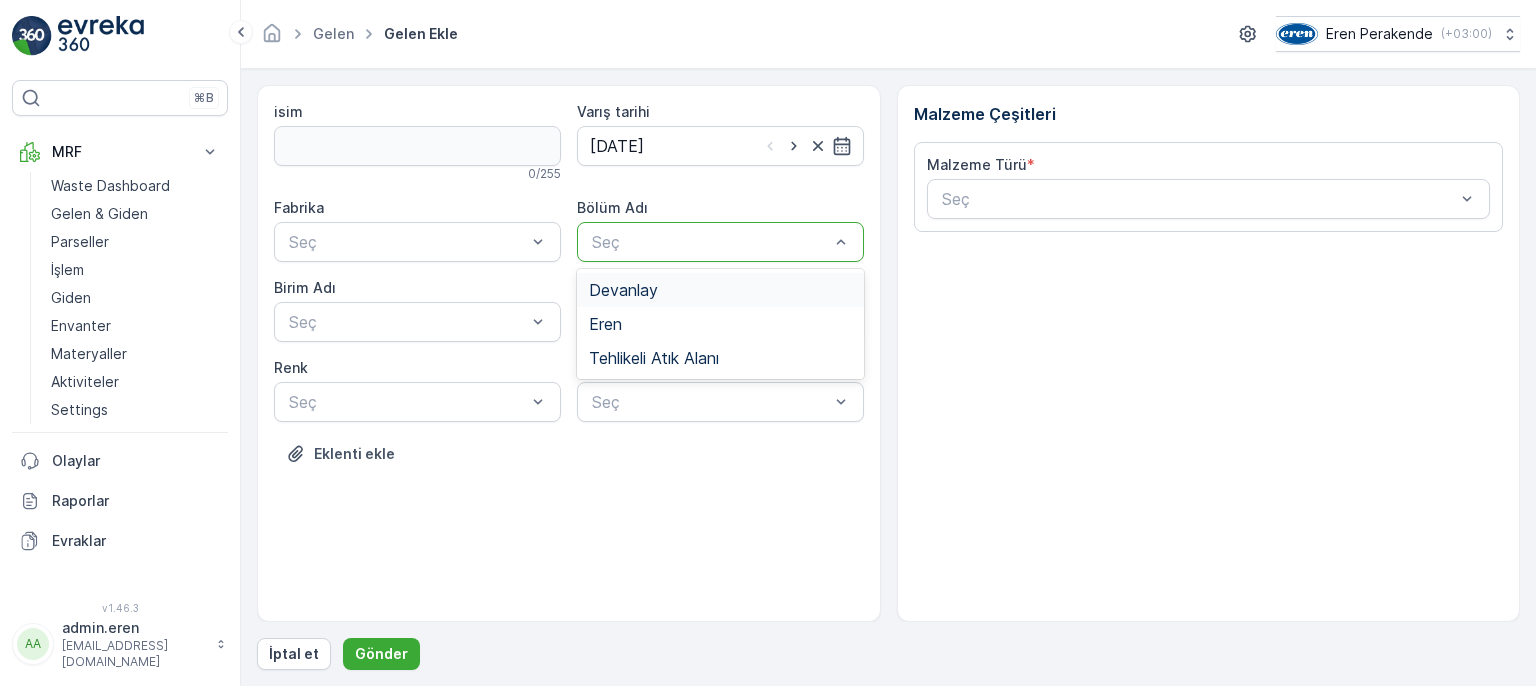 click on "Devanlay" at bounding box center [623, 290] 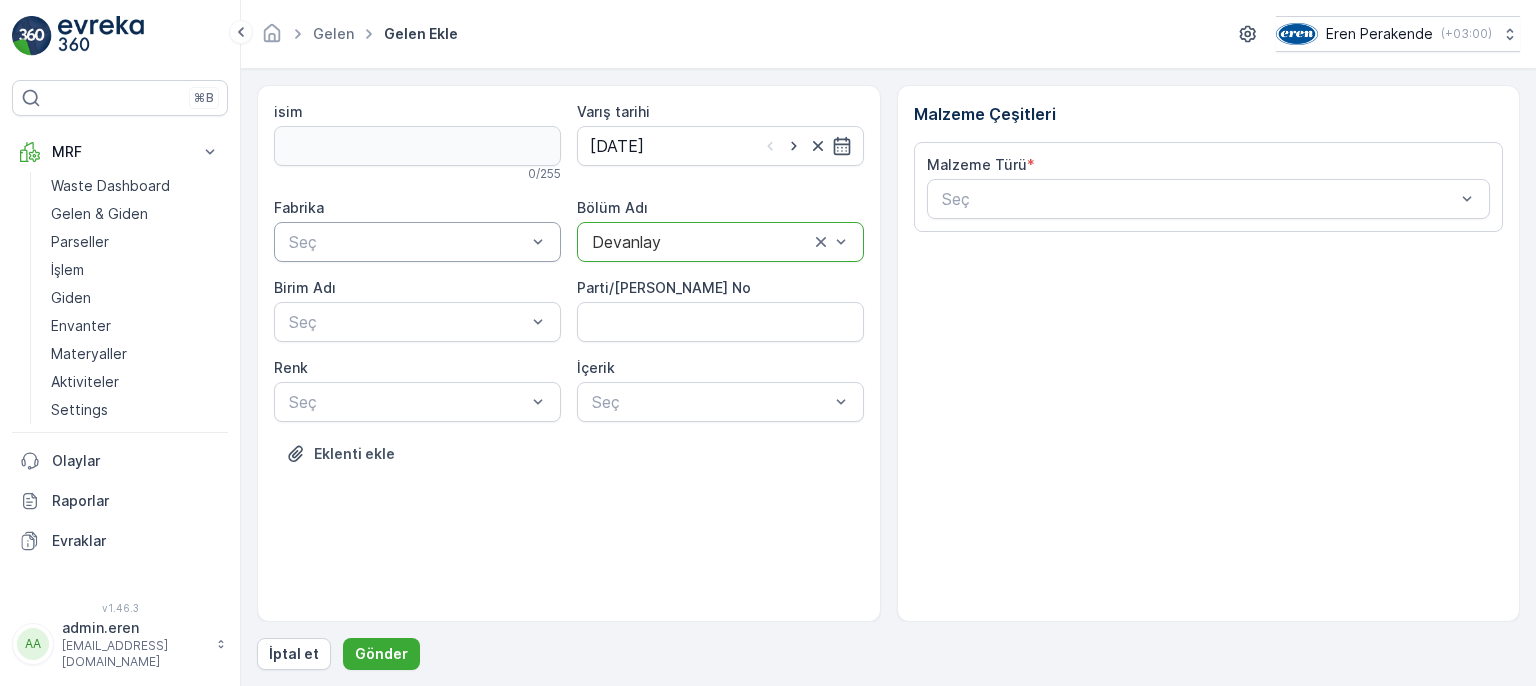 click at bounding box center [407, 242] 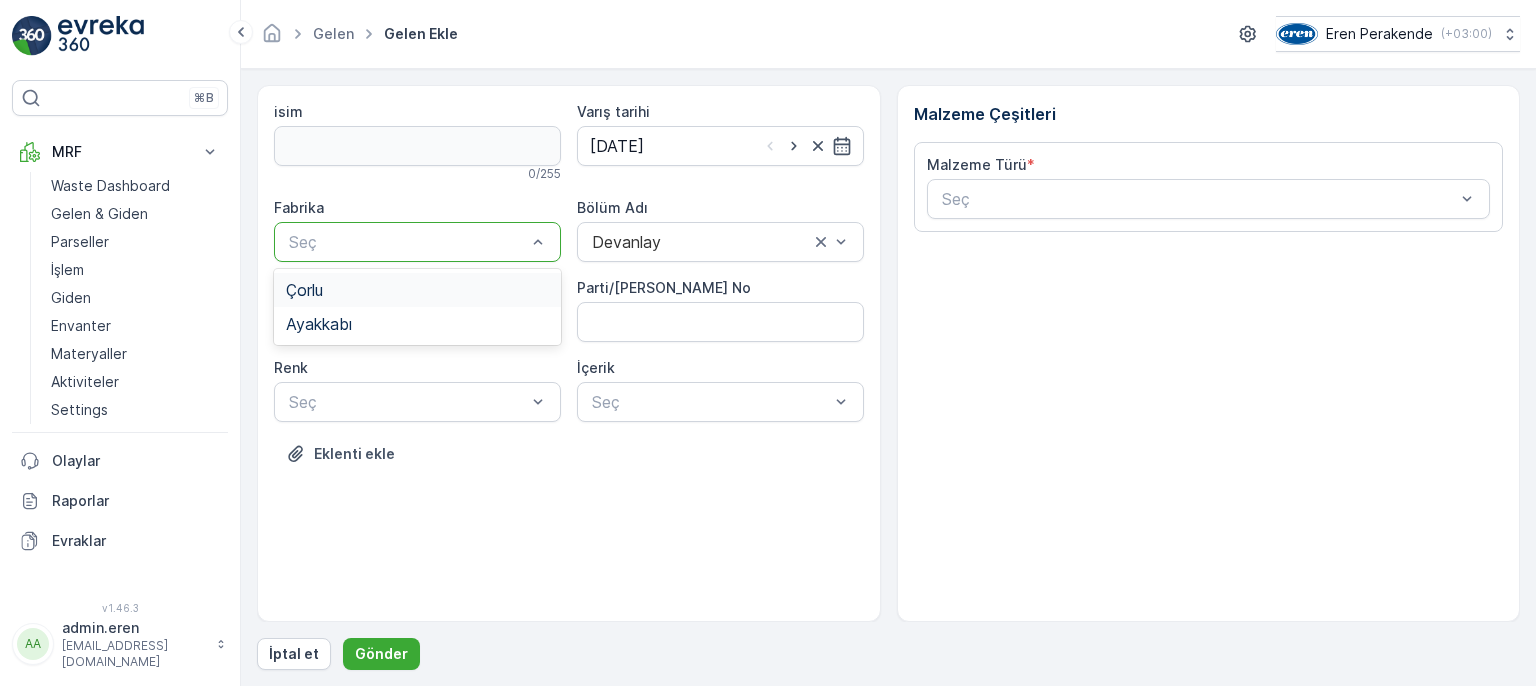 click on "Çorlu" at bounding box center [417, 290] 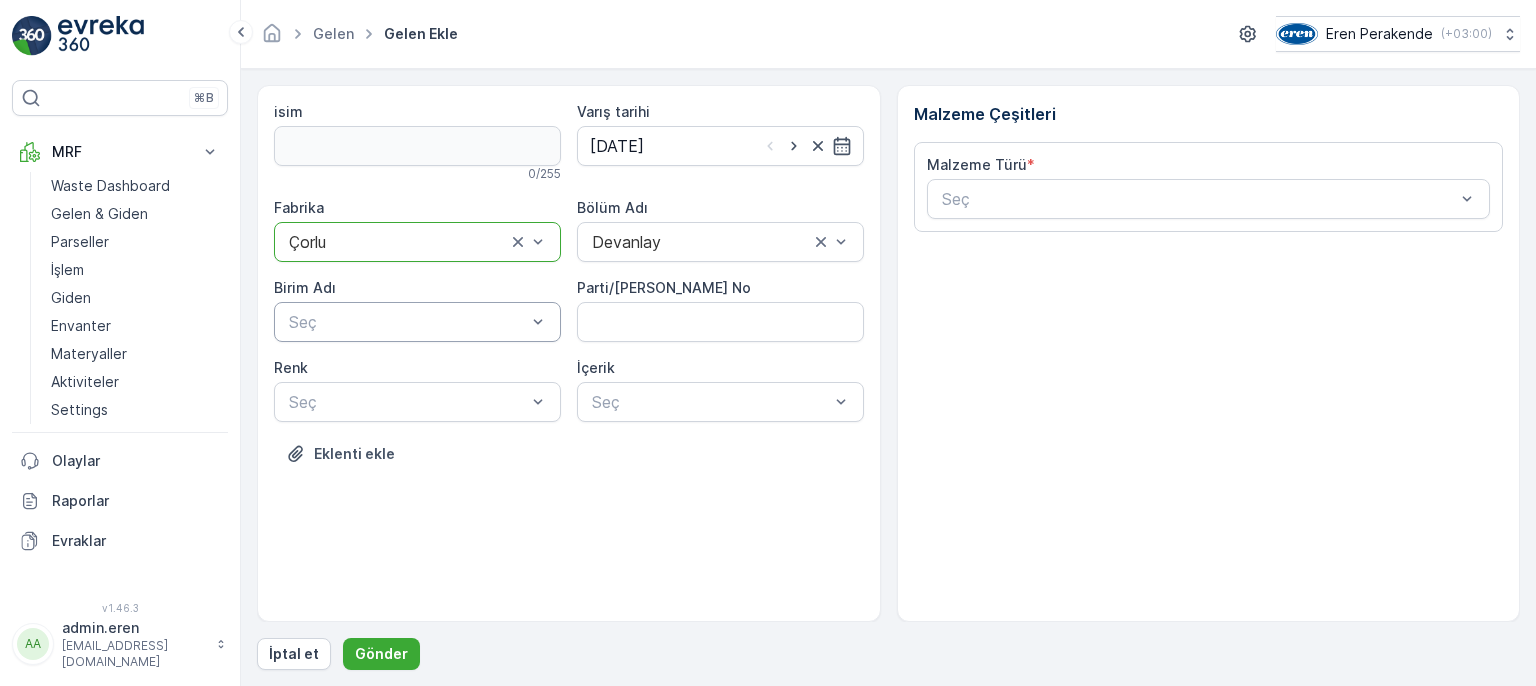 click at bounding box center [407, 322] 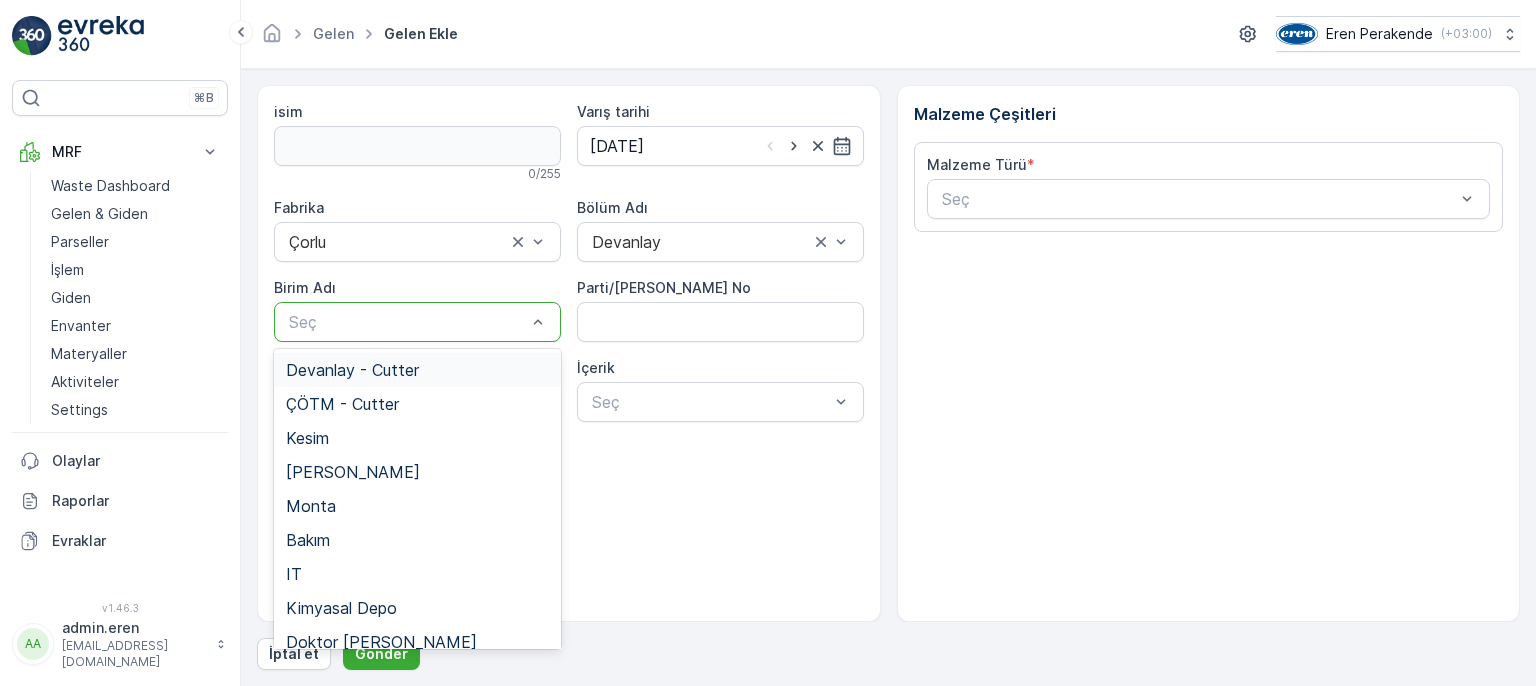 click on "Devanlay  - Cutter" at bounding box center [417, 370] 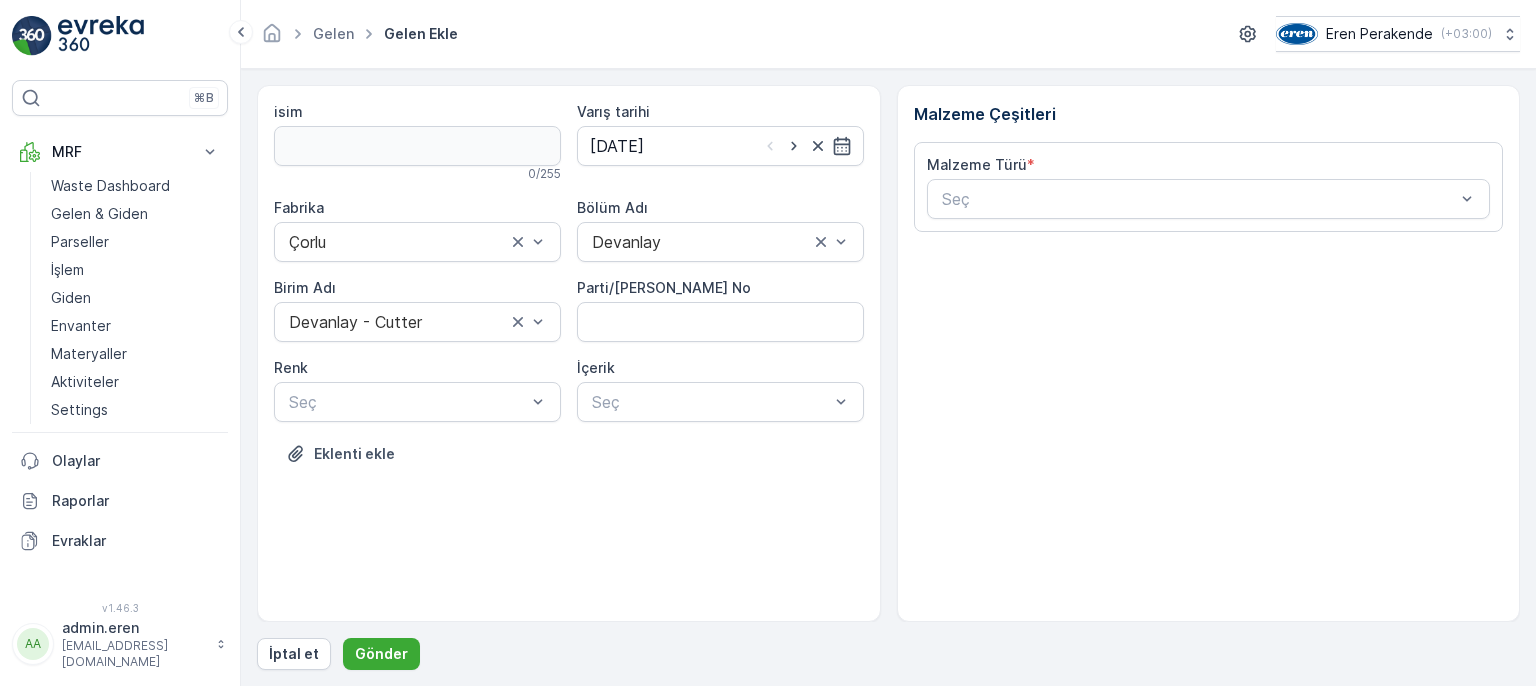 click on "Gelen  [PERSON_NAME] Eren Perakende ( +03:00 )" at bounding box center [888, 34] 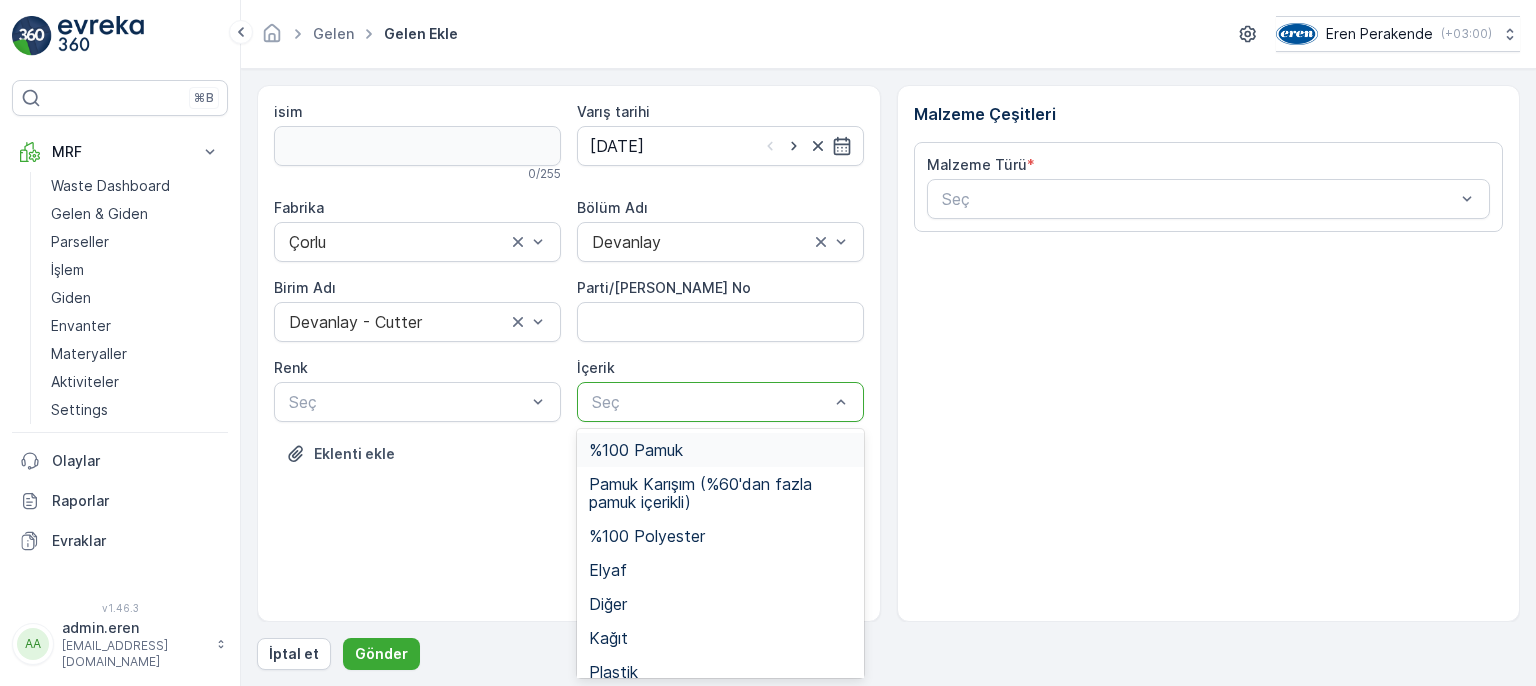 click at bounding box center [710, 402] 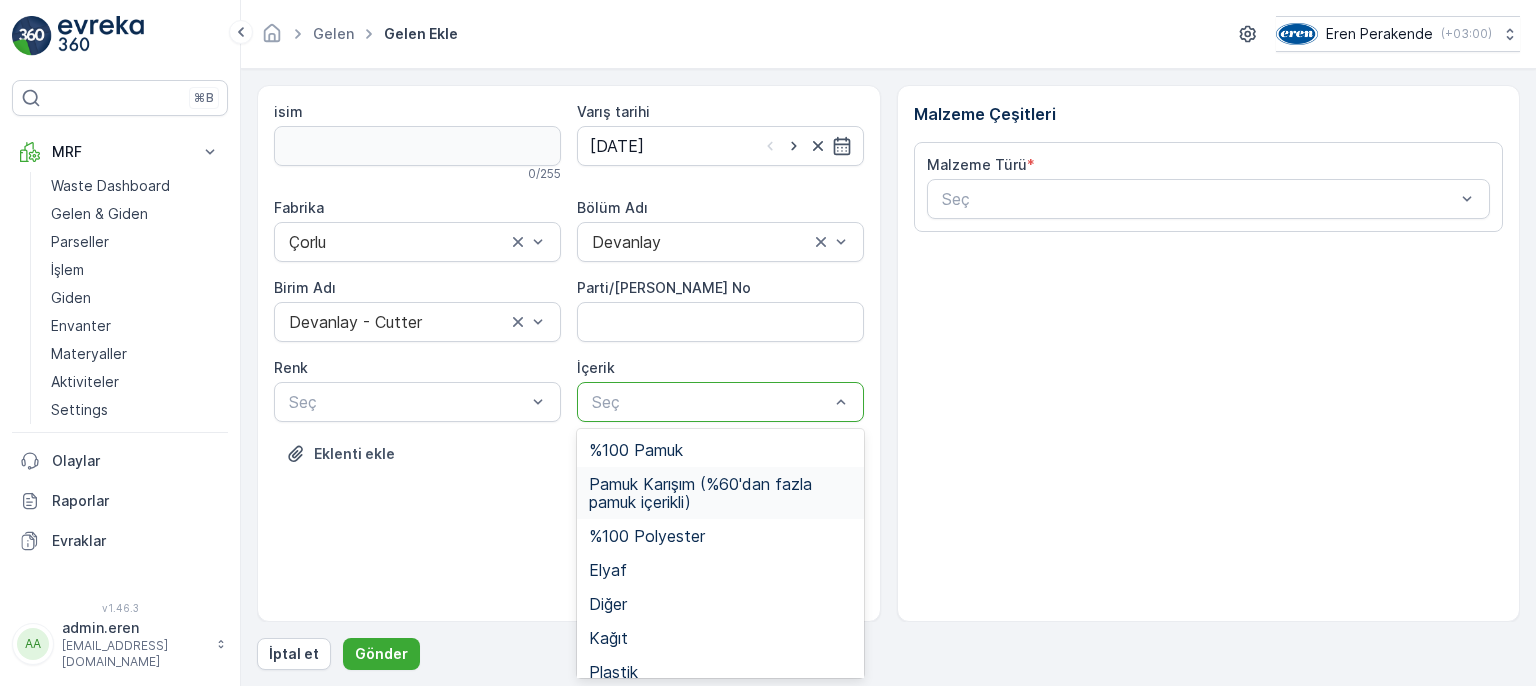 click on "Pamuk Karışım (%60'dan fazla pamuk içerikli)" at bounding box center [720, 493] 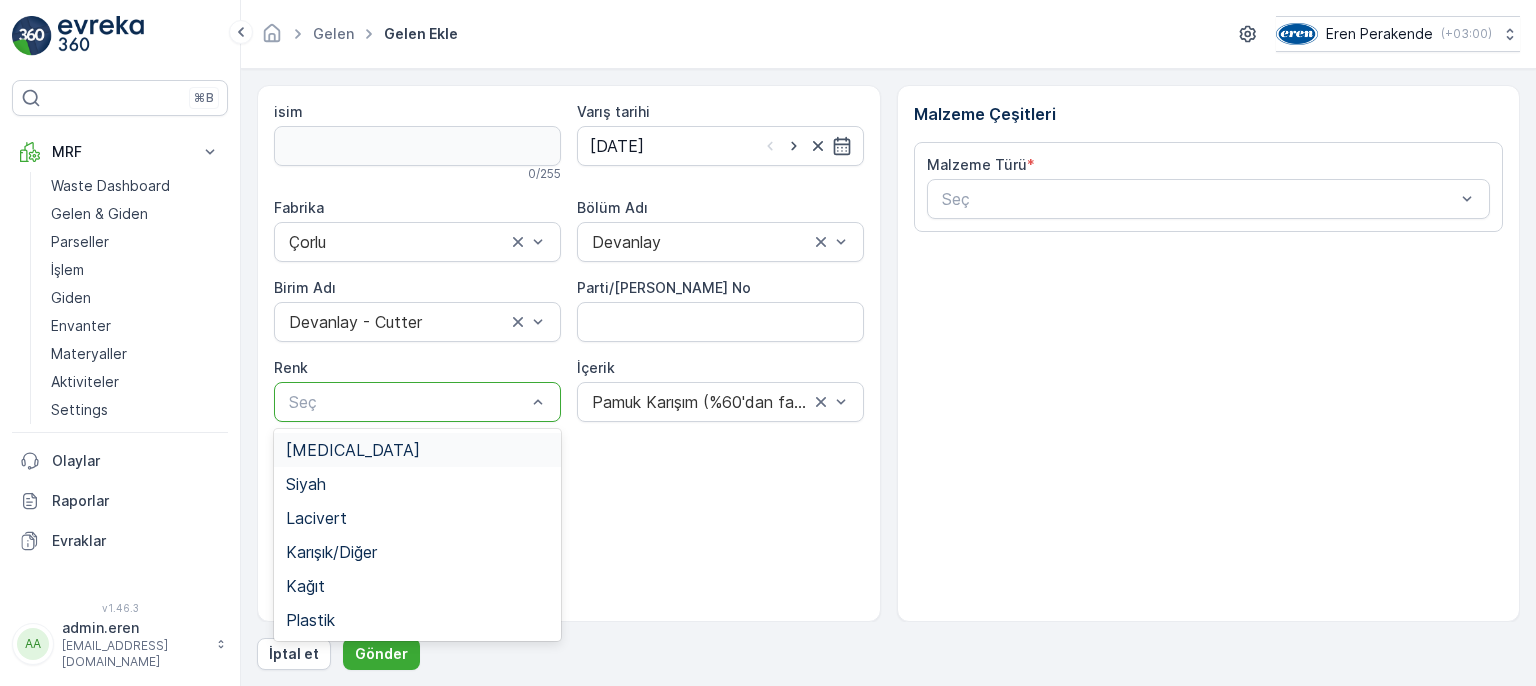 click at bounding box center (407, 402) 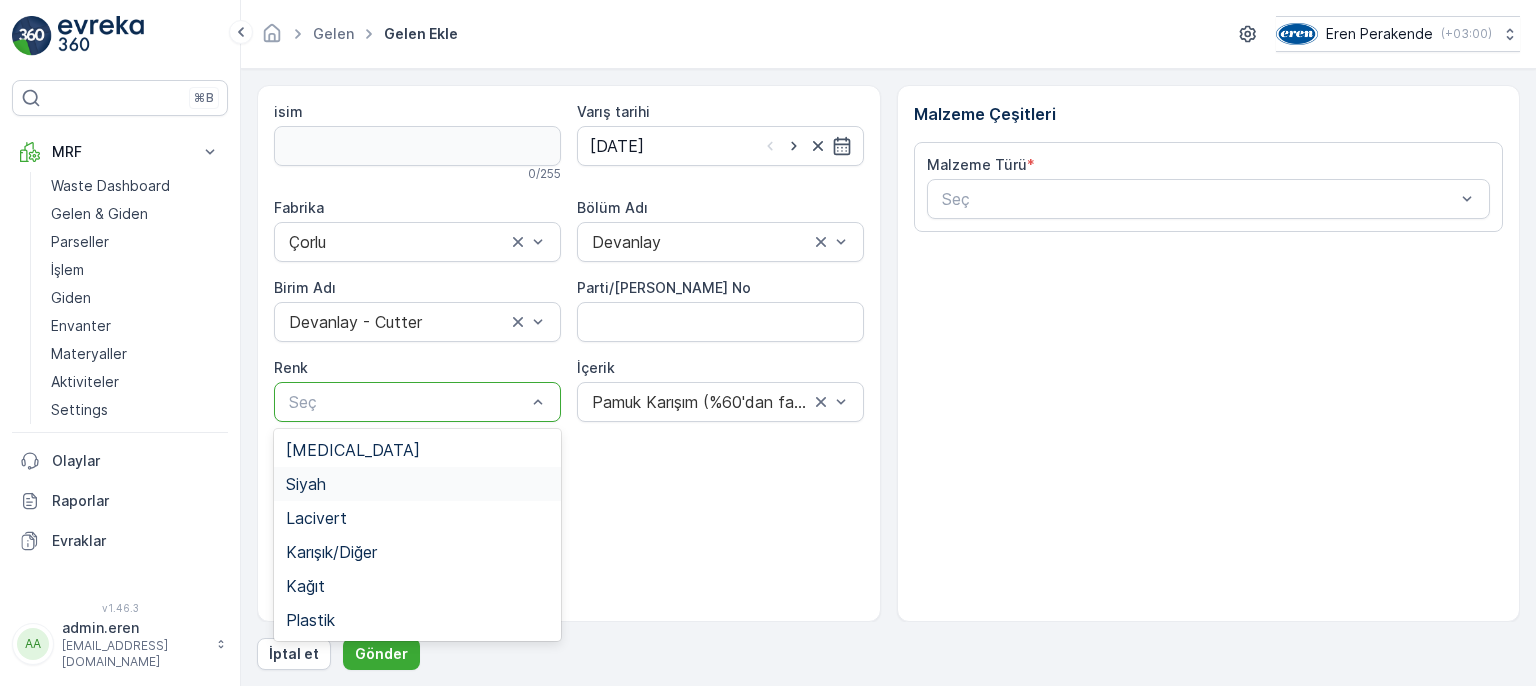 click on "Siyah" at bounding box center (417, 484) 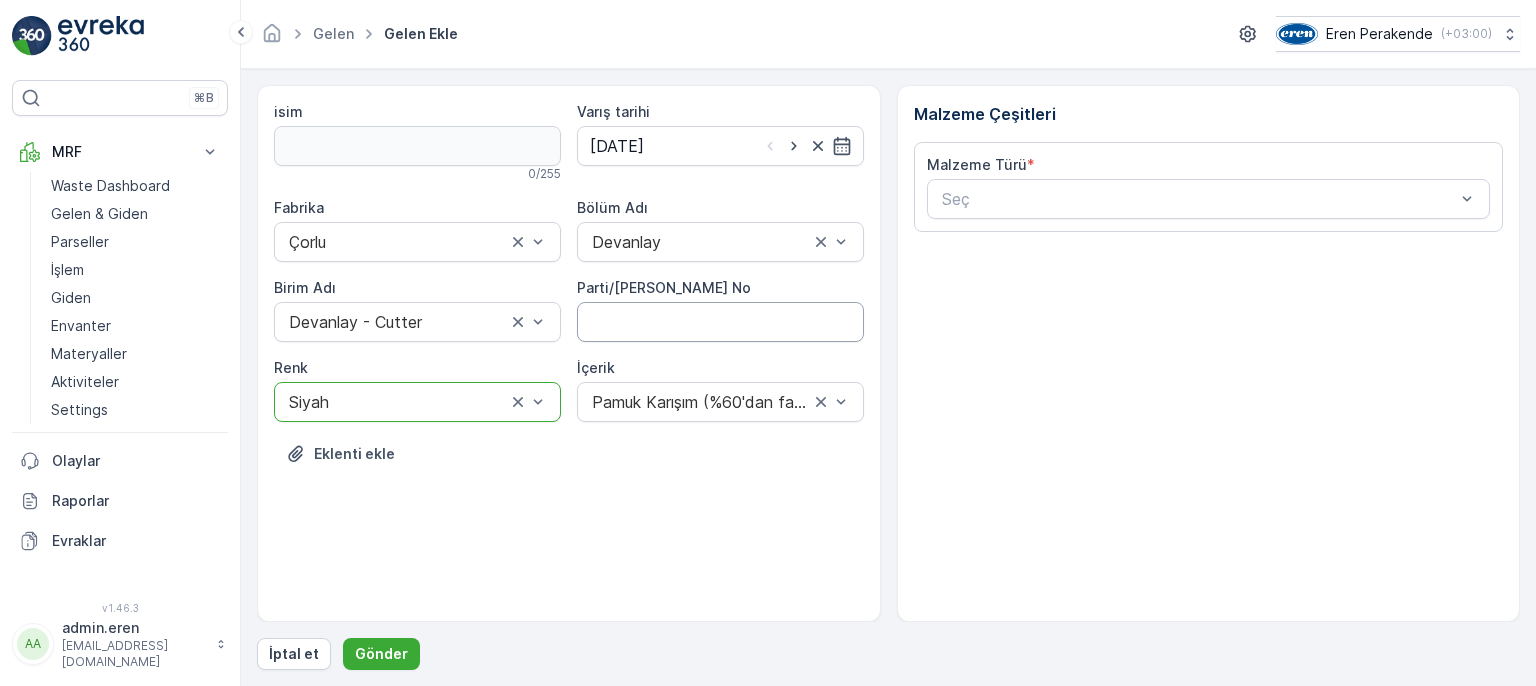 click on "Parti/[PERSON_NAME] No" at bounding box center [720, 322] 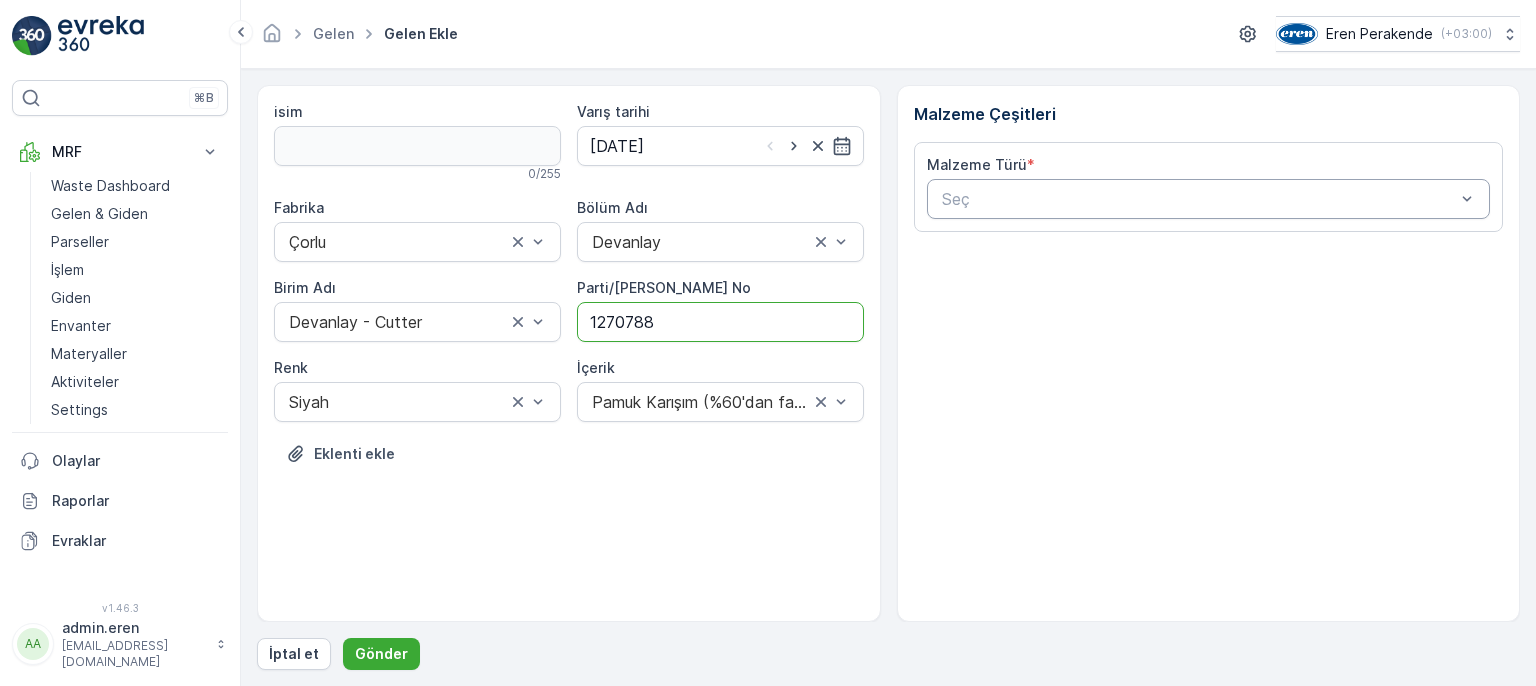 type on "1270788" 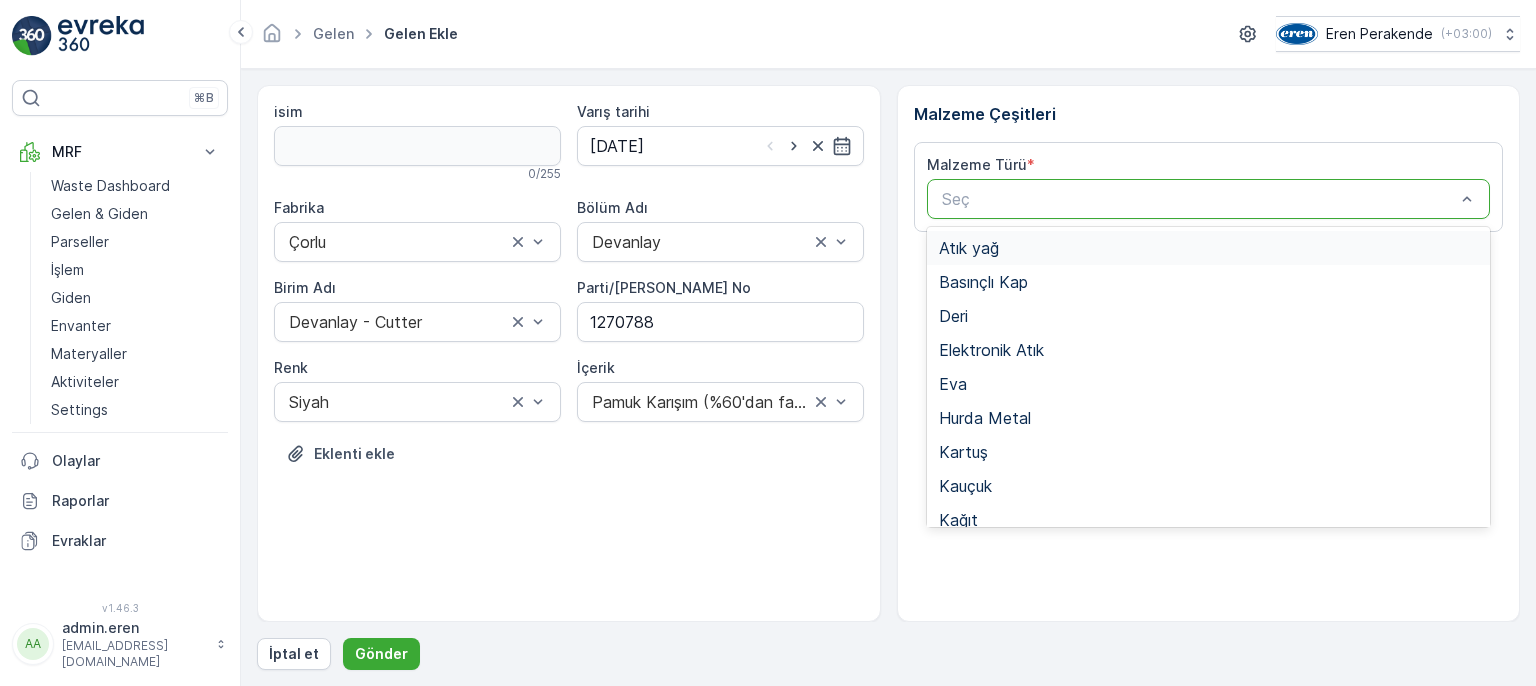 click on "Seç" at bounding box center [1209, 199] 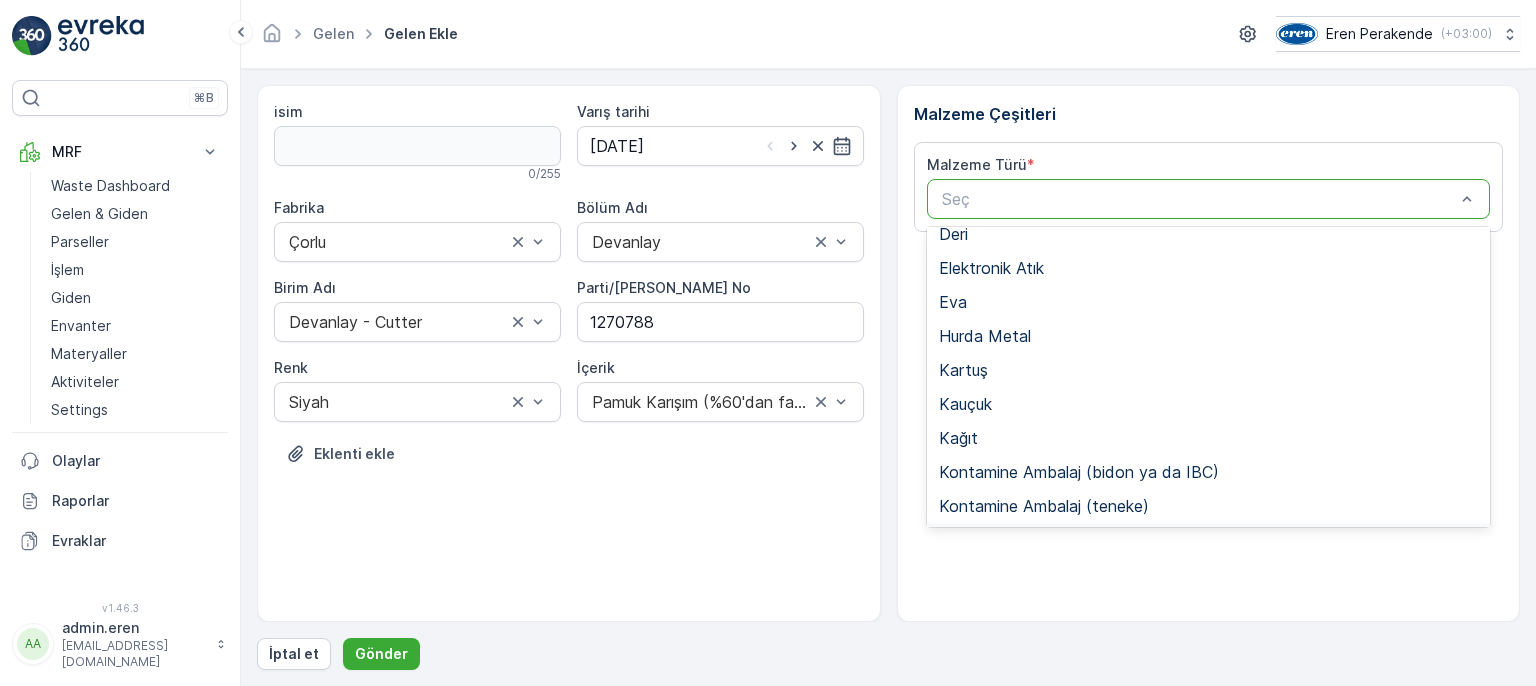 scroll, scrollTop: 200, scrollLeft: 0, axis: vertical 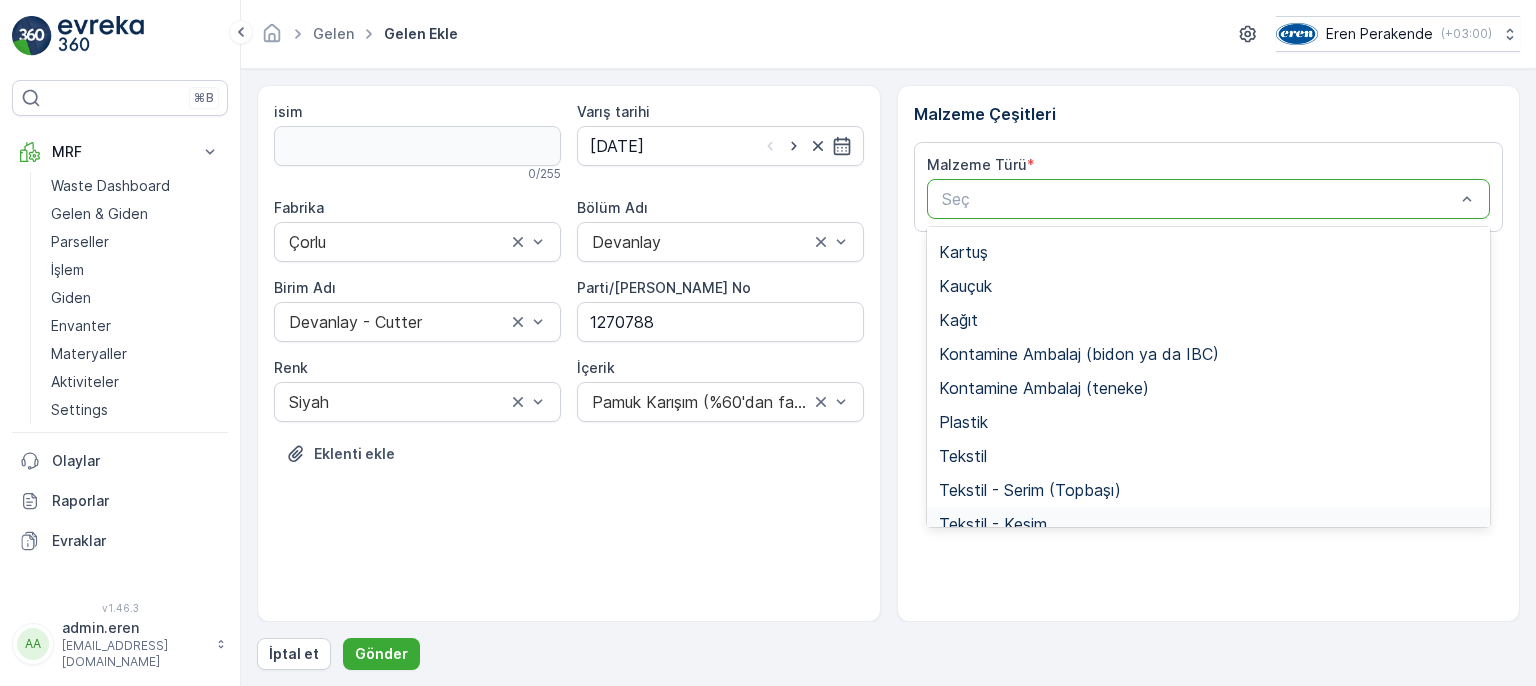 click on "Tekstil - Kesim" at bounding box center (1209, 524) 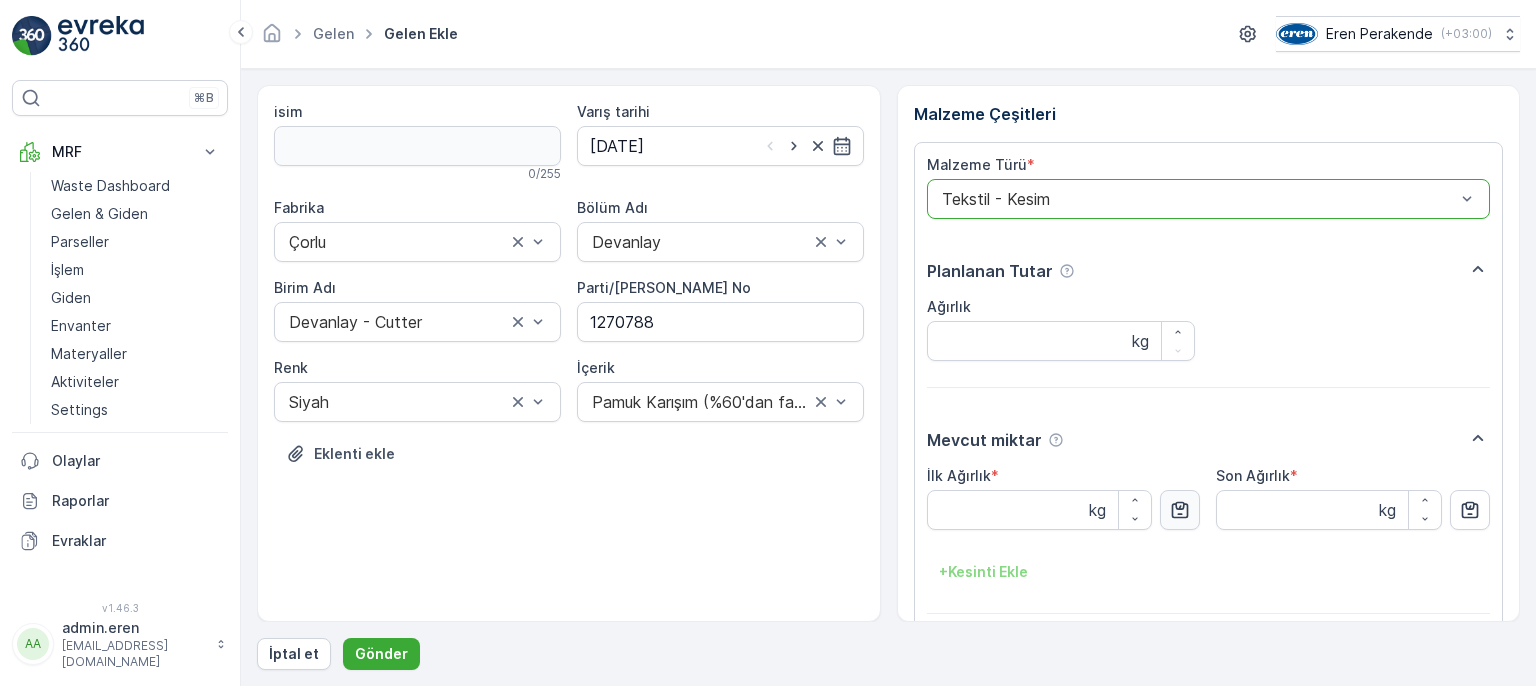 click 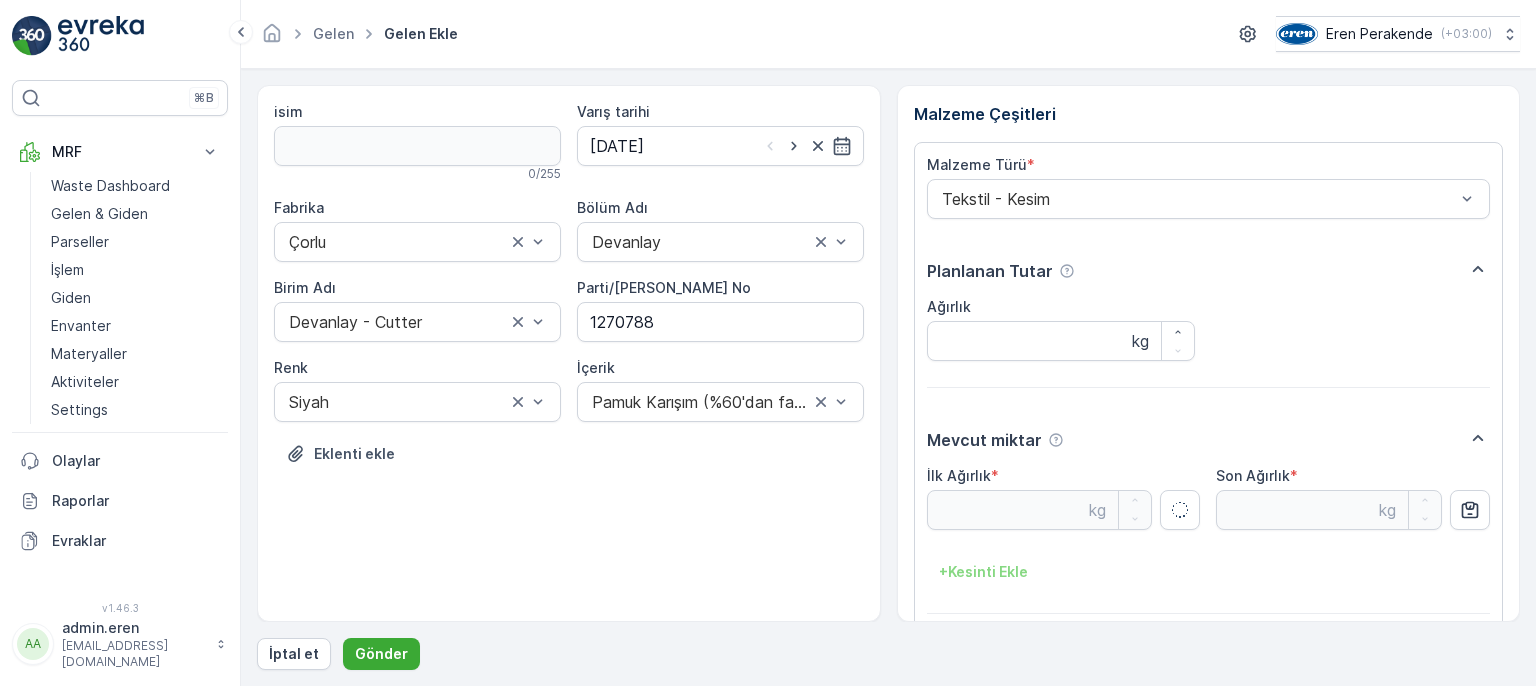 type on "21.04" 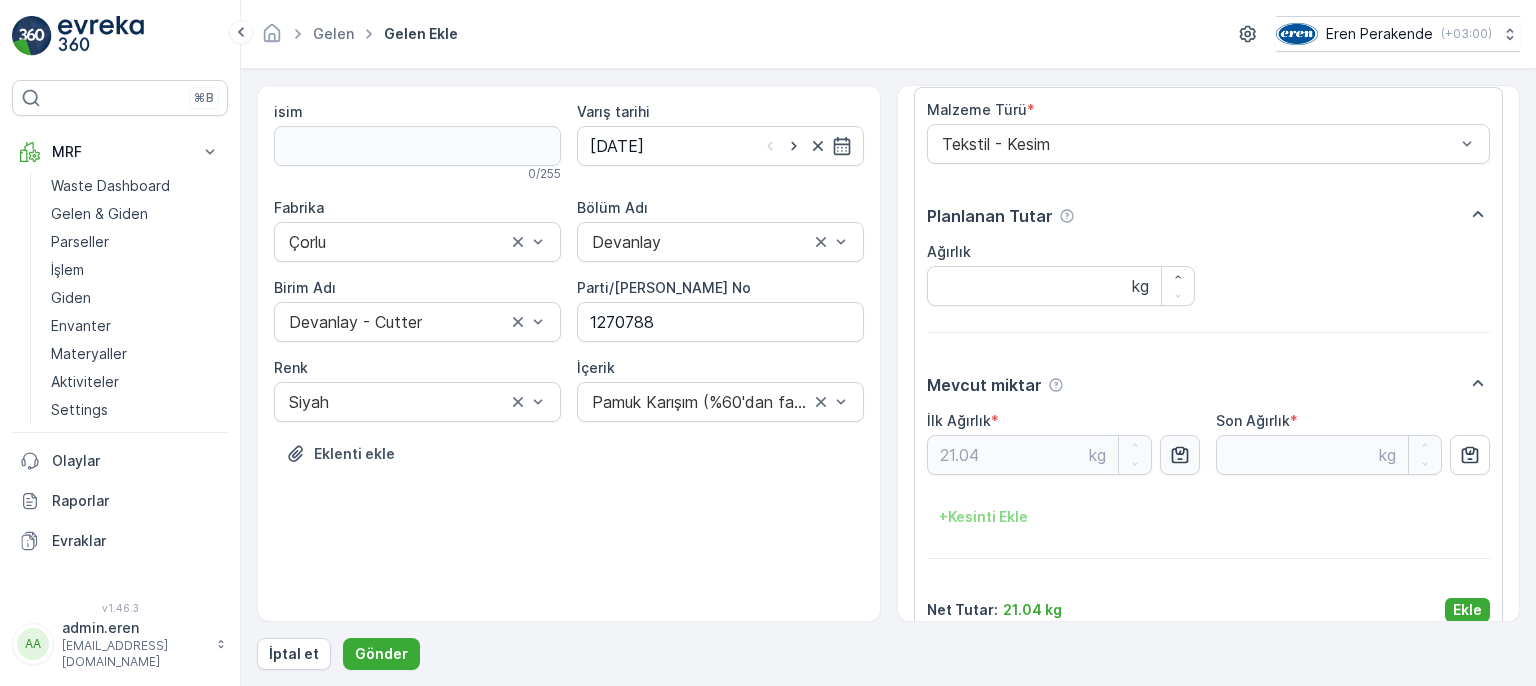 scroll, scrollTop: 84, scrollLeft: 0, axis: vertical 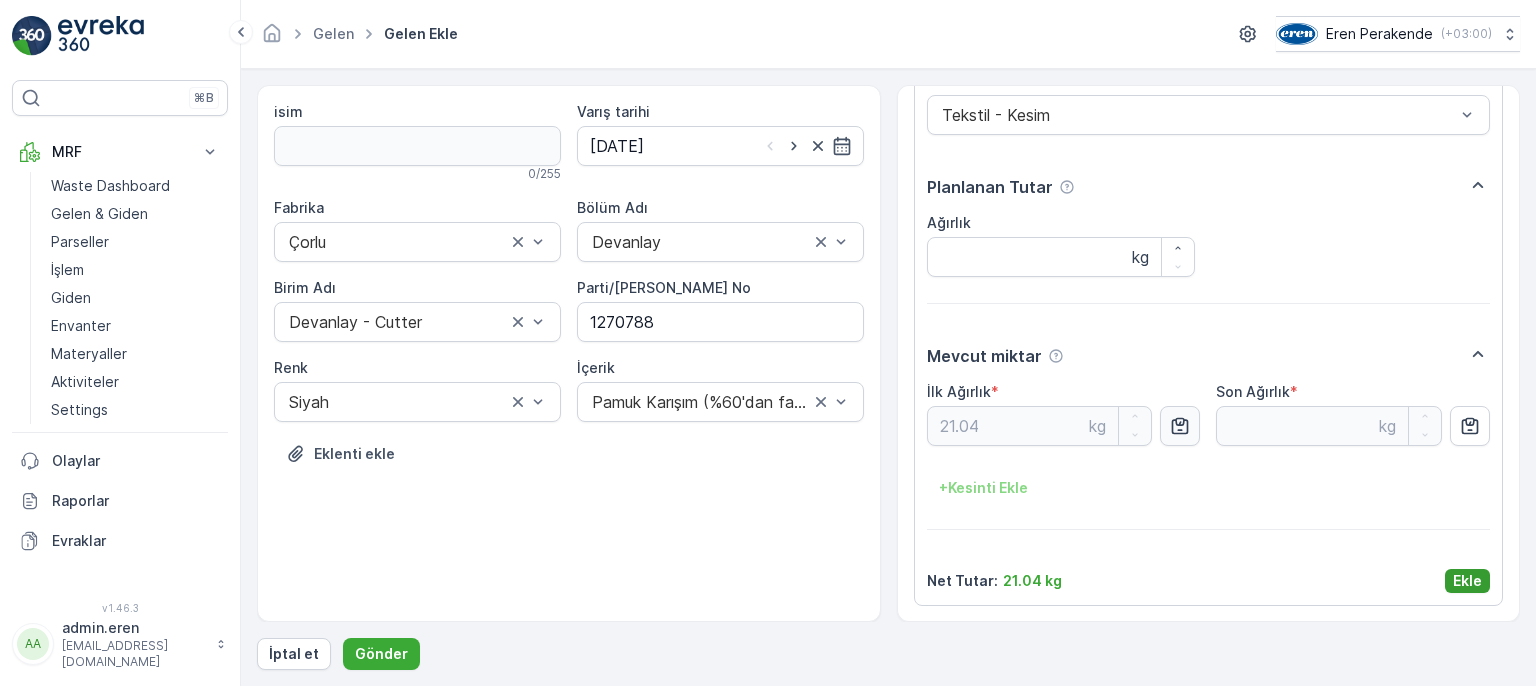 click on "Ekle" at bounding box center (1467, 581) 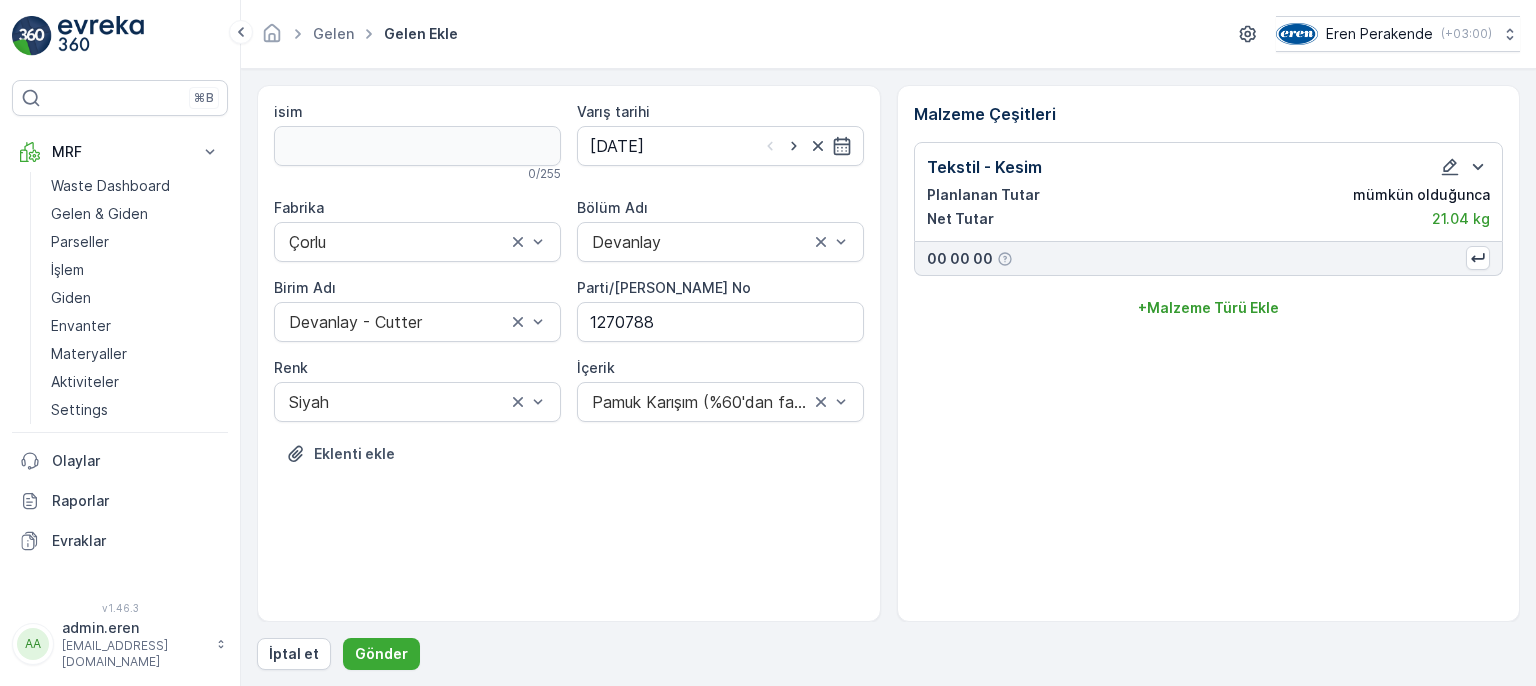scroll, scrollTop: 0, scrollLeft: 0, axis: both 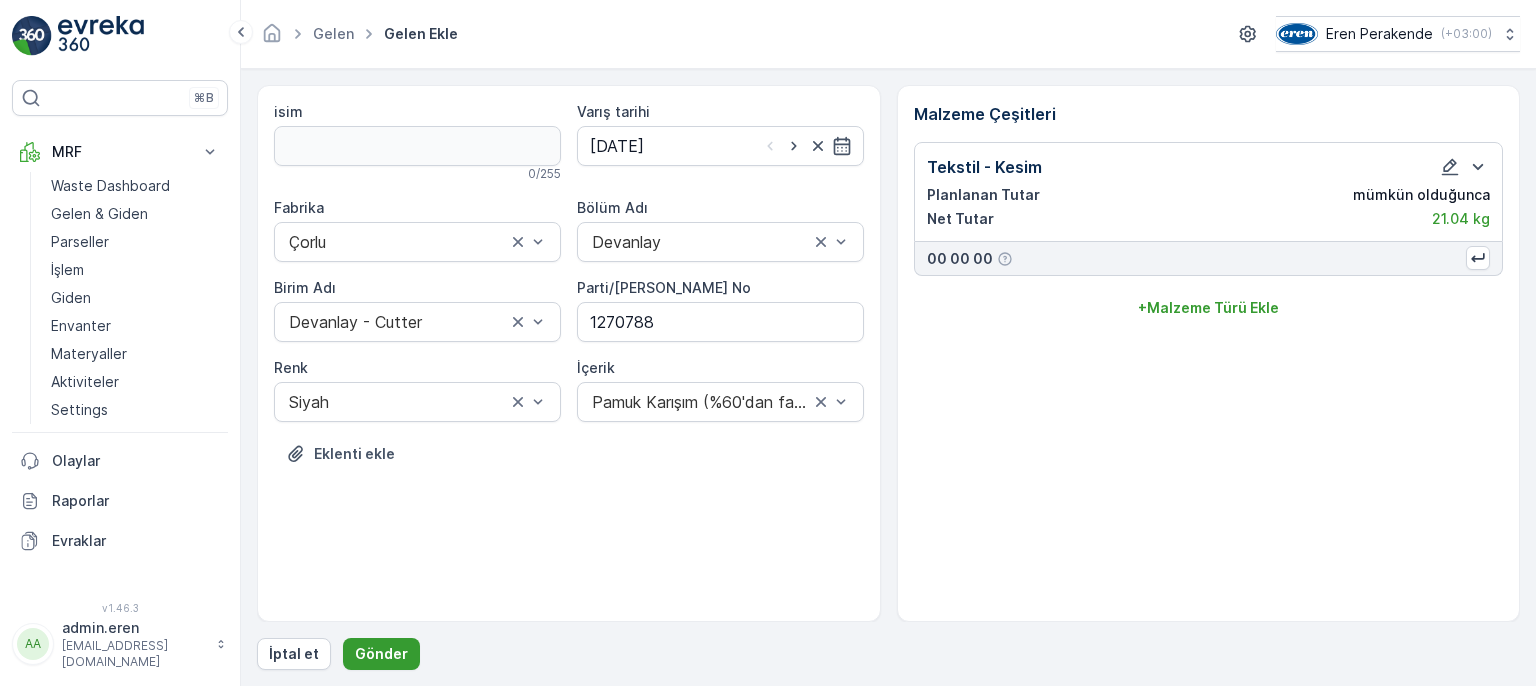 click on "Gönder" at bounding box center [381, 654] 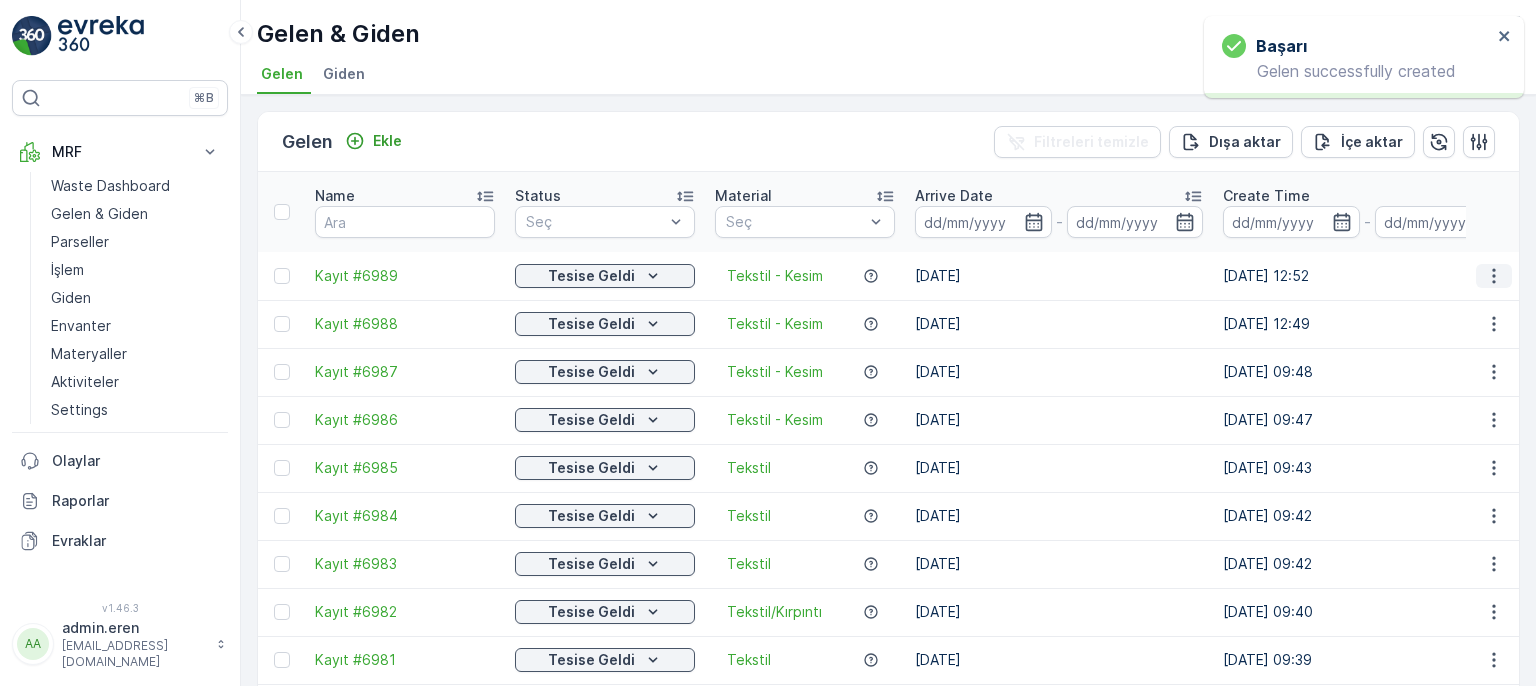 click 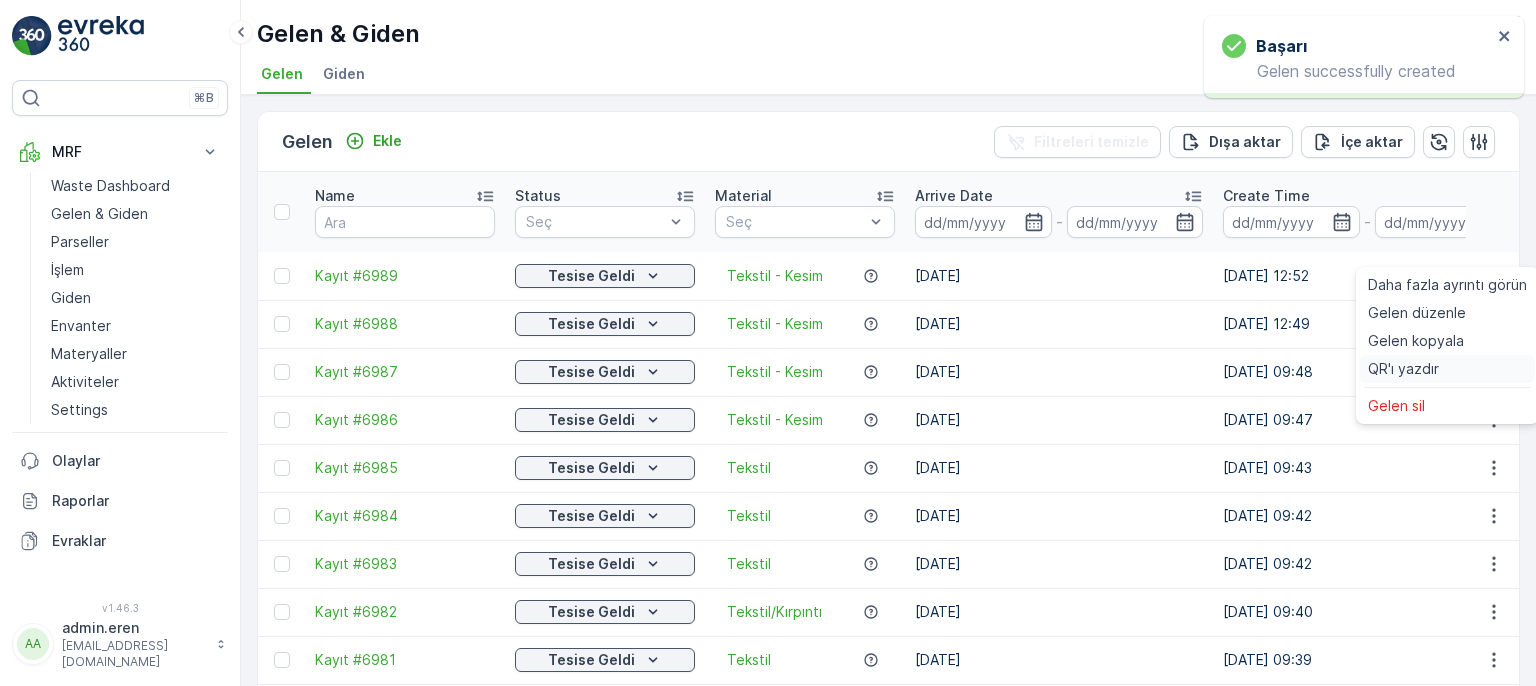 click on "QR'ı yazdır" at bounding box center [1403, 369] 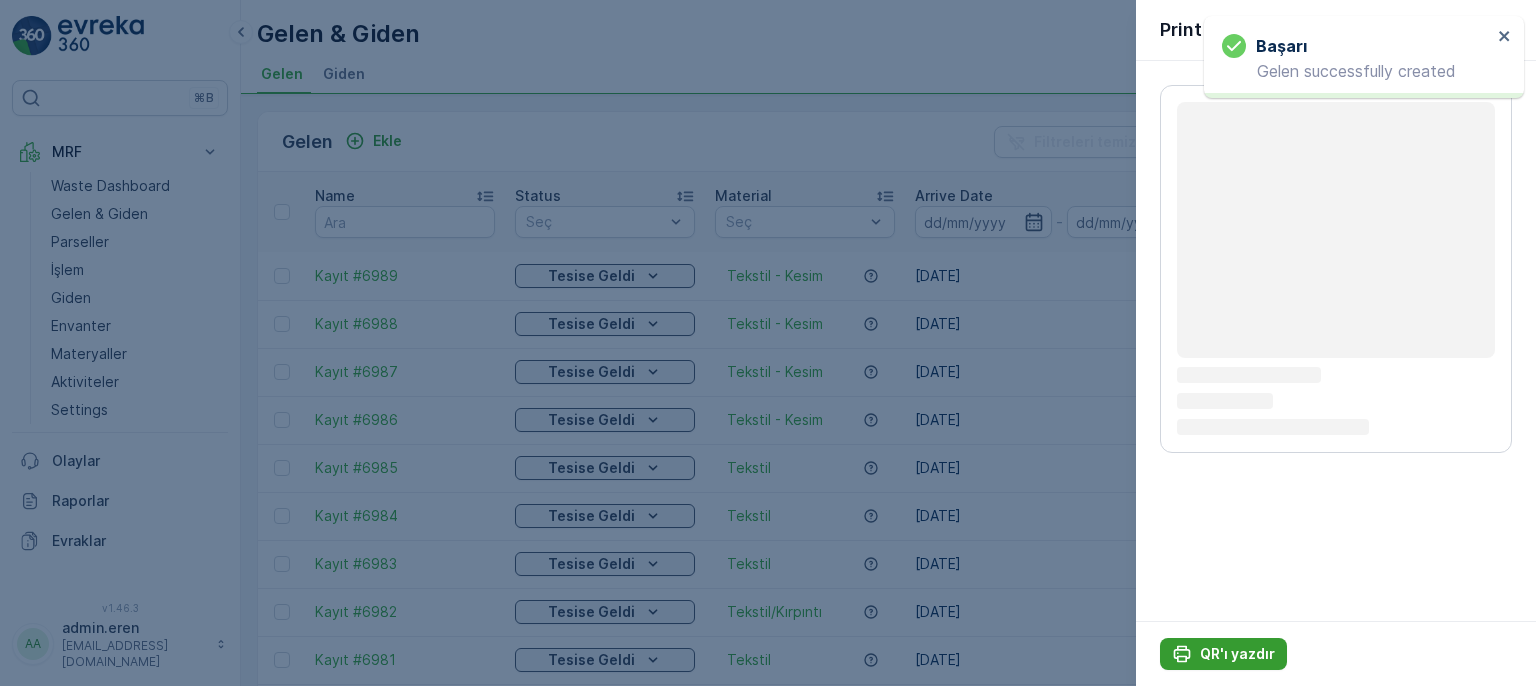click on "QR'ı yazdır" at bounding box center [1237, 654] 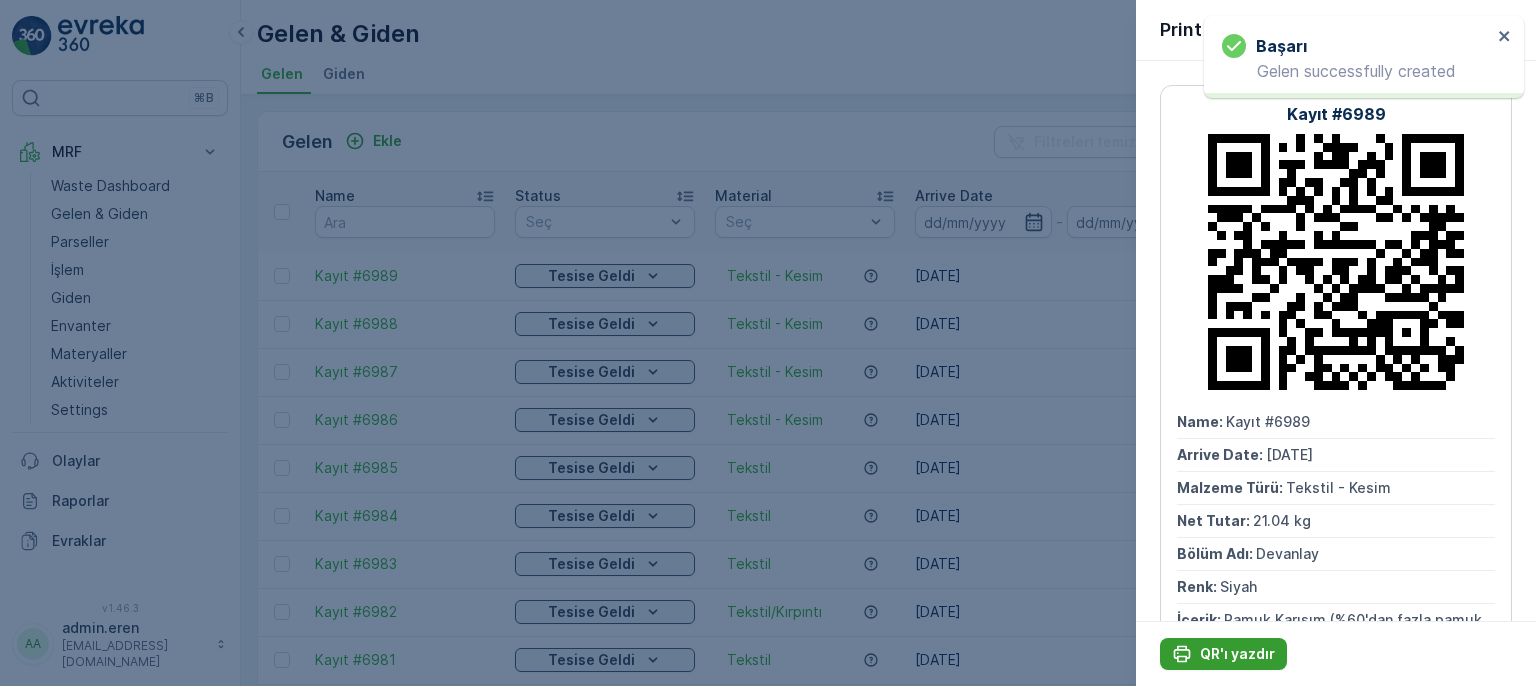 scroll, scrollTop: 0, scrollLeft: 0, axis: both 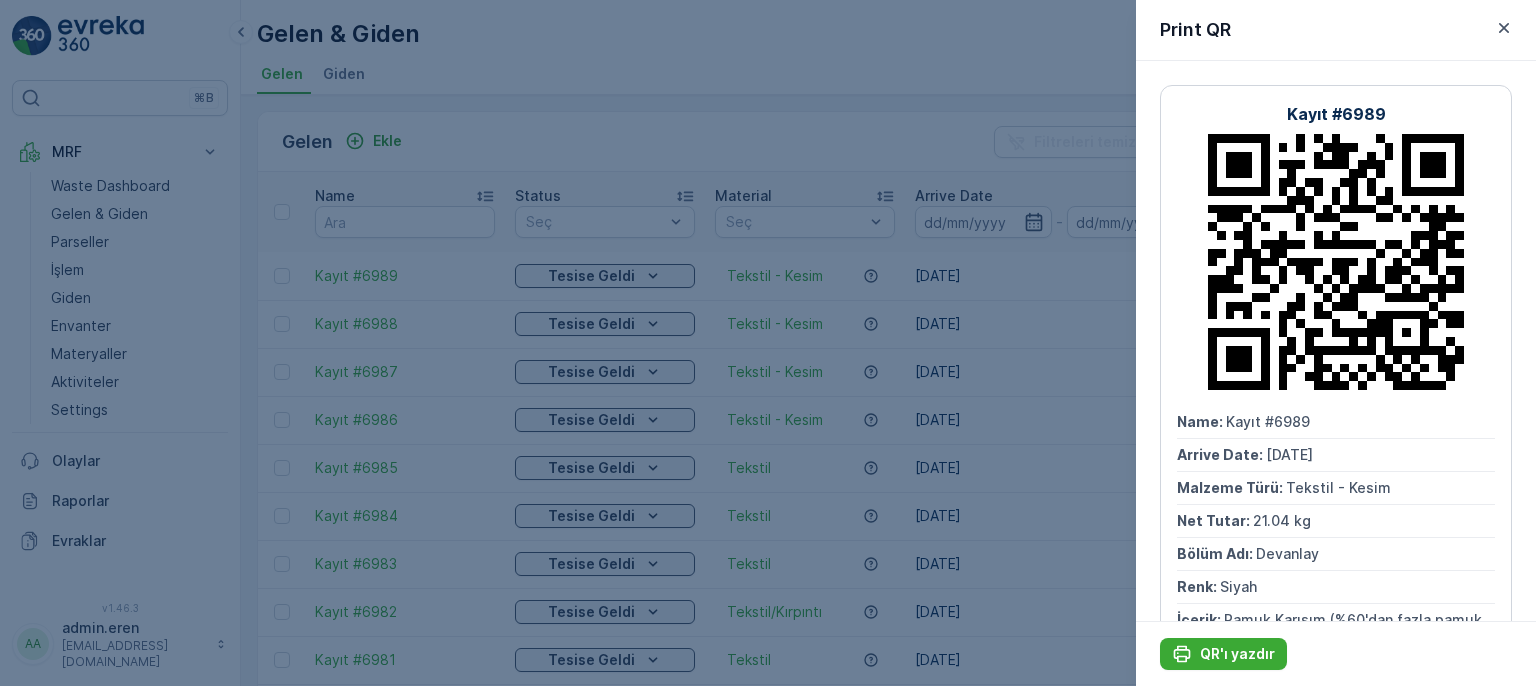 click at bounding box center (768, 343) 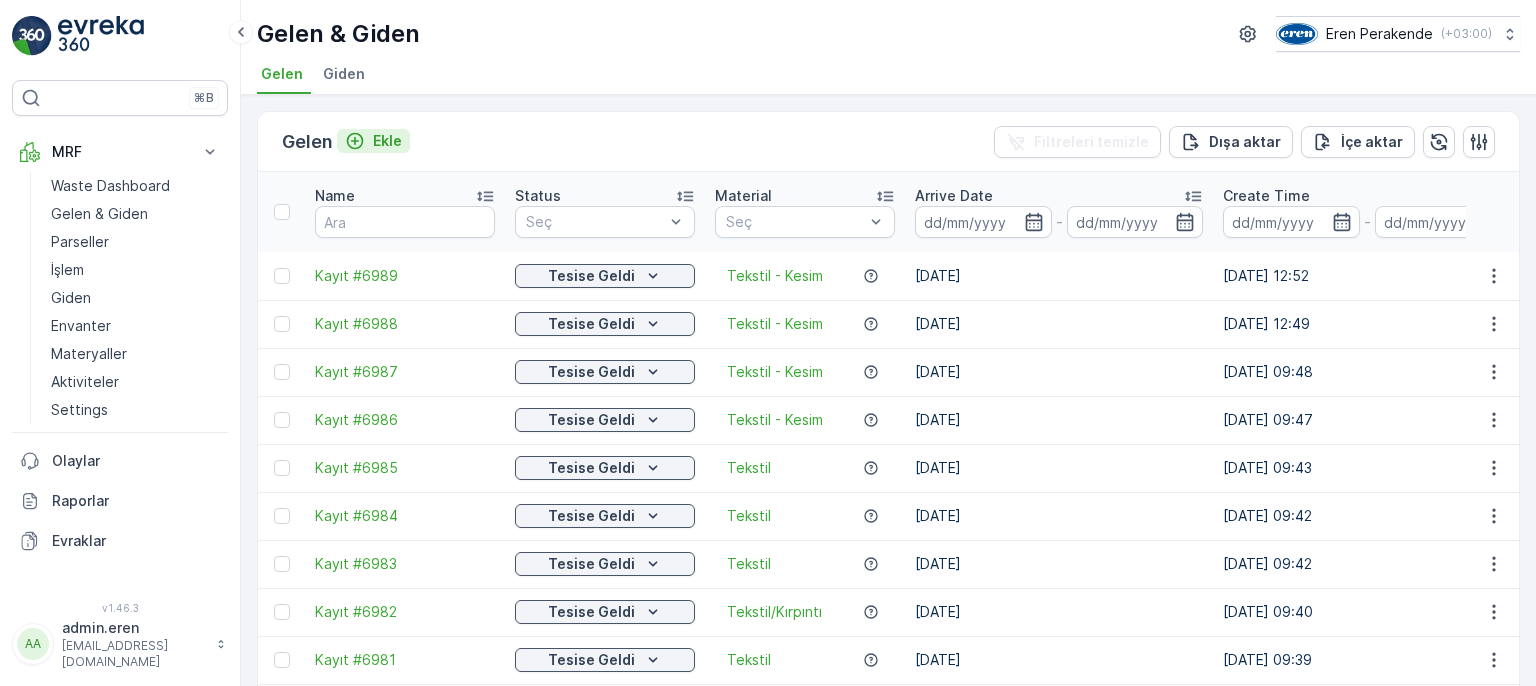 click on "Ekle" at bounding box center (387, 141) 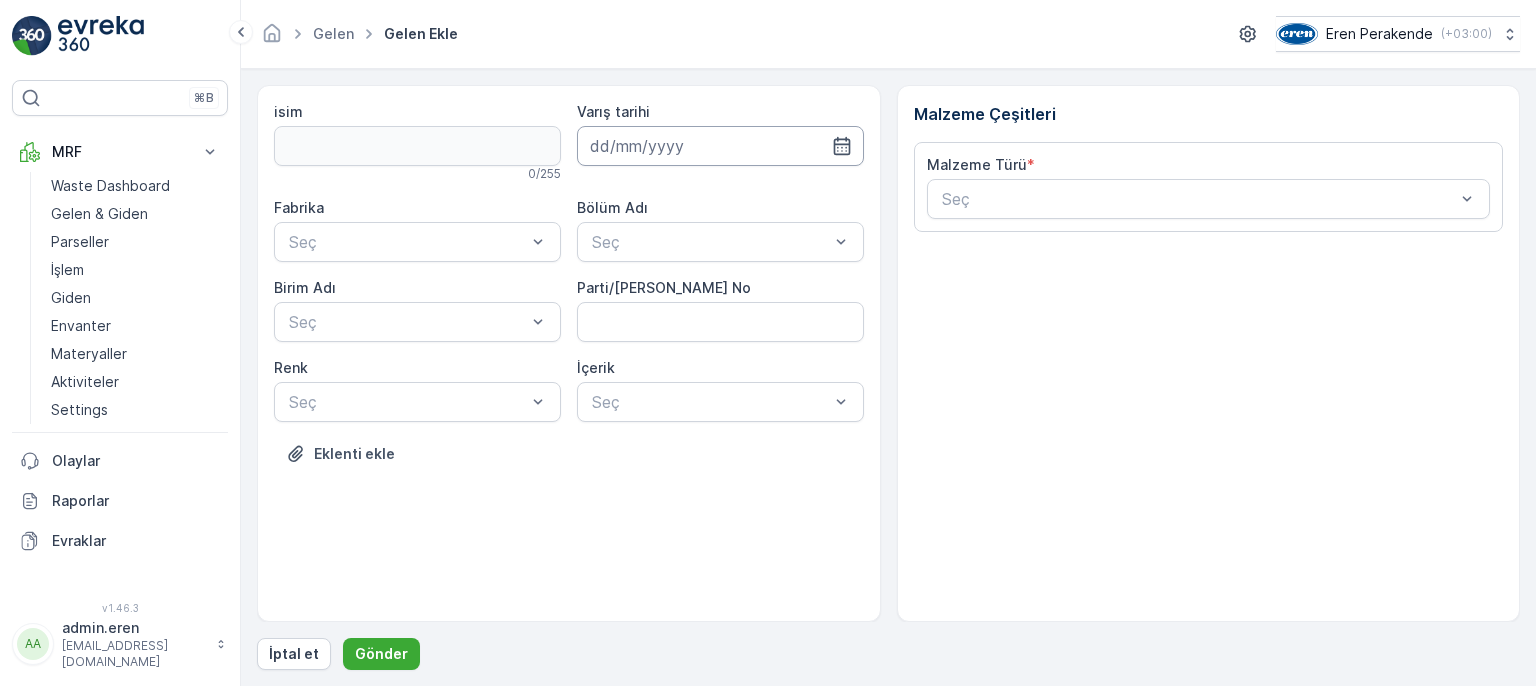 click at bounding box center (720, 146) 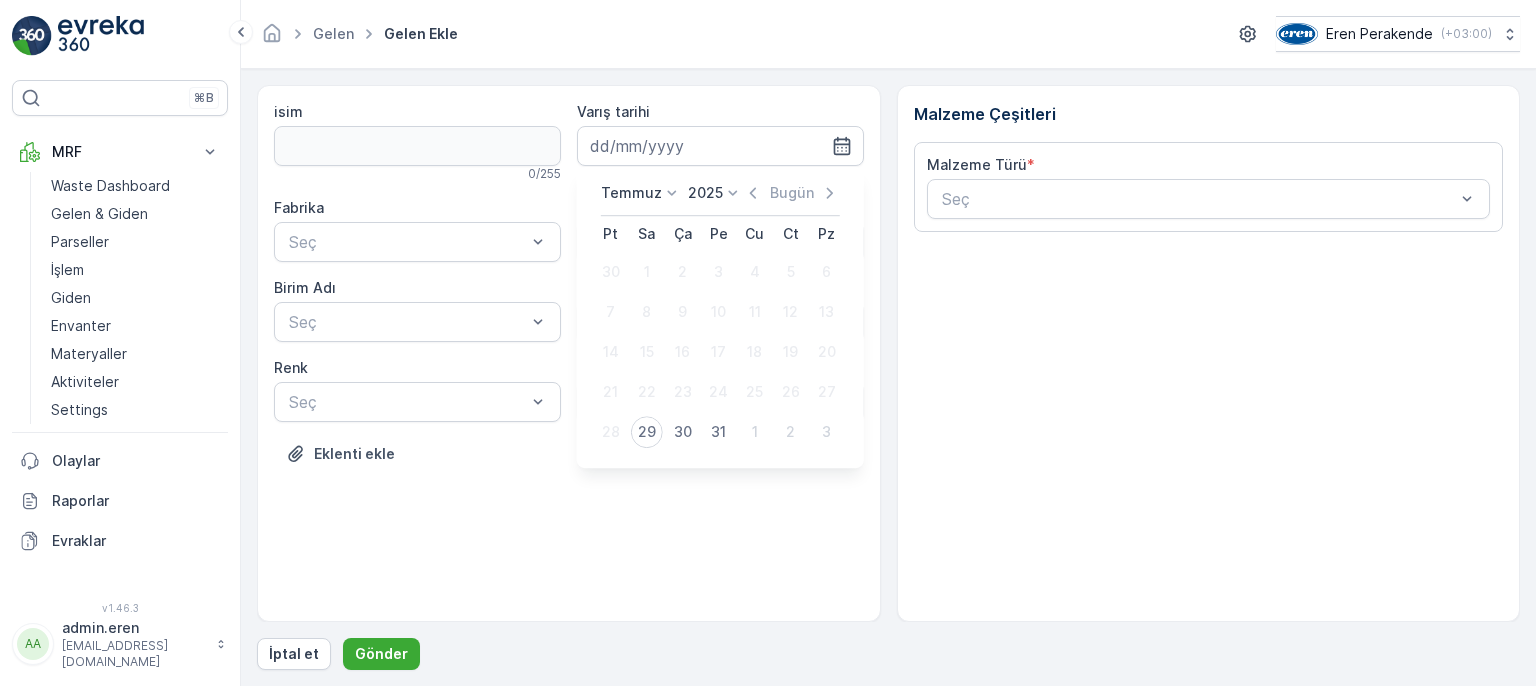 click on "29" at bounding box center (647, 432) 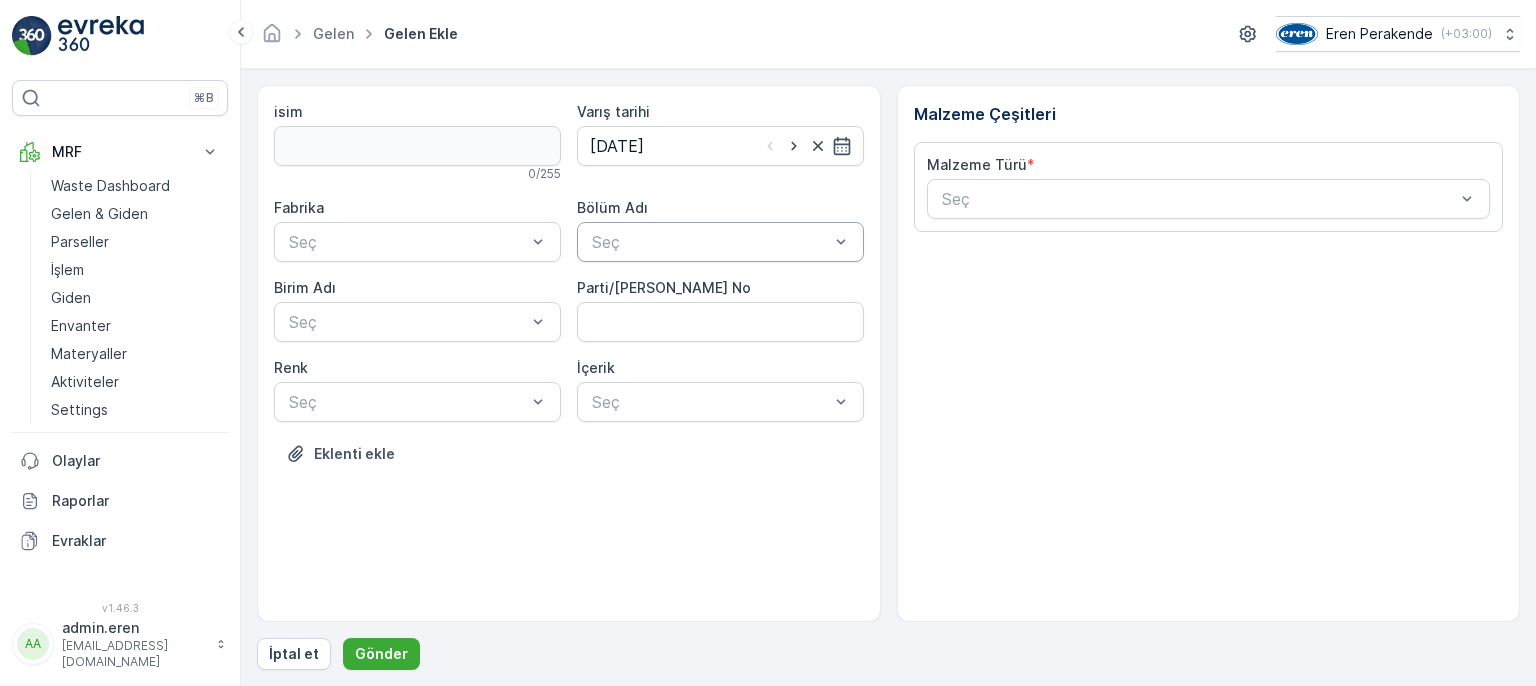 click on "Seç" at bounding box center [720, 242] 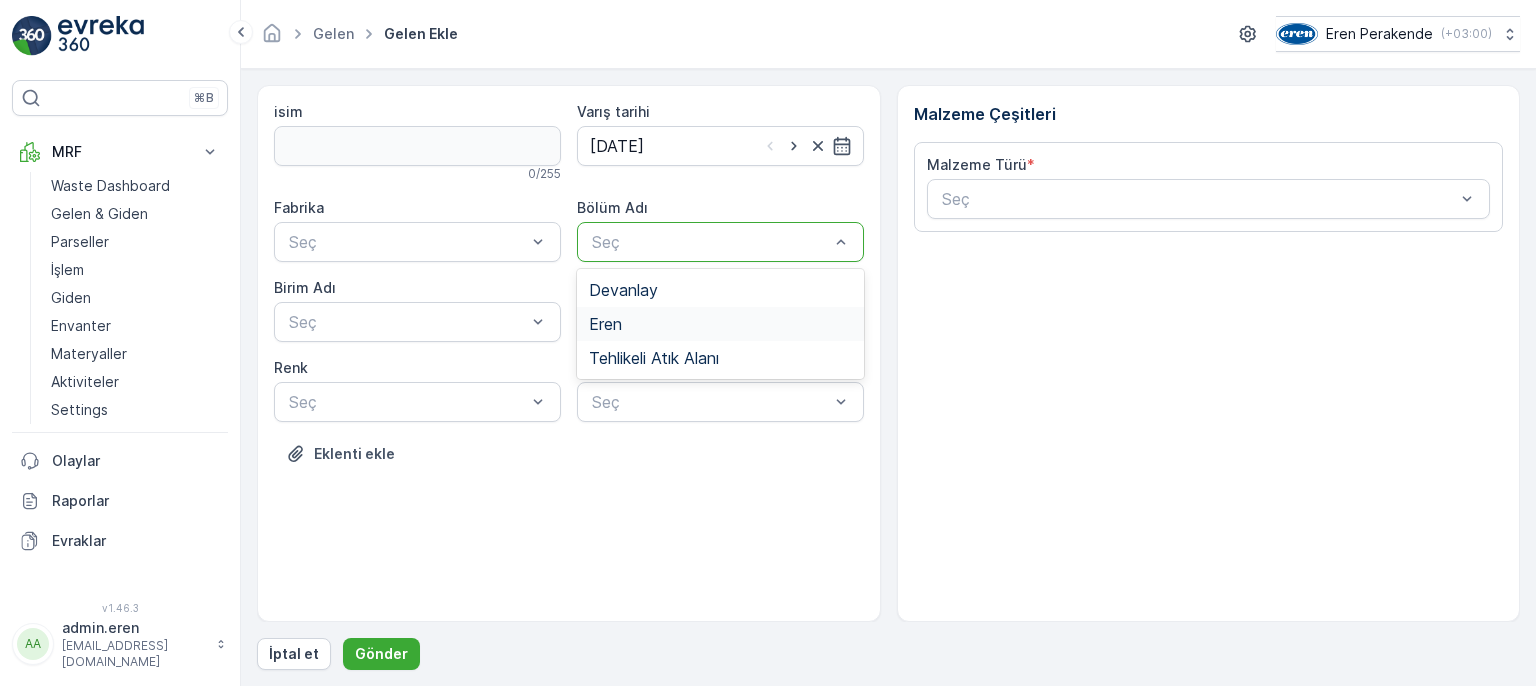 click on "Eren" at bounding box center (720, 324) 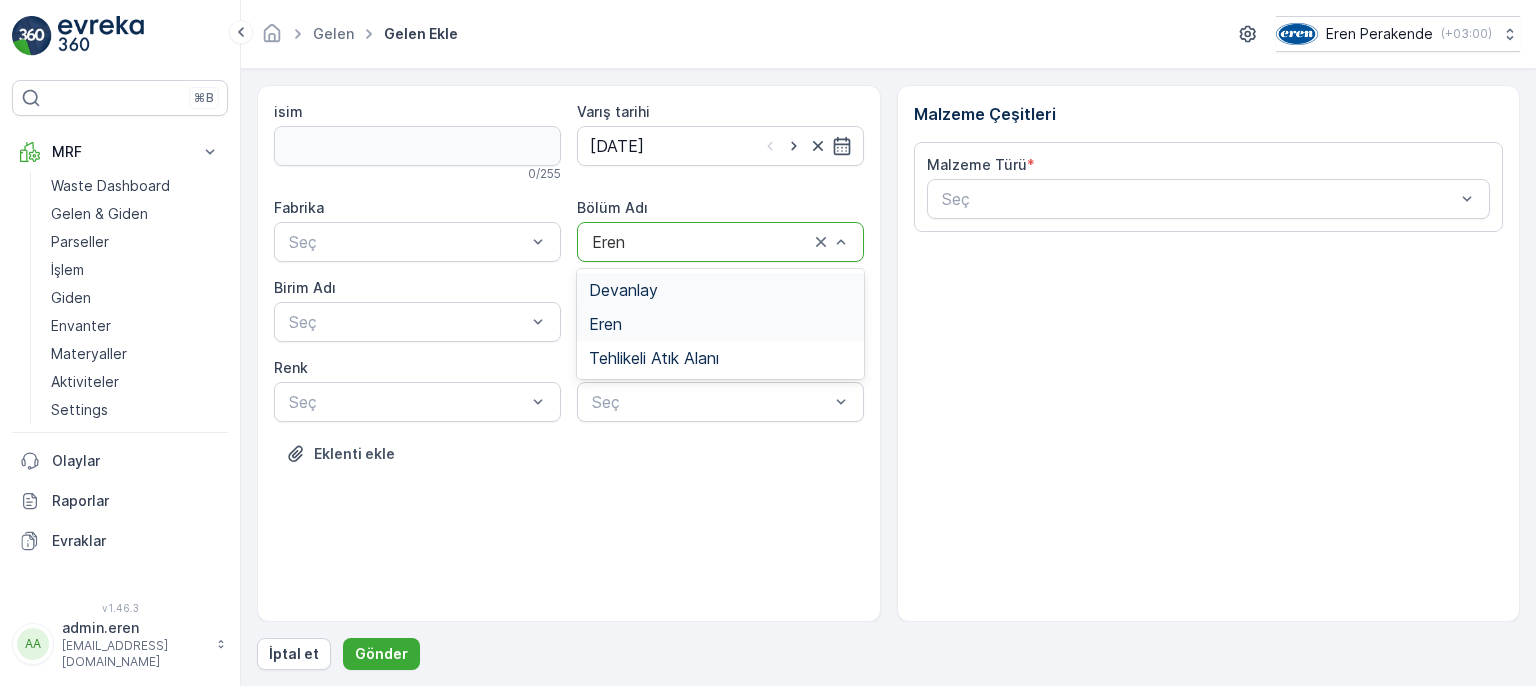 click at bounding box center [700, 242] 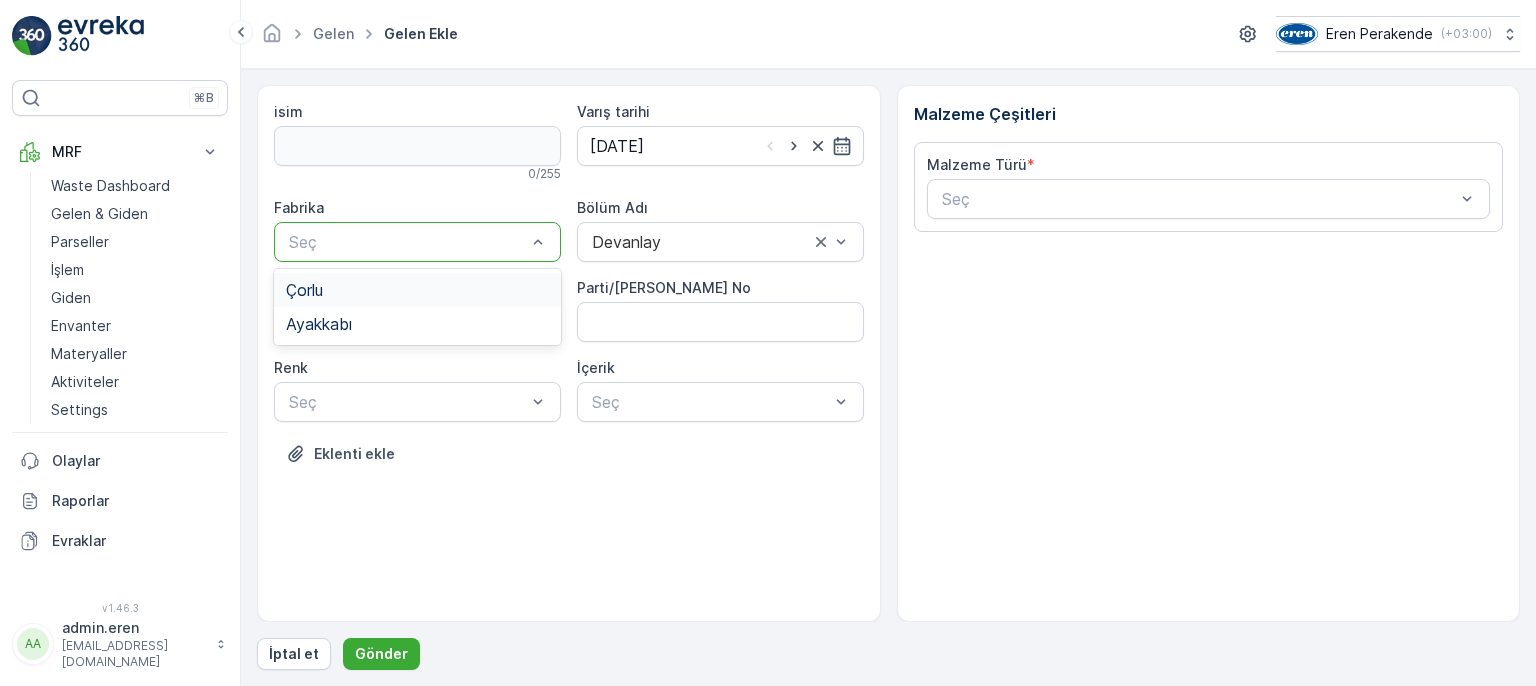 drag, startPoint x: 500, startPoint y: 238, endPoint x: 484, endPoint y: 303, distance: 66.94027 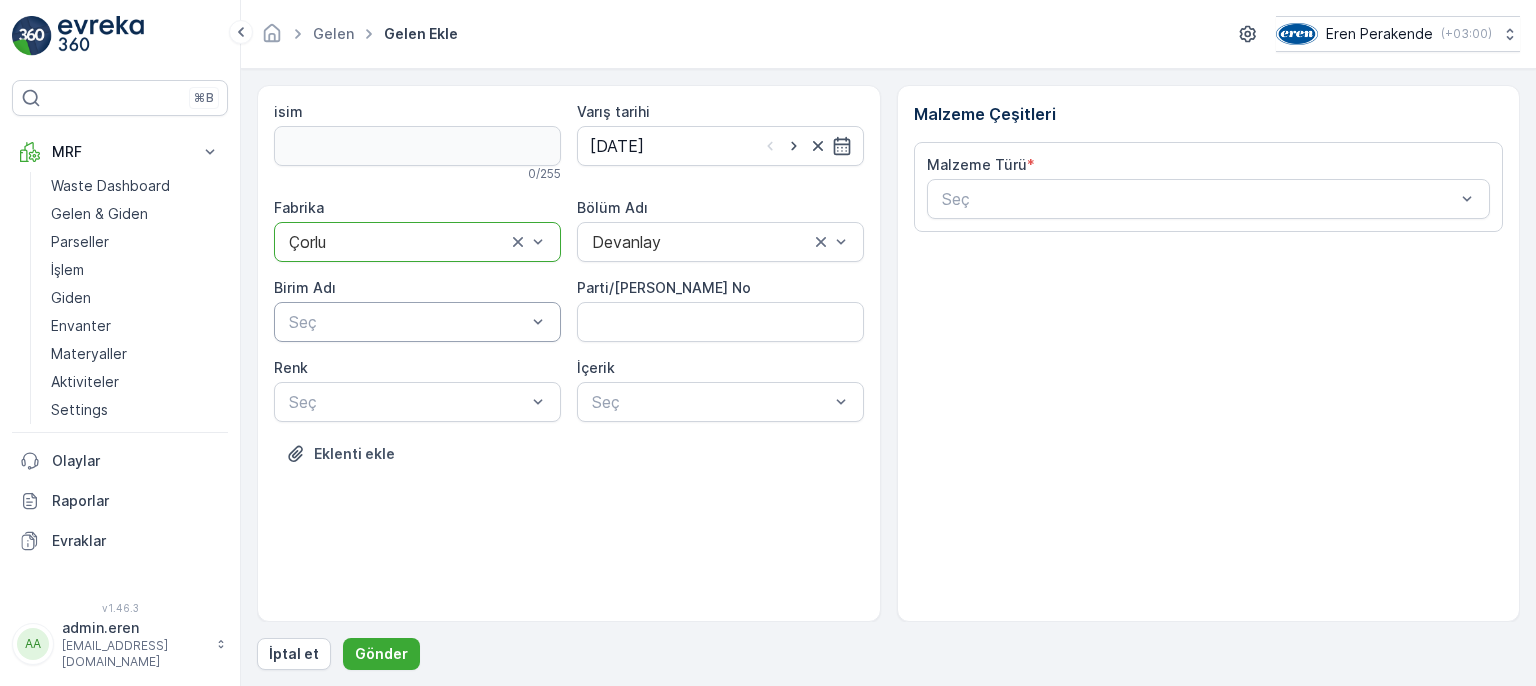 click at bounding box center [407, 322] 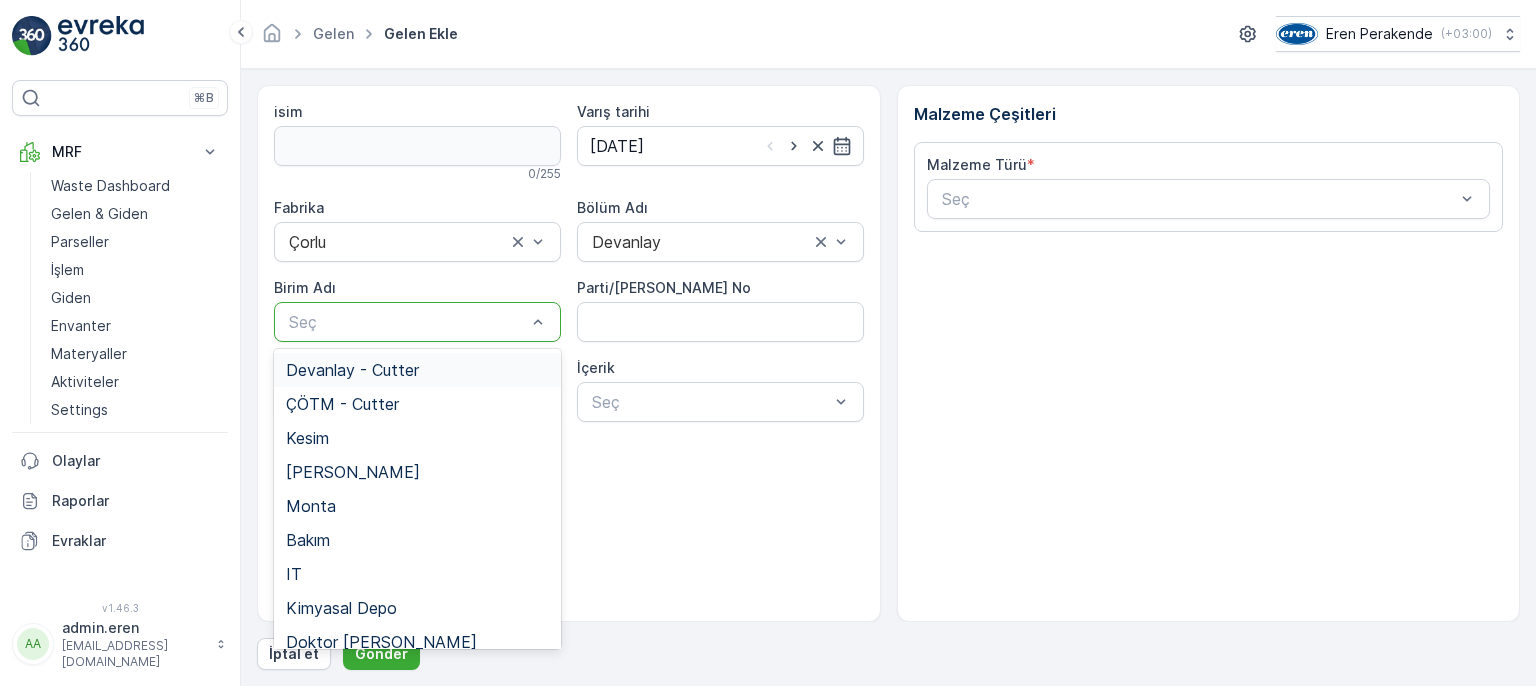 drag, startPoint x: 490, startPoint y: 372, endPoint x: 527, endPoint y: 364, distance: 37.85499 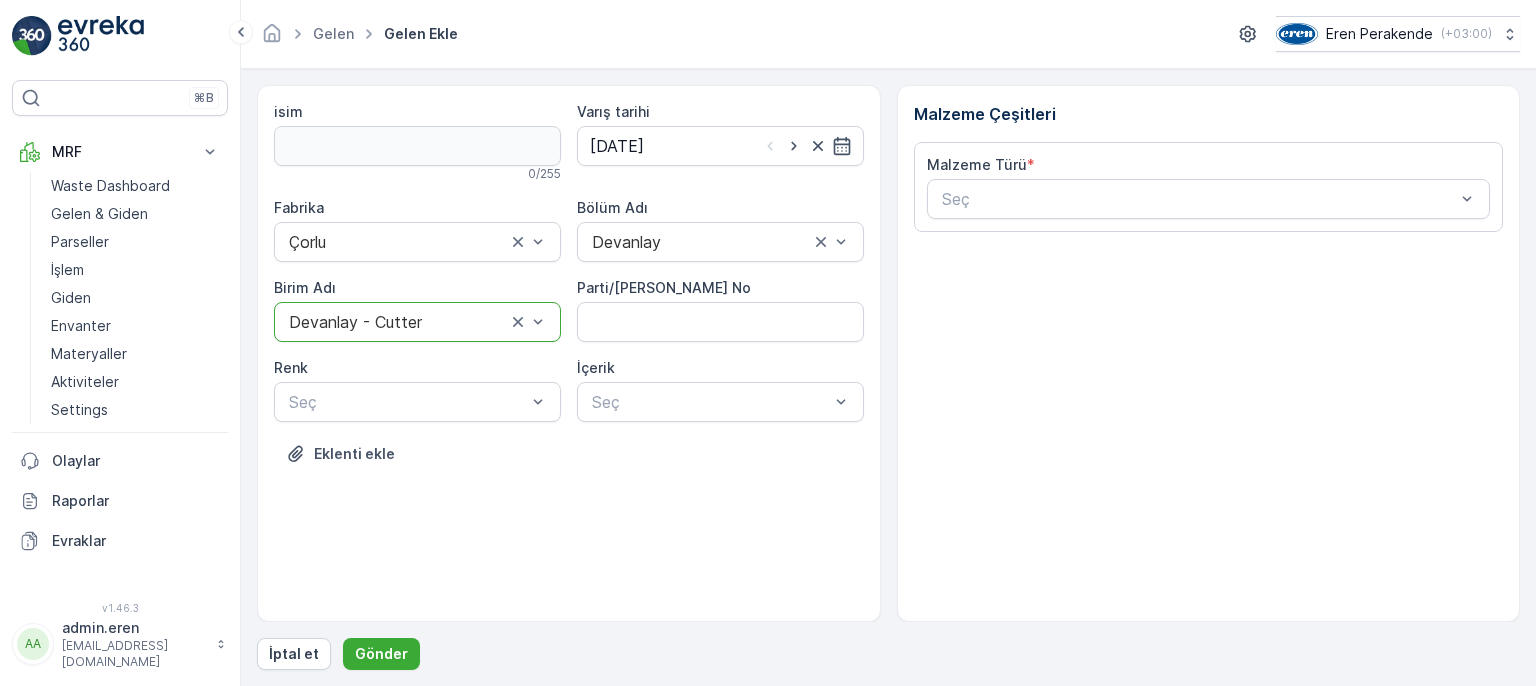 drag, startPoint x: 588, startPoint y: 349, endPoint x: 598, endPoint y: 335, distance: 17.20465 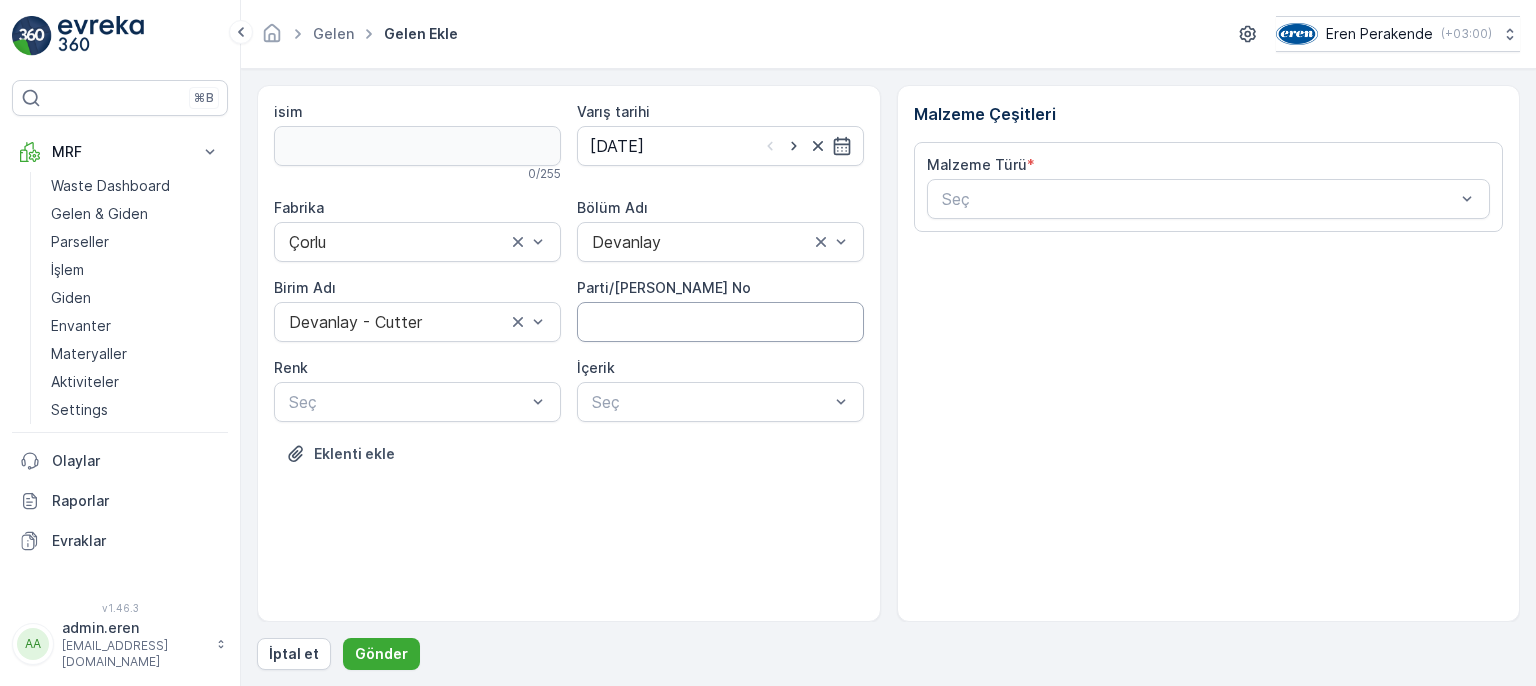 click on "Parti/[PERSON_NAME] No" at bounding box center (720, 322) 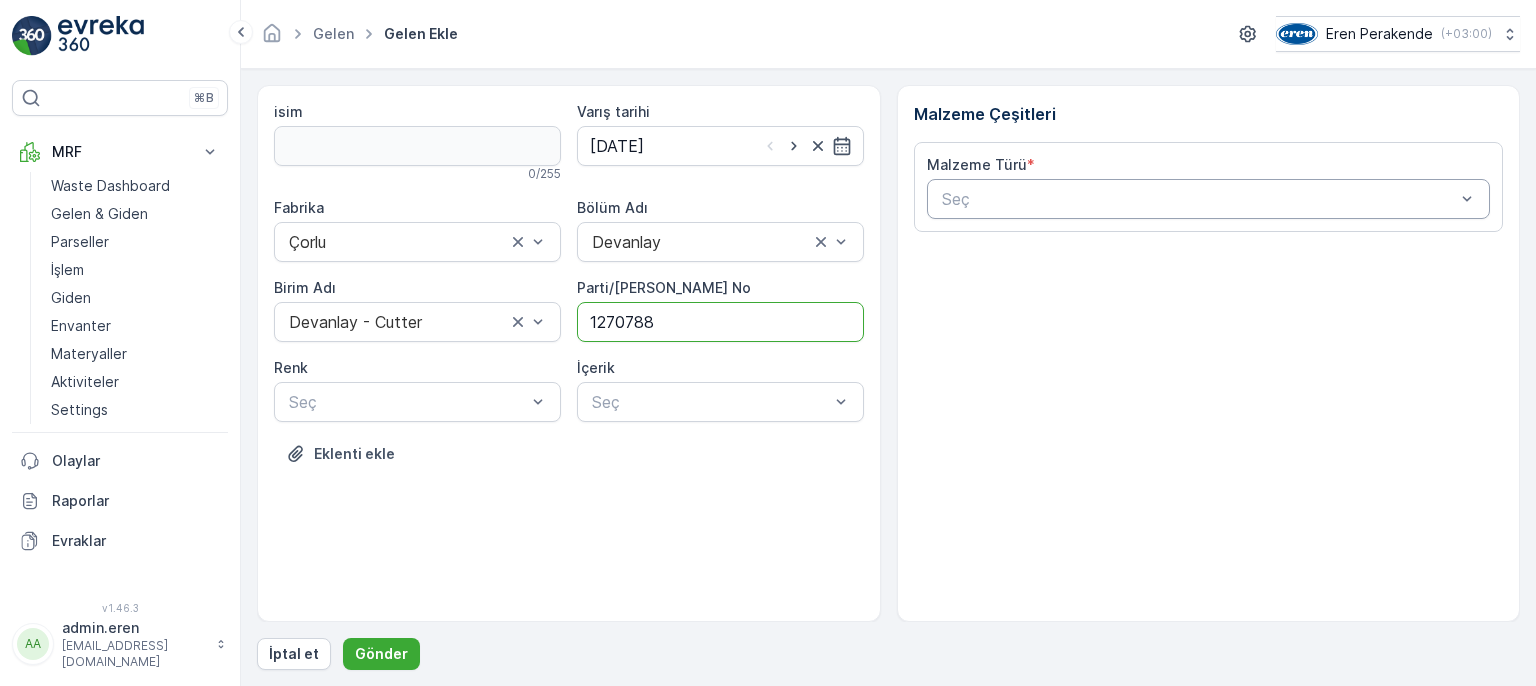 type on "1270788" 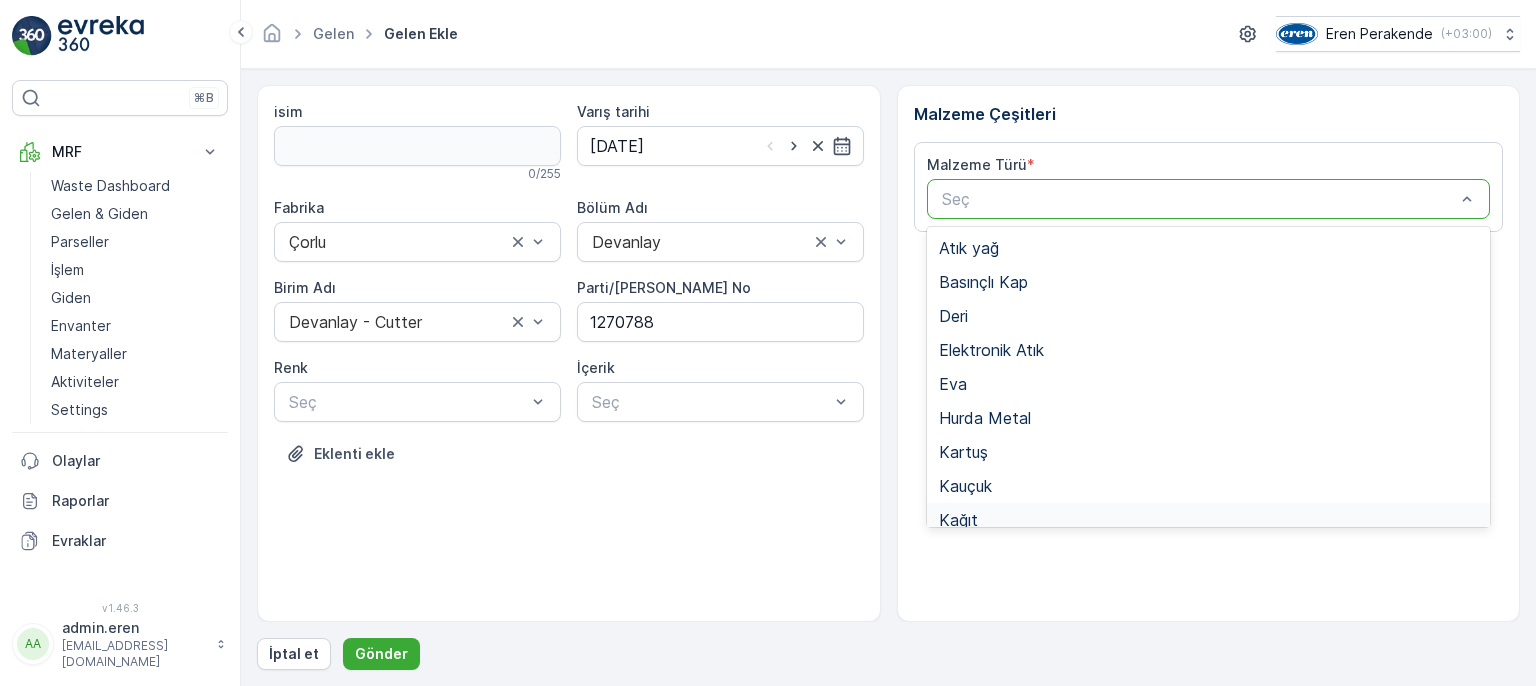 scroll, scrollTop: 300, scrollLeft: 0, axis: vertical 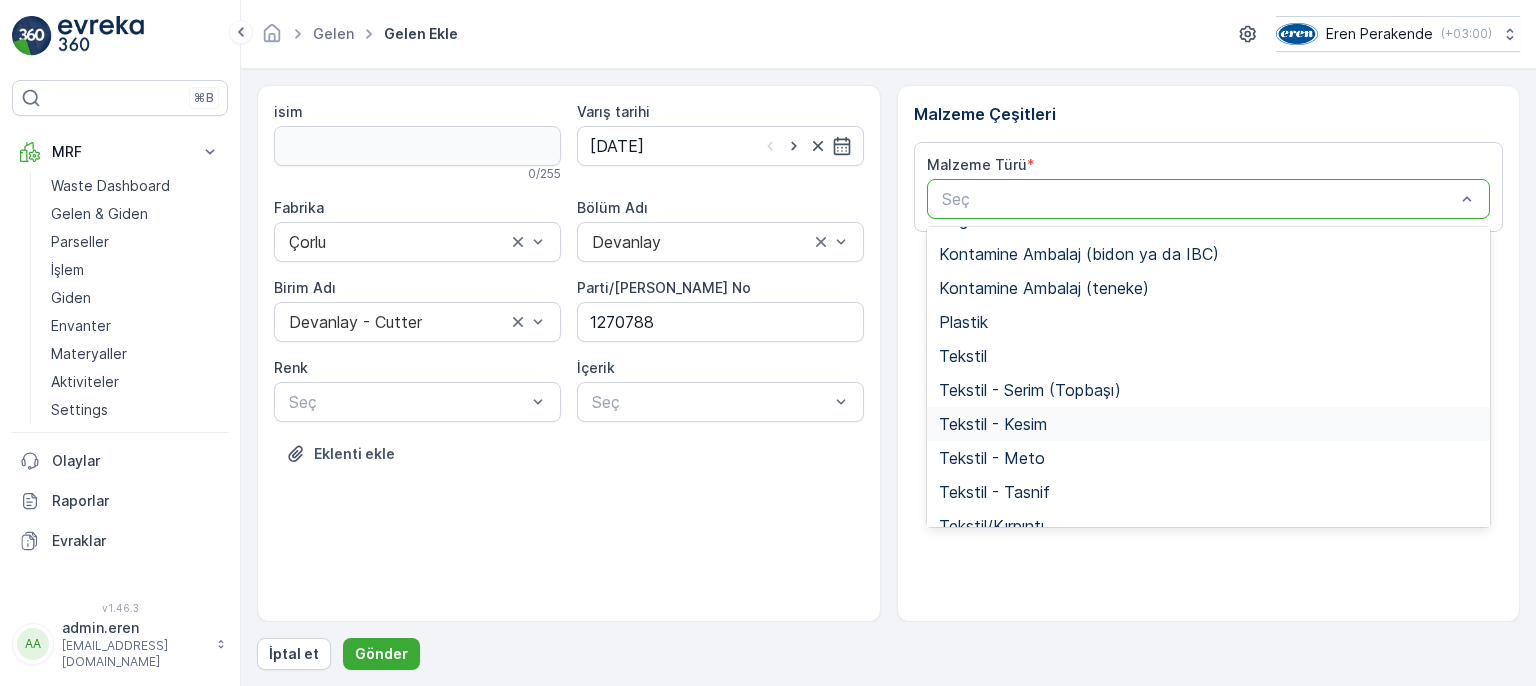 click on "Tekstil - Kesim" at bounding box center [1209, 424] 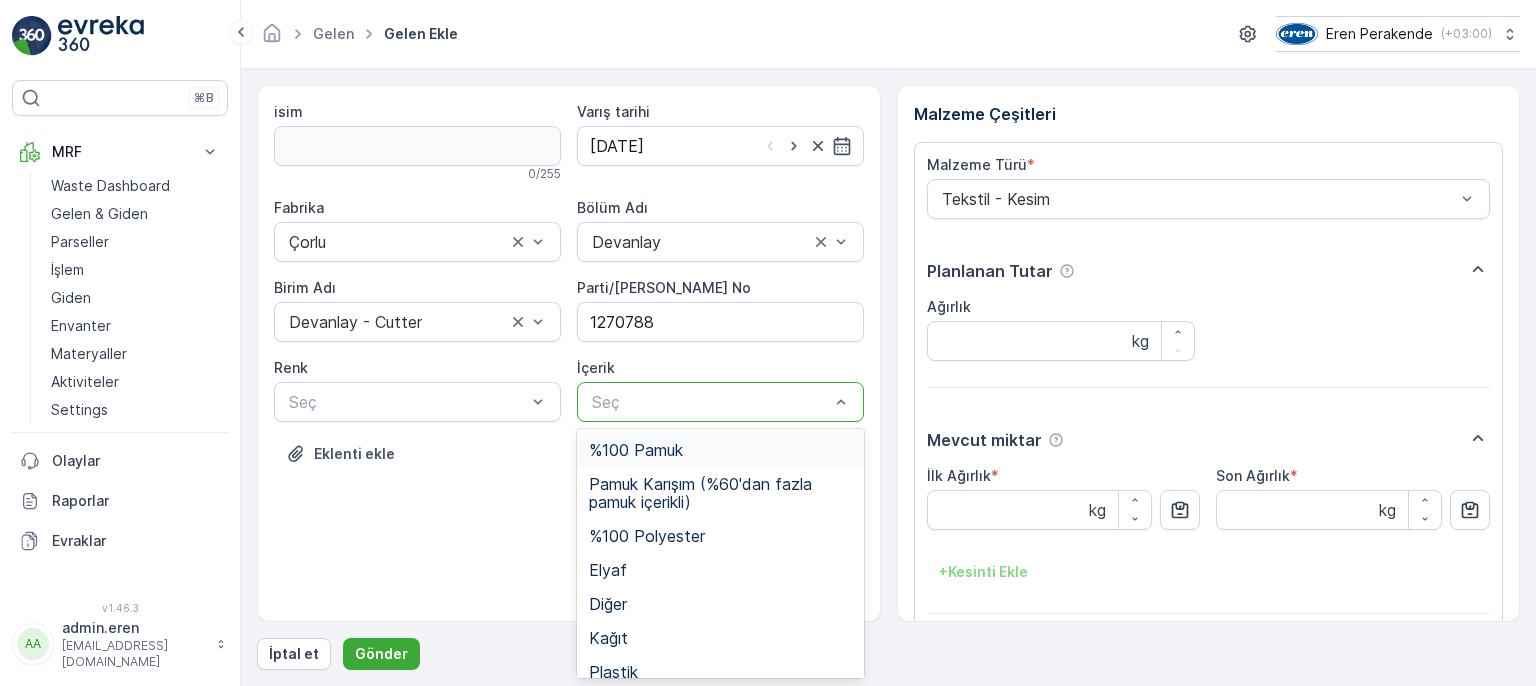 click at bounding box center (710, 402) 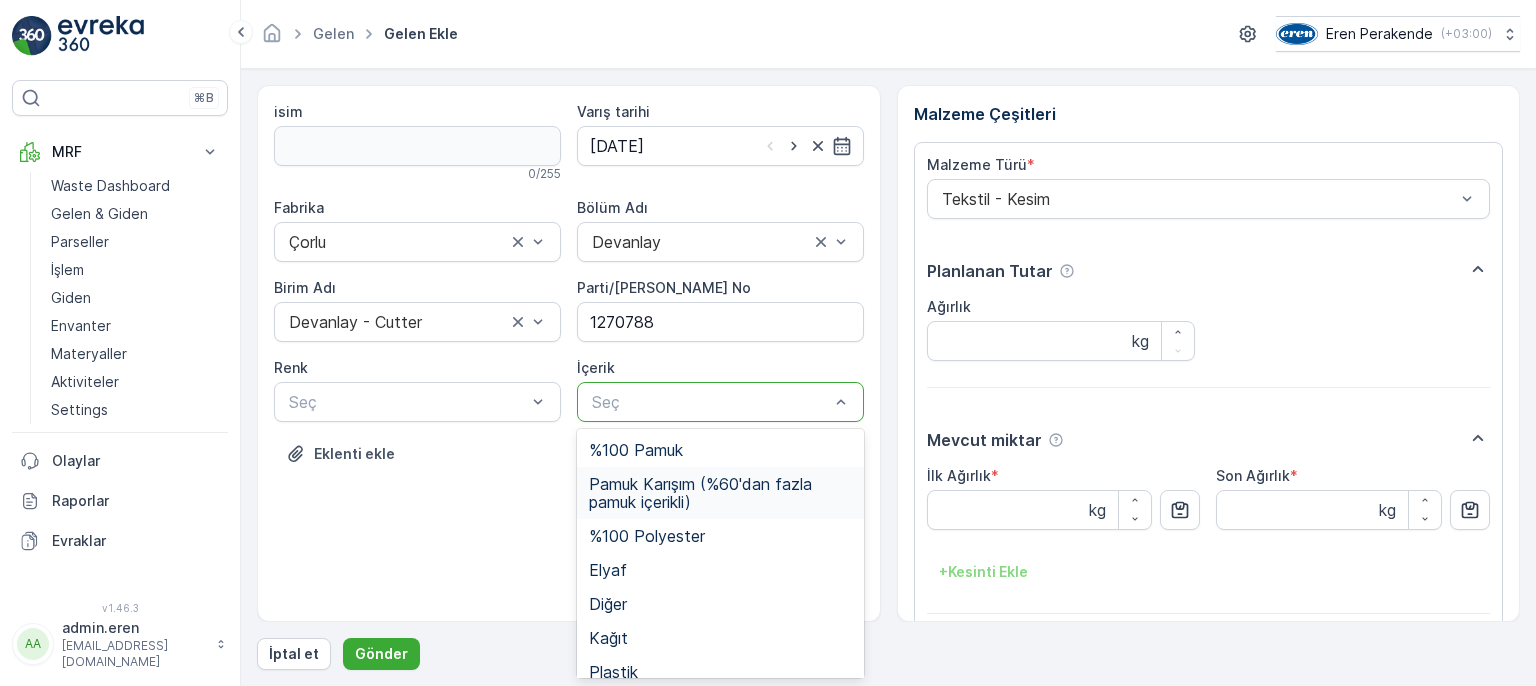 click on "Pamuk Karışım (%60'dan fazla pamuk içerikli)" at bounding box center [720, 493] 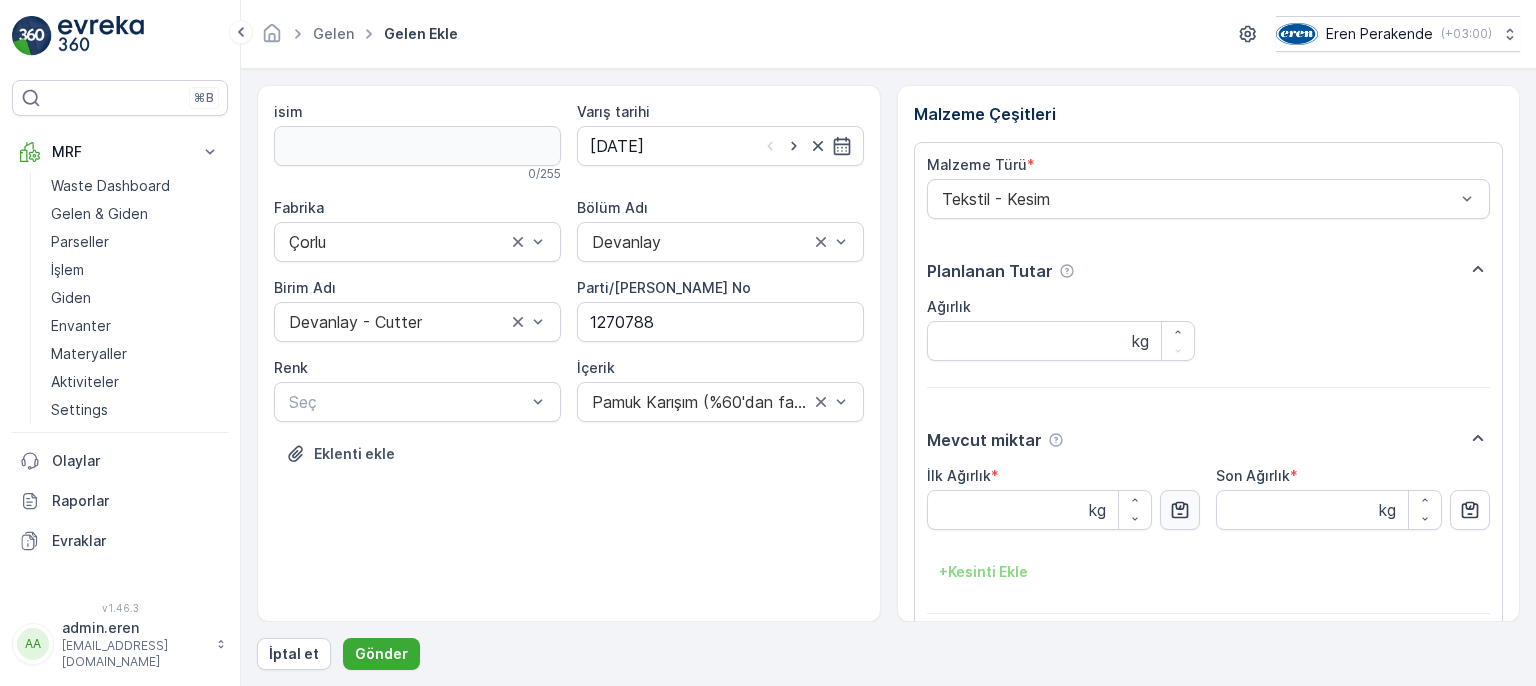 click 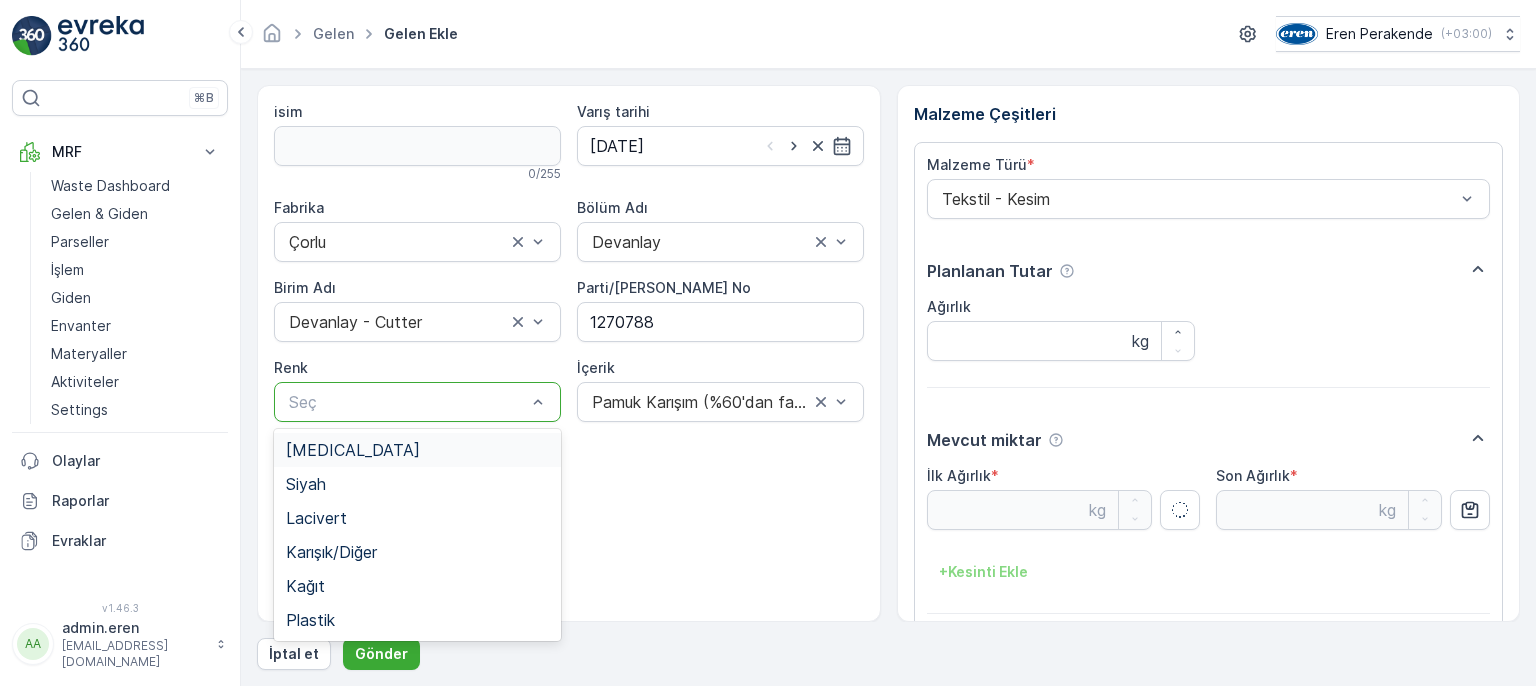type on "18.96" 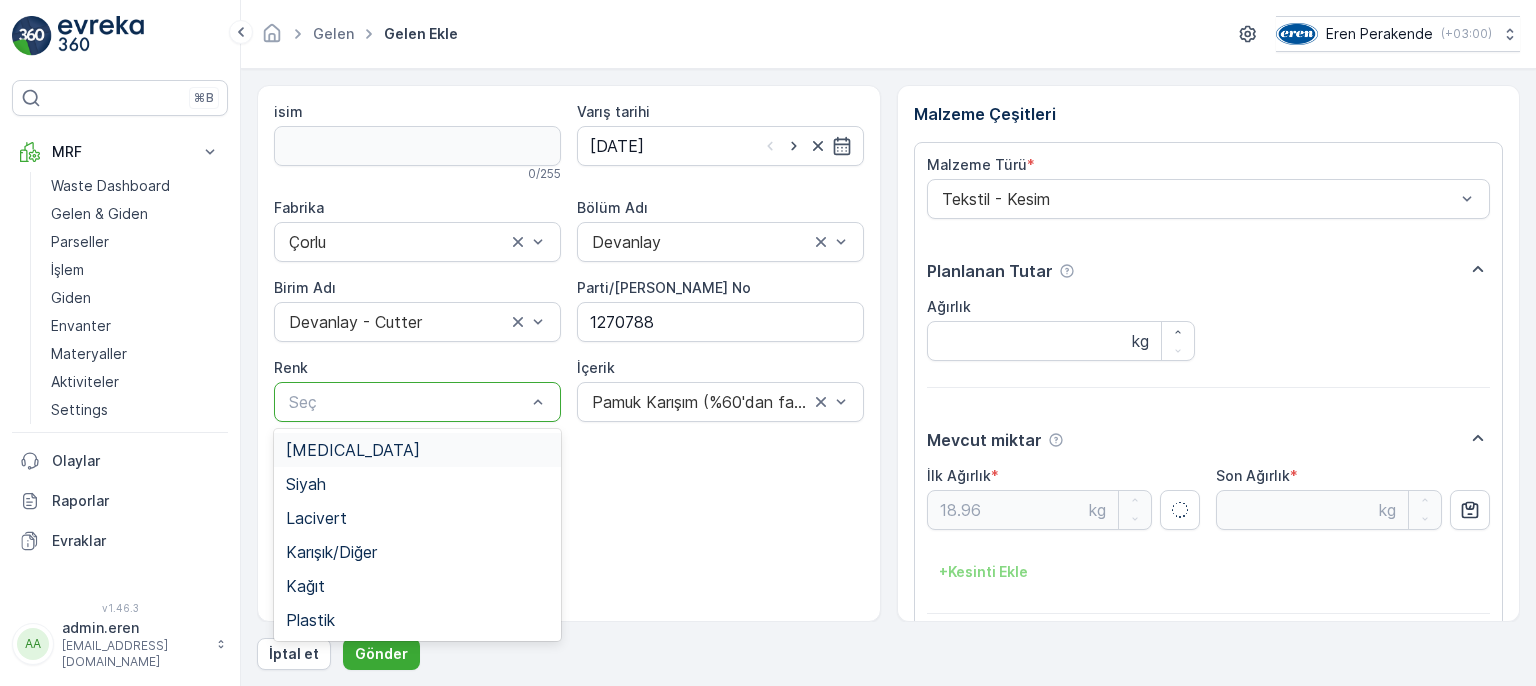 click at bounding box center [407, 402] 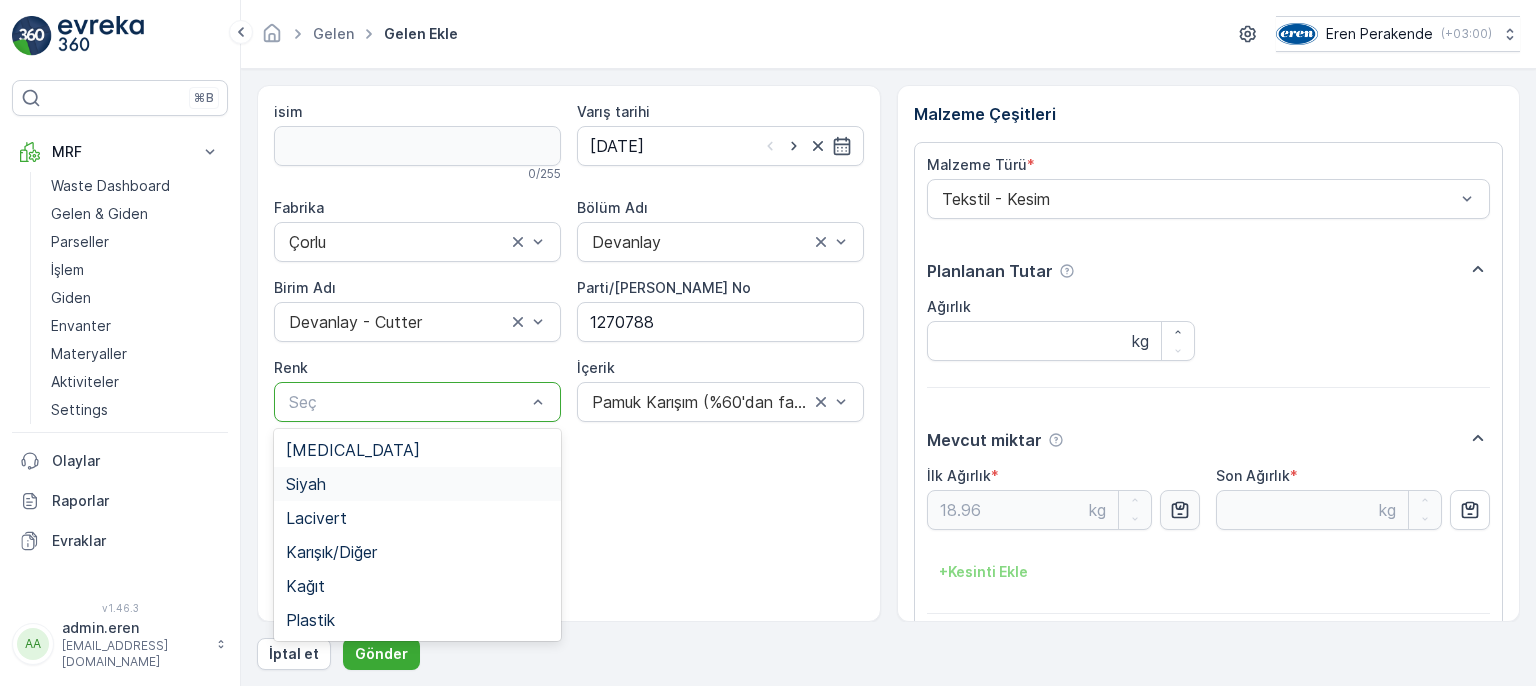click on "Siyah" at bounding box center [417, 484] 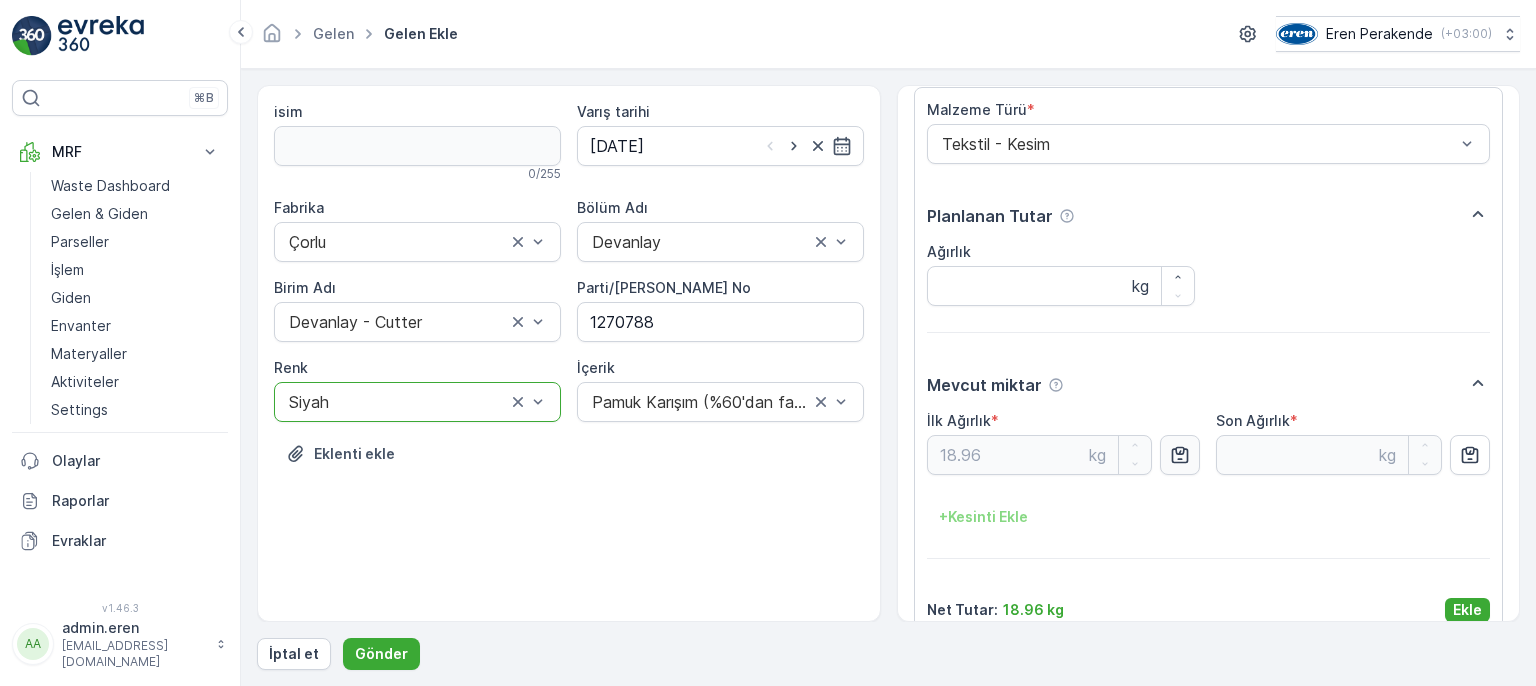scroll, scrollTop: 84, scrollLeft: 0, axis: vertical 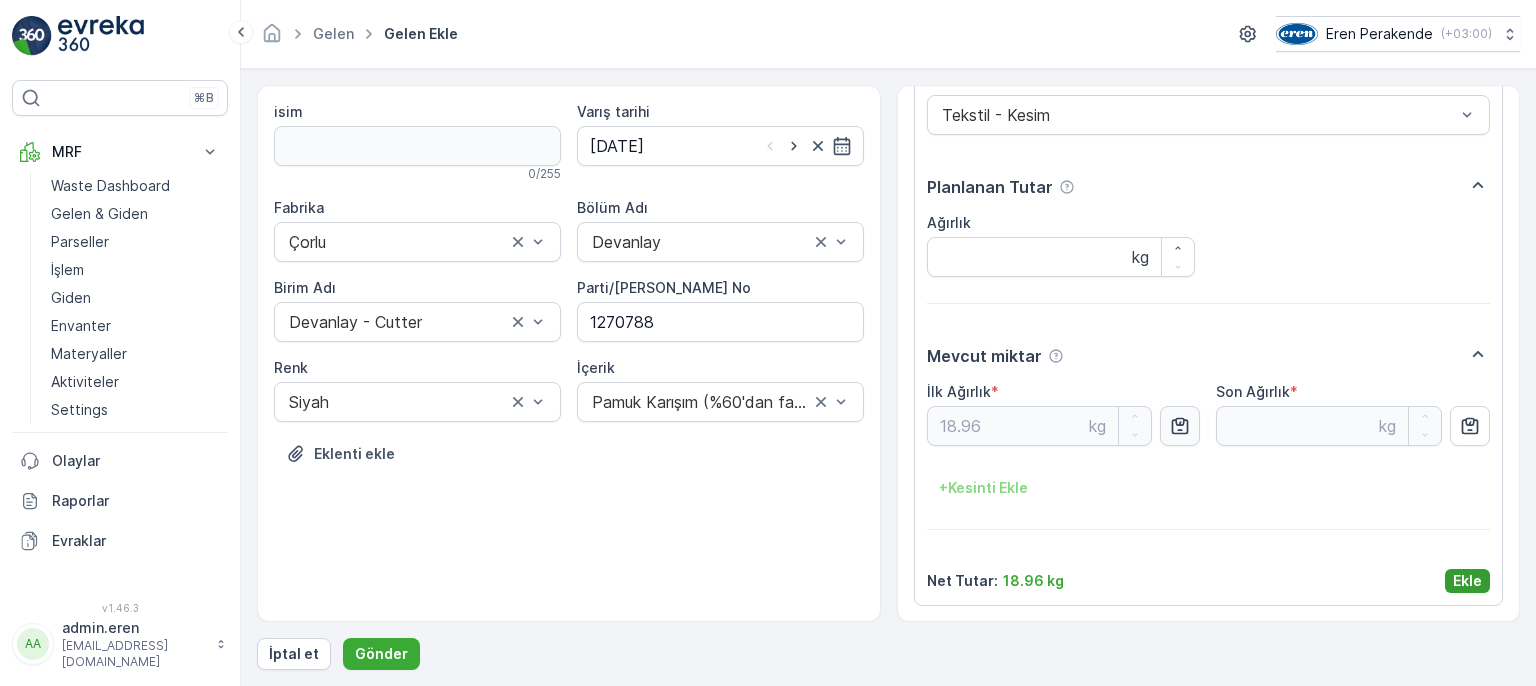 click on "Ekle" at bounding box center (1467, 581) 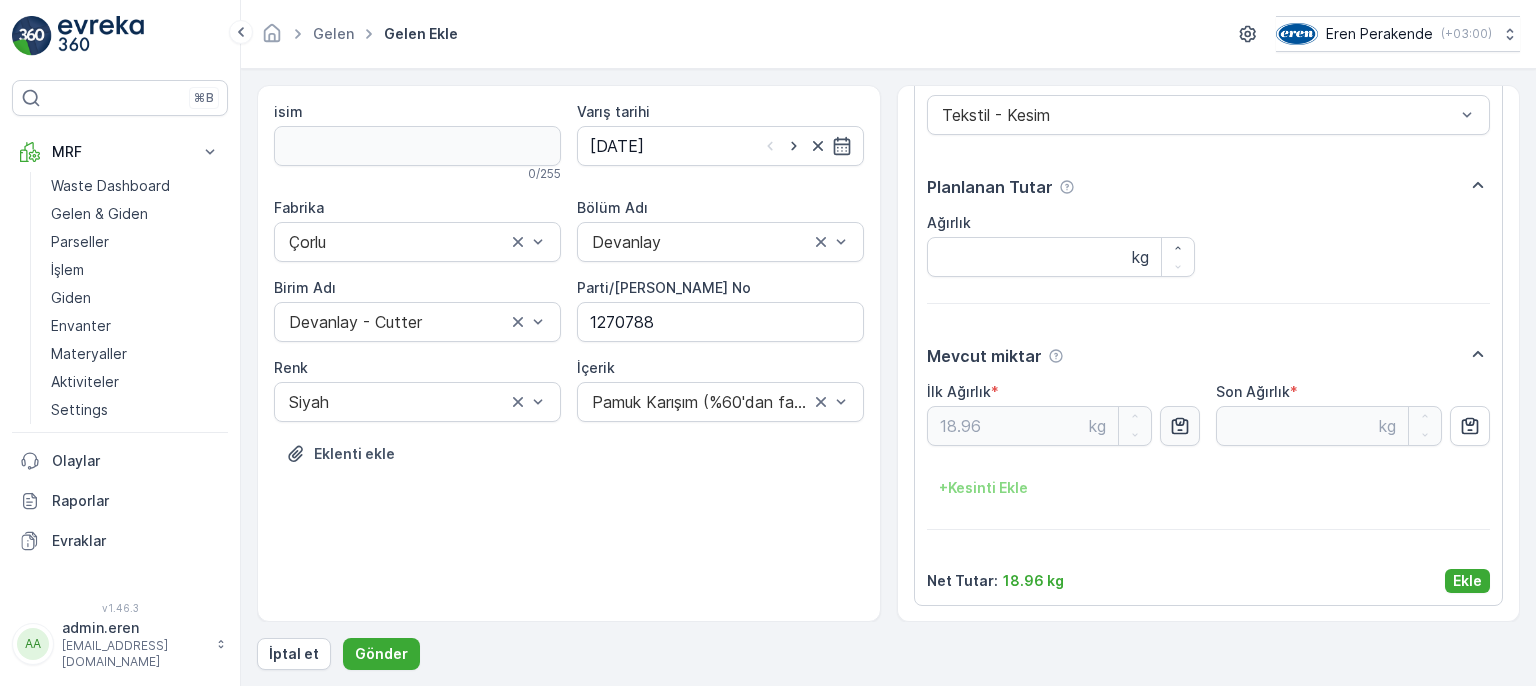 scroll, scrollTop: 0, scrollLeft: 0, axis: both 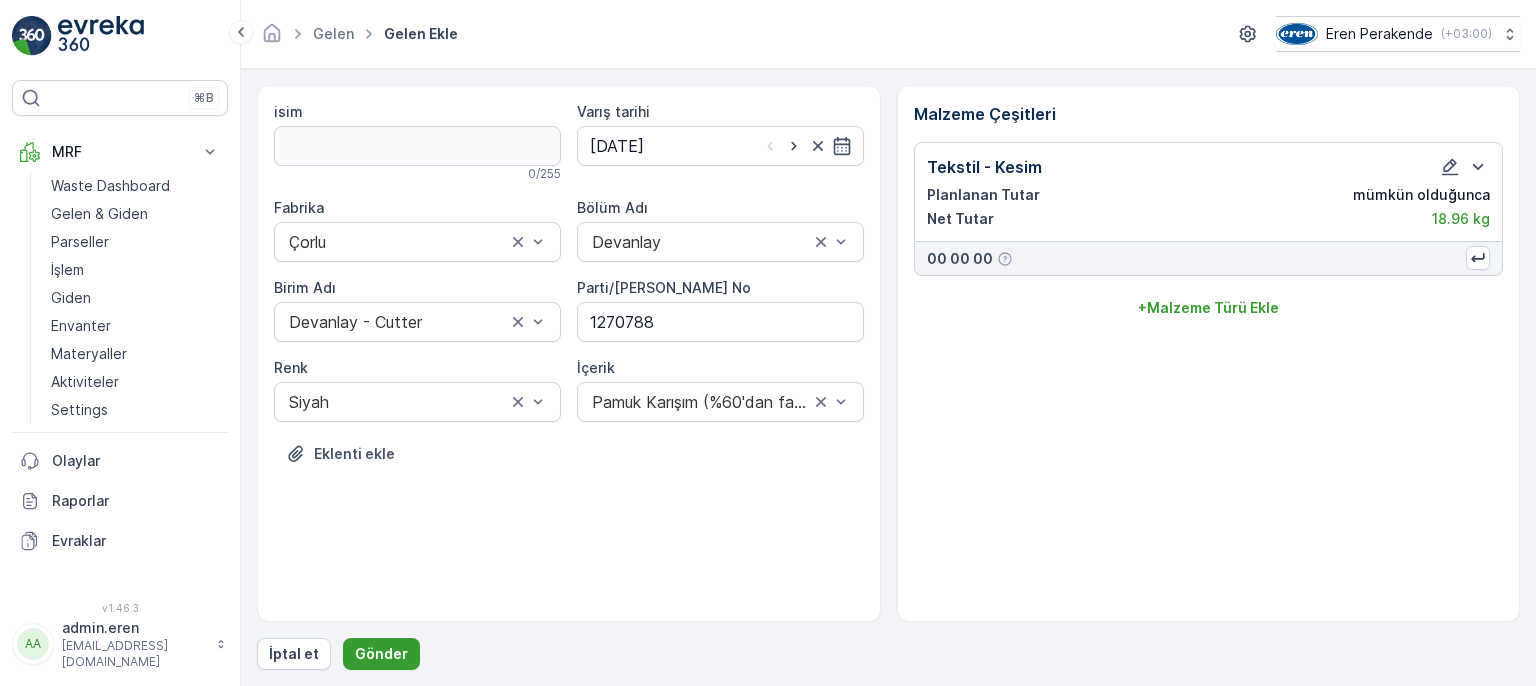 click on "Gönder" at bounding box center (381, 654) 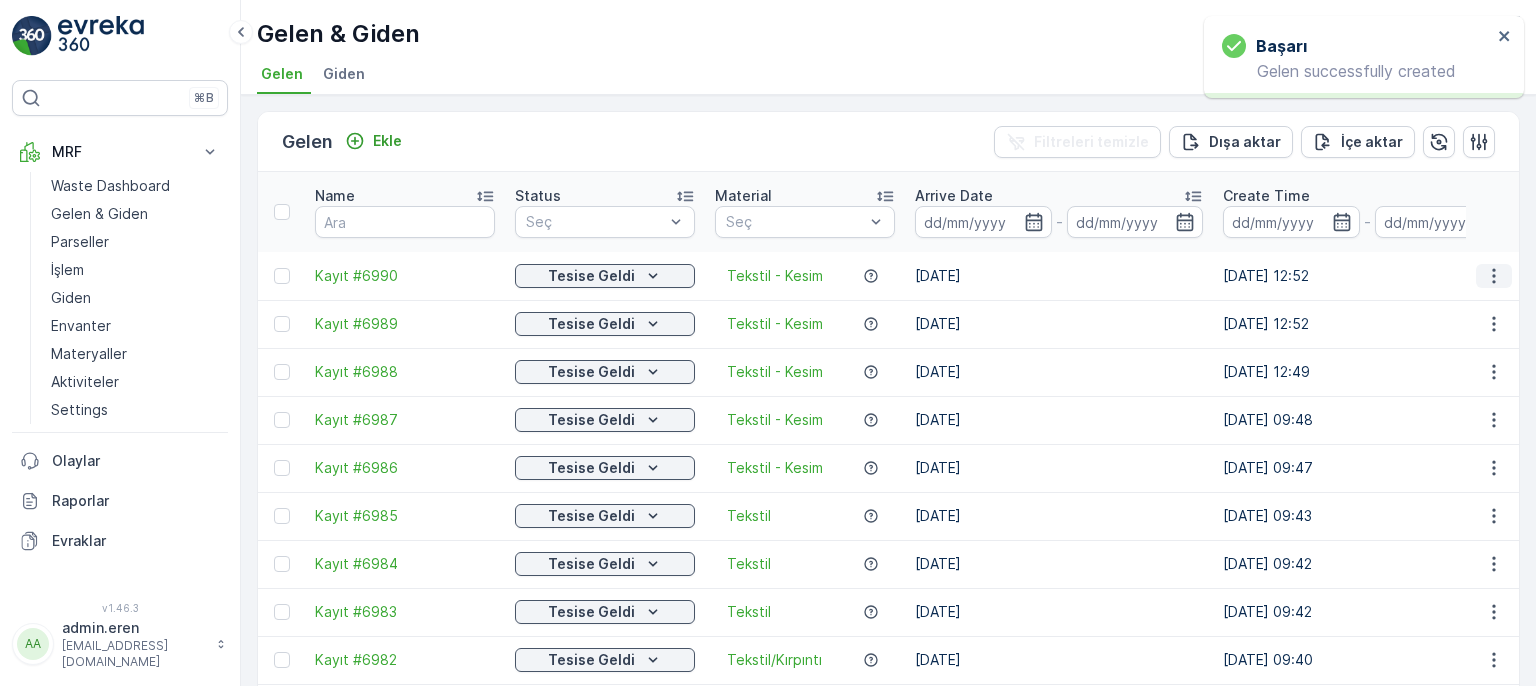 click 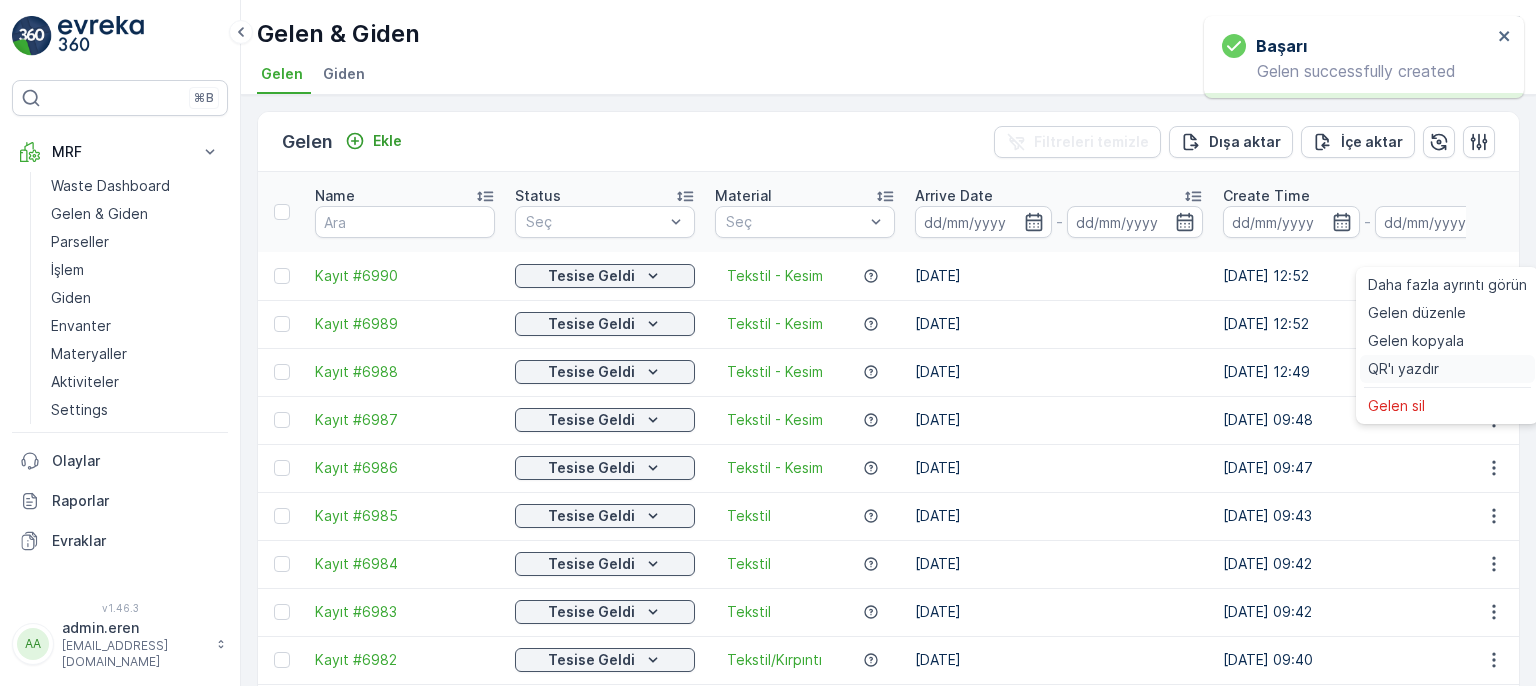 click on "QR'ı yazdır" at bounding box center (1447, 369) 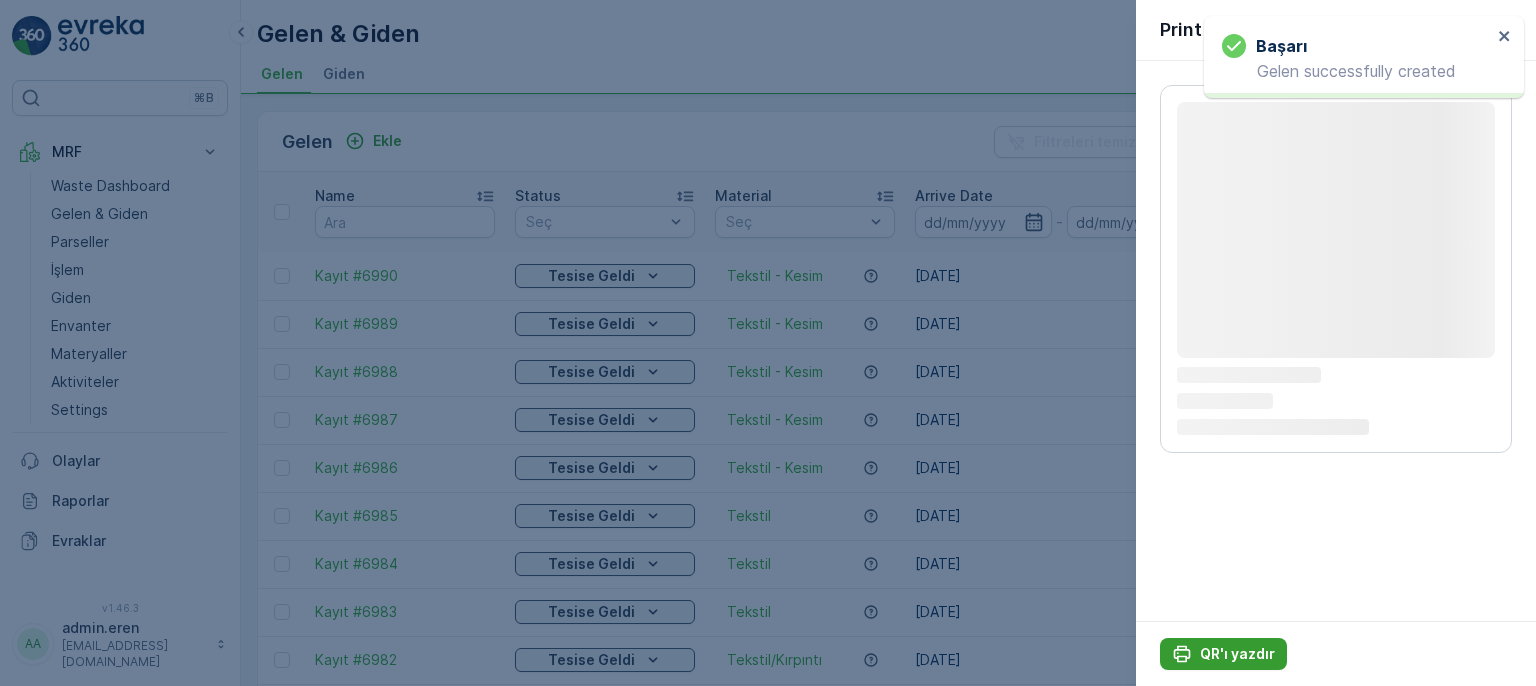 click on "QR'ı yazdır" at bounding box center (1237, 654) 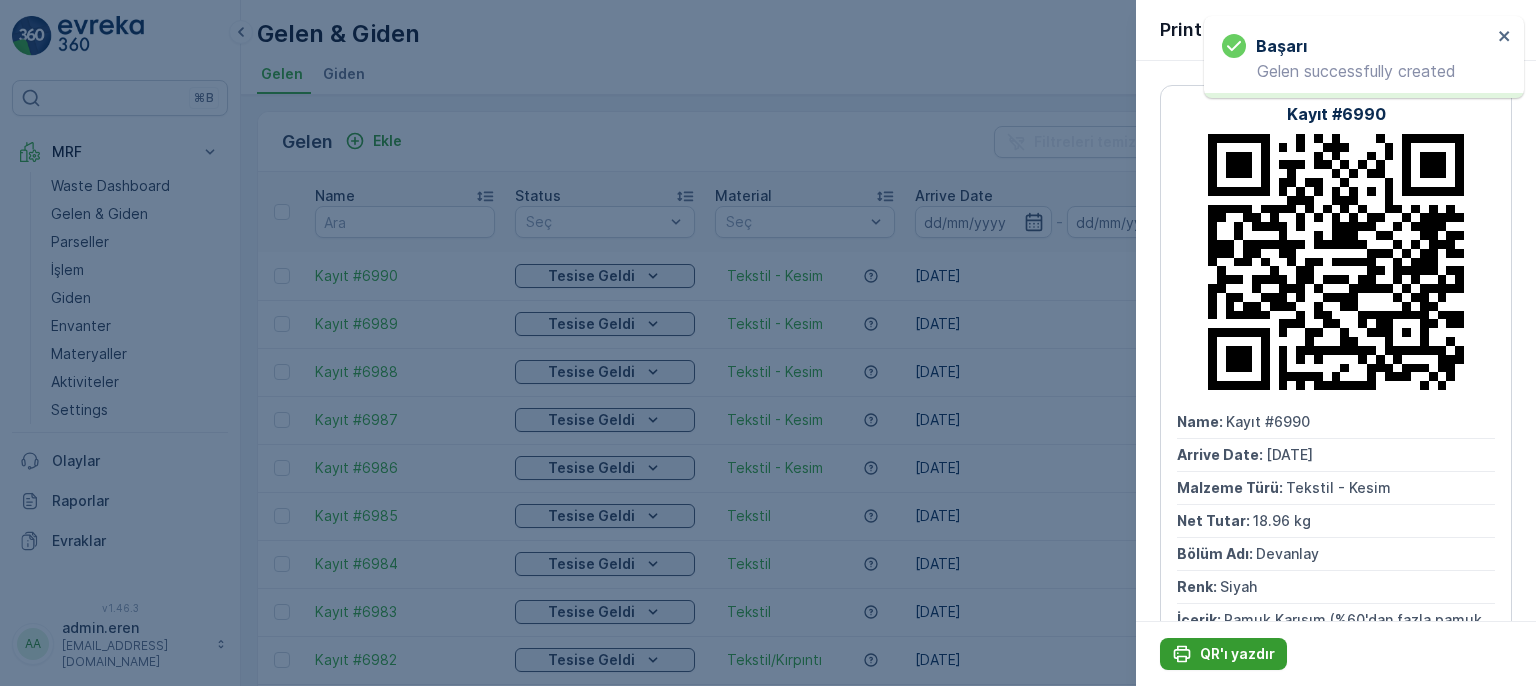 click on "QR'ı yazdır" at bounding box center (1237, 654) 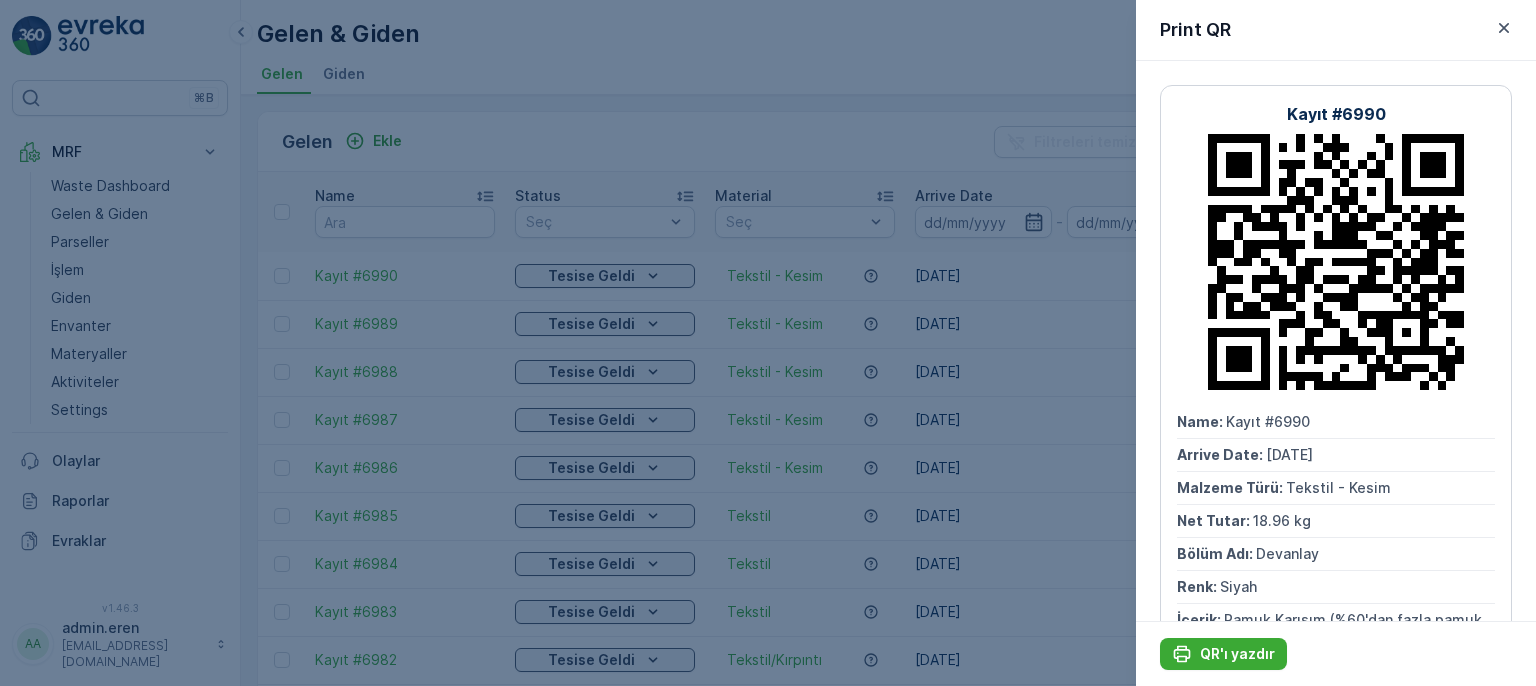 click at bounding box center (768, 343) 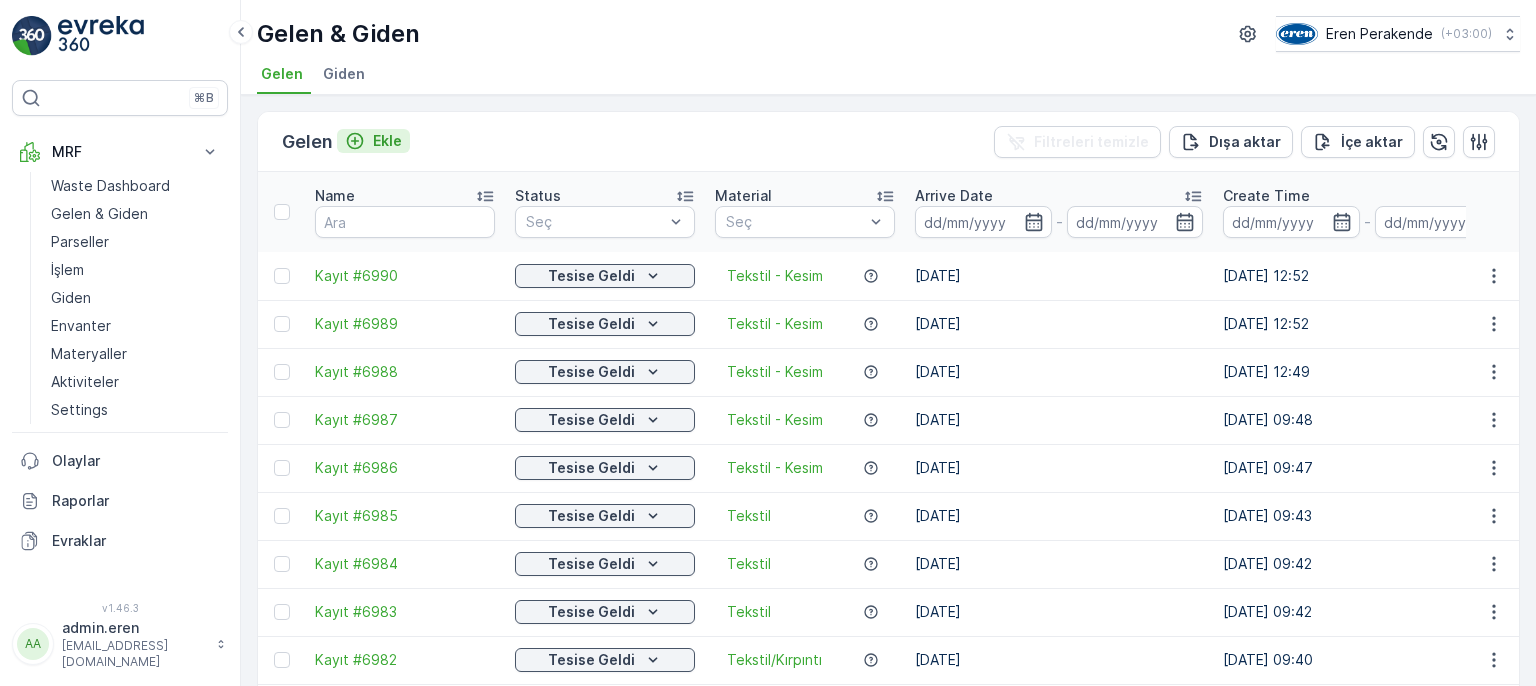click 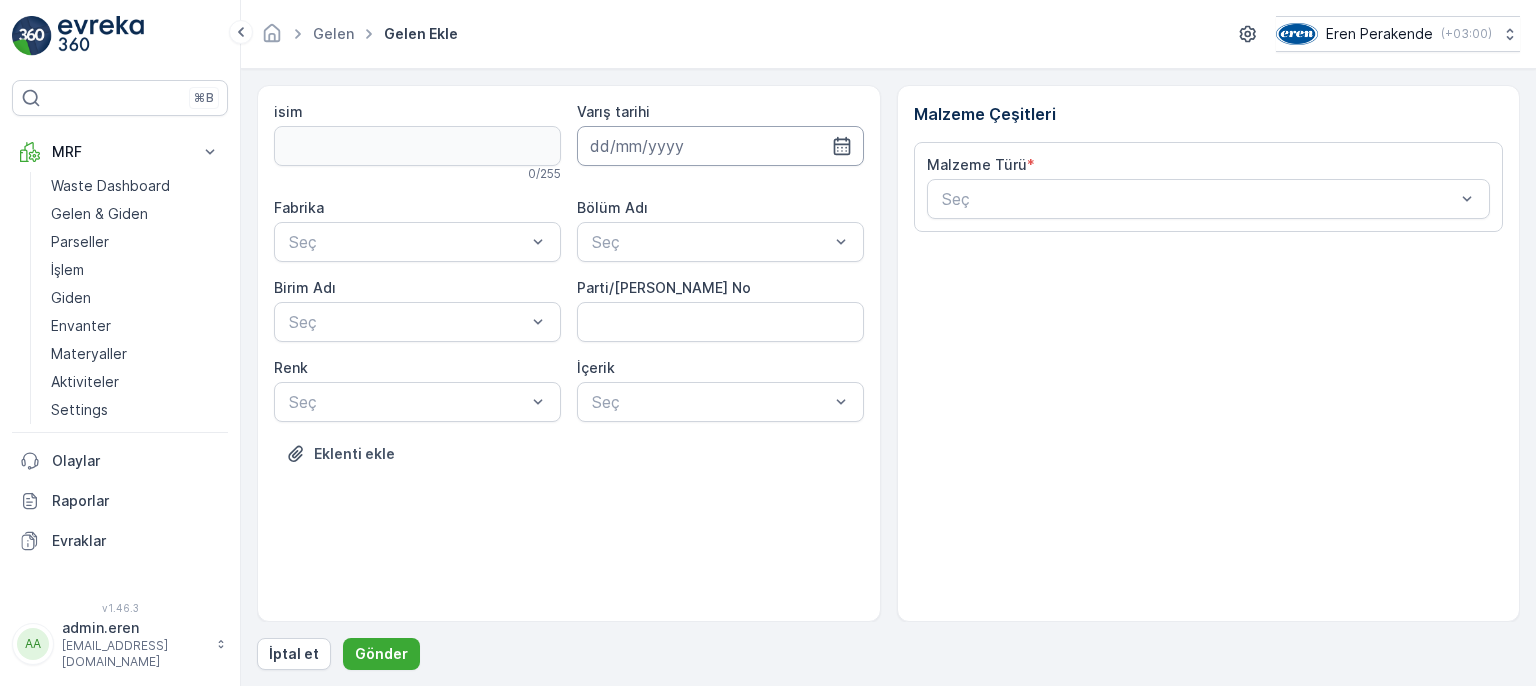 click at bounding box center [720, 146] 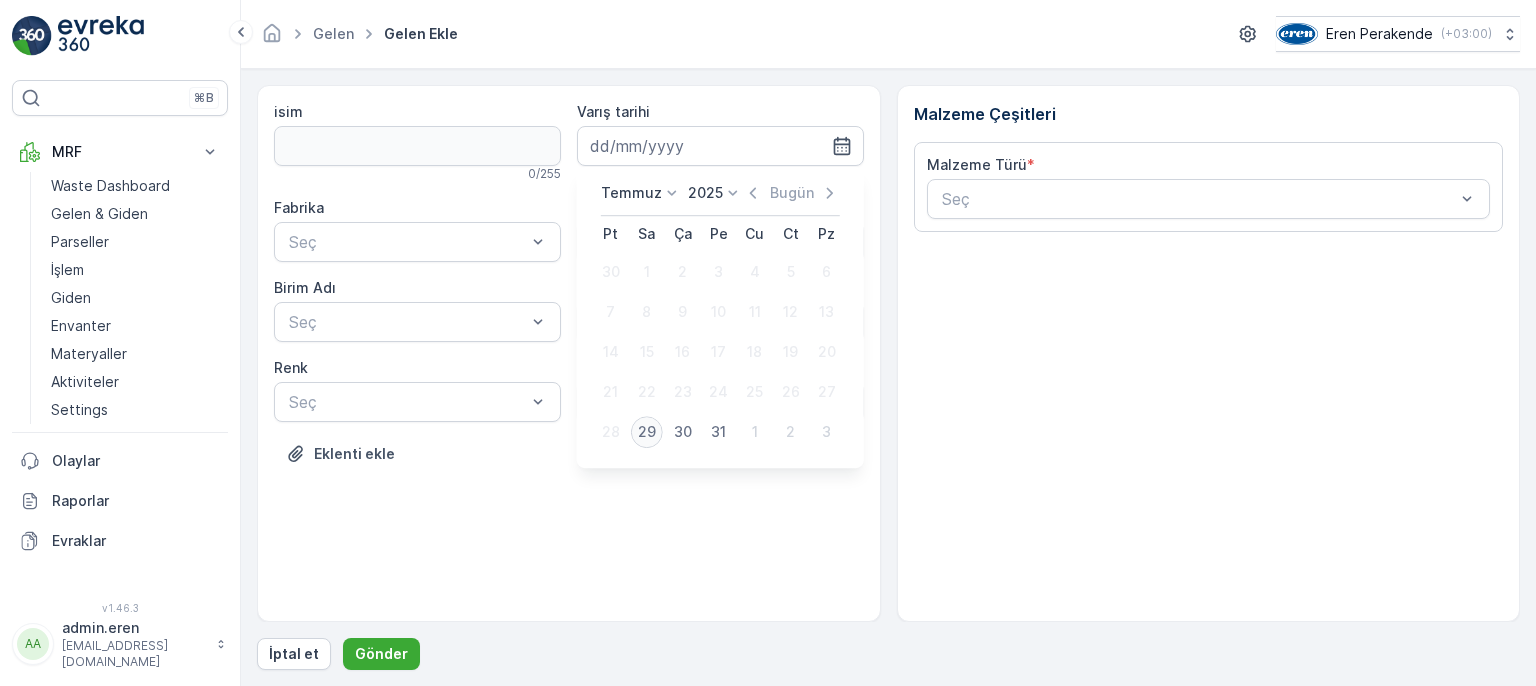 click on "29" at bounding box center [647, 432] 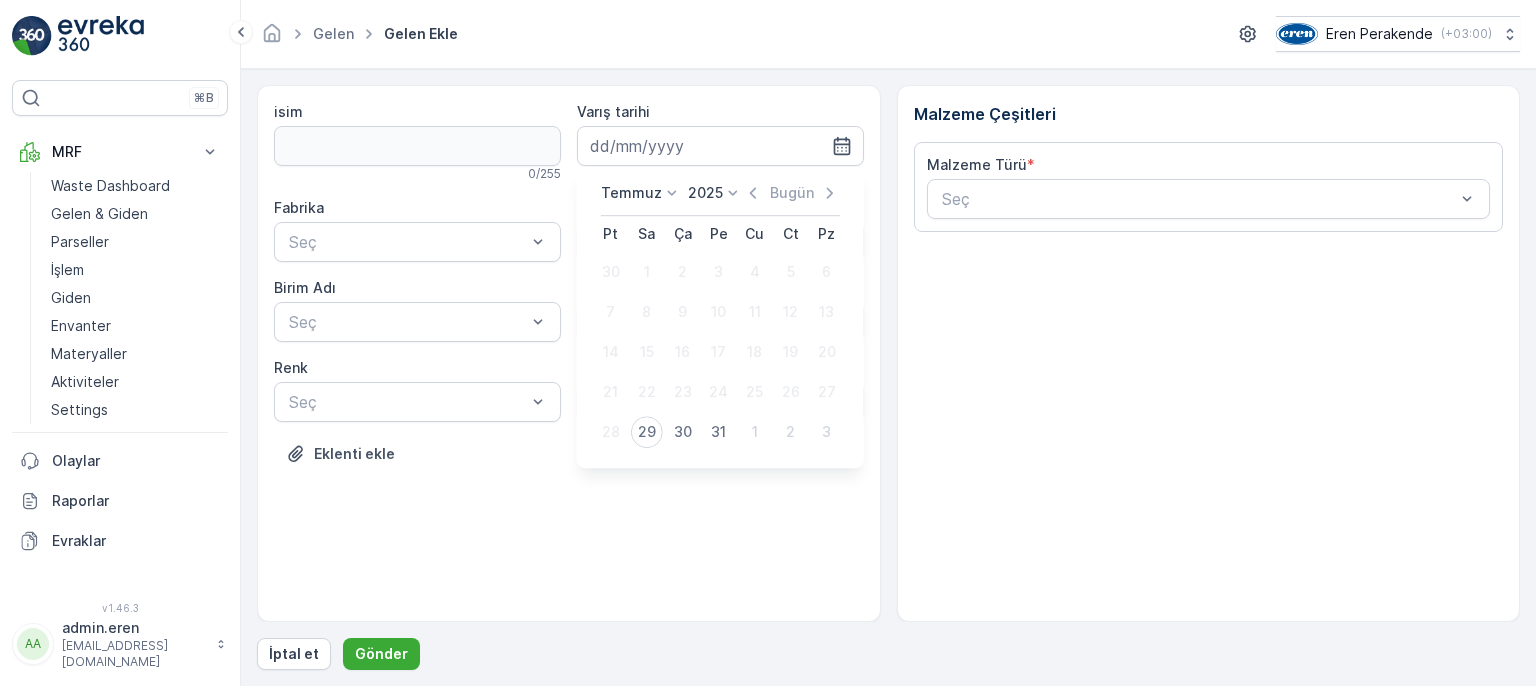 type on "[DATE]" 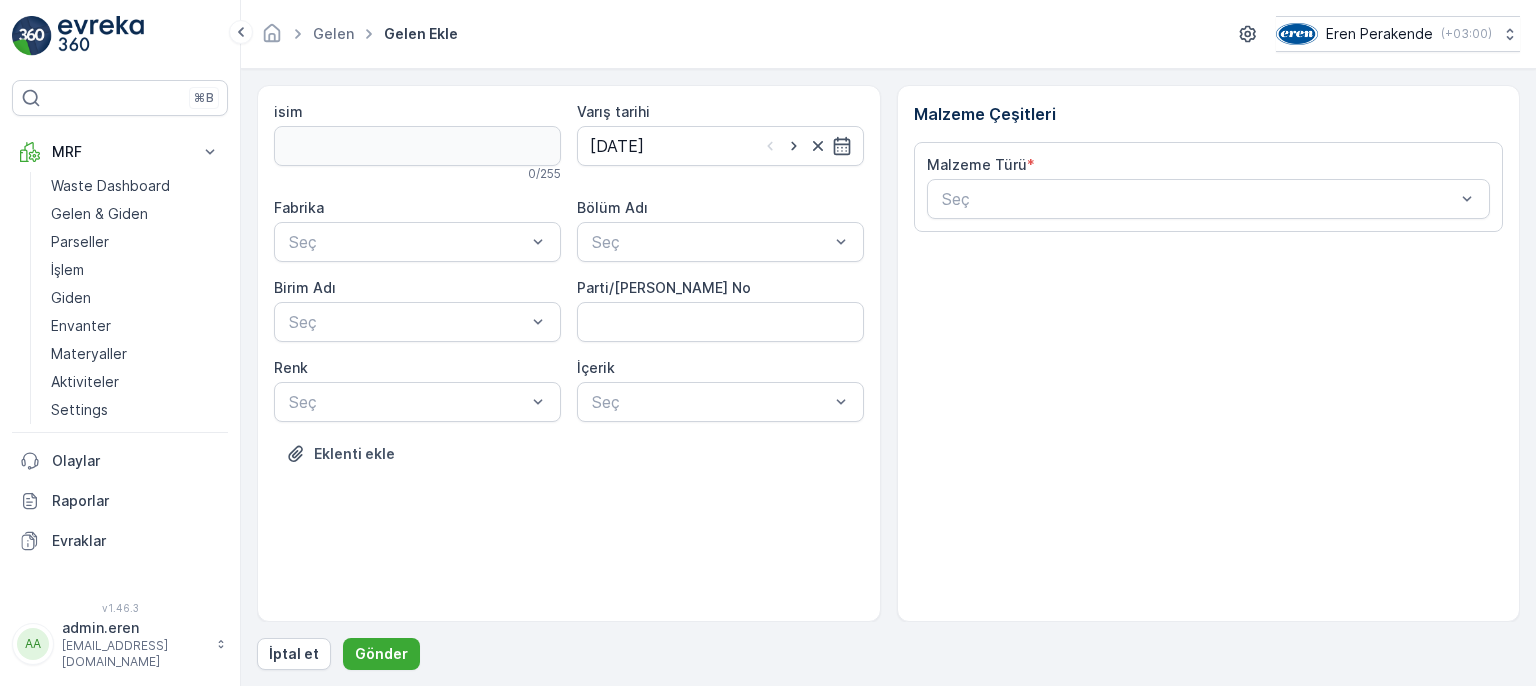 click on "Seç" at bounding box center [720, 242] 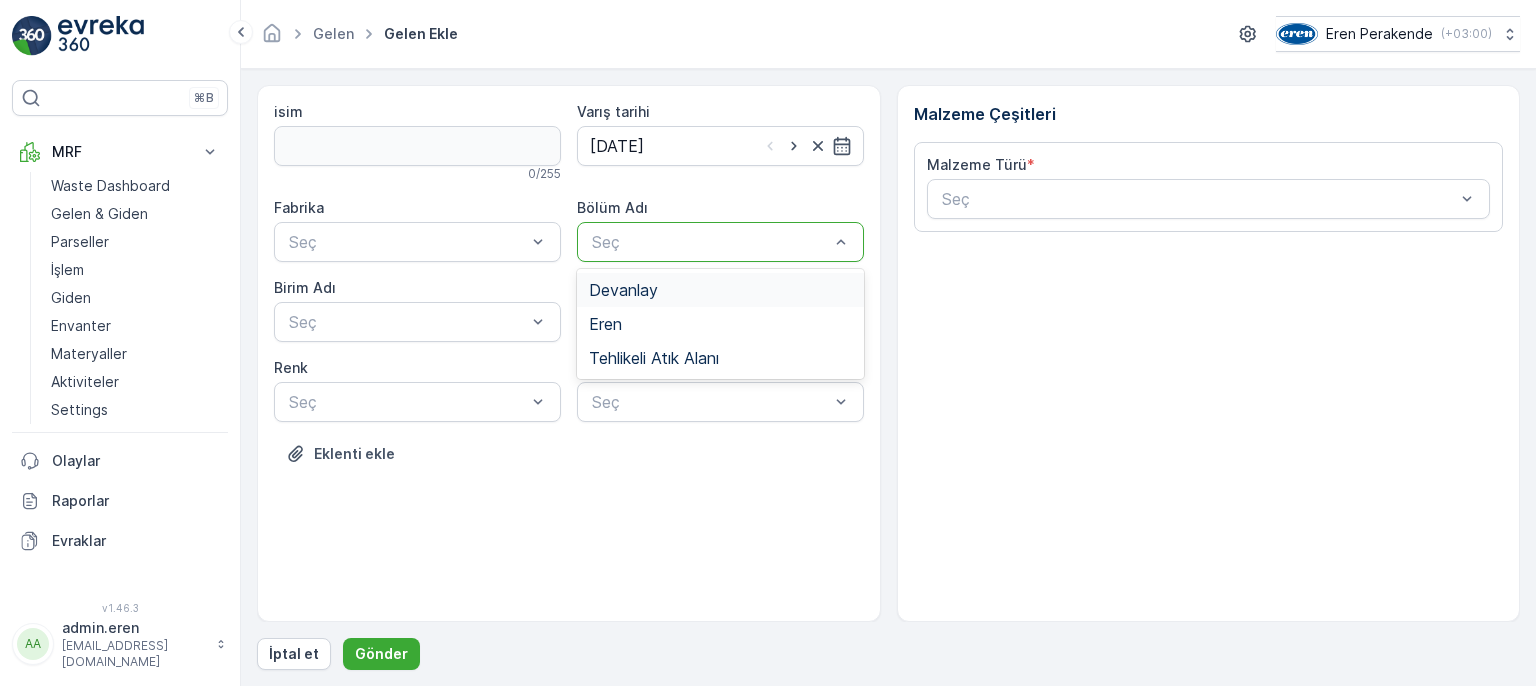 click on "Devanlay" at bounding box center [720, 290] 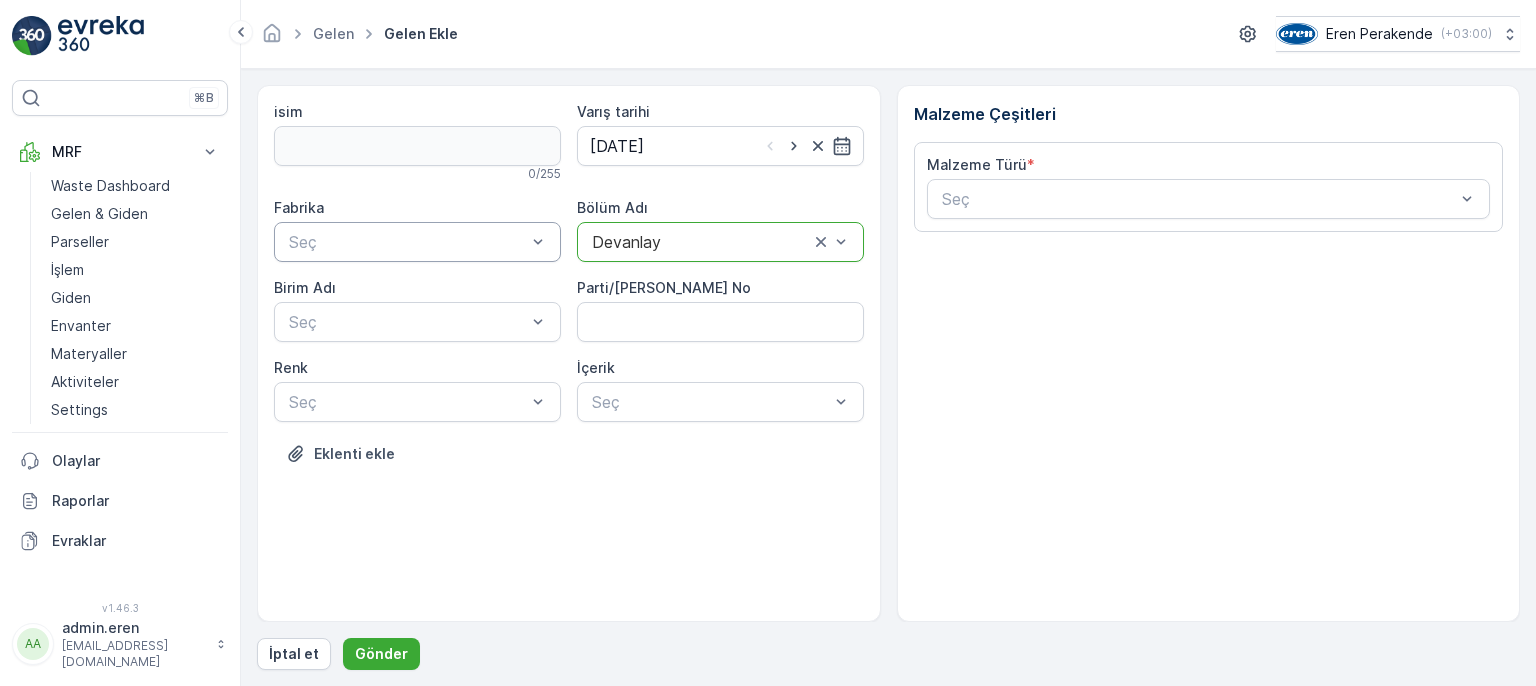 click at bounding box center (407, 242) 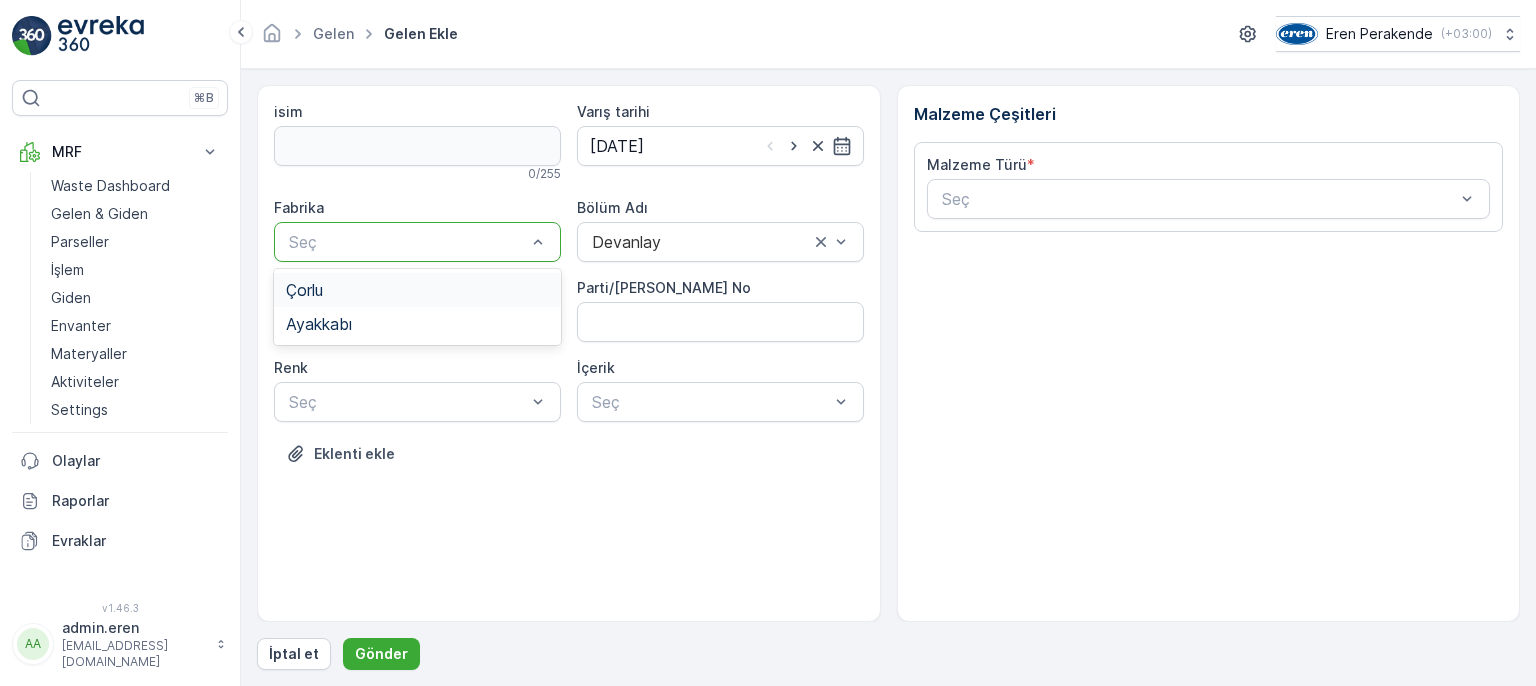click on "Çorlu" at bounding box center (417, 290) 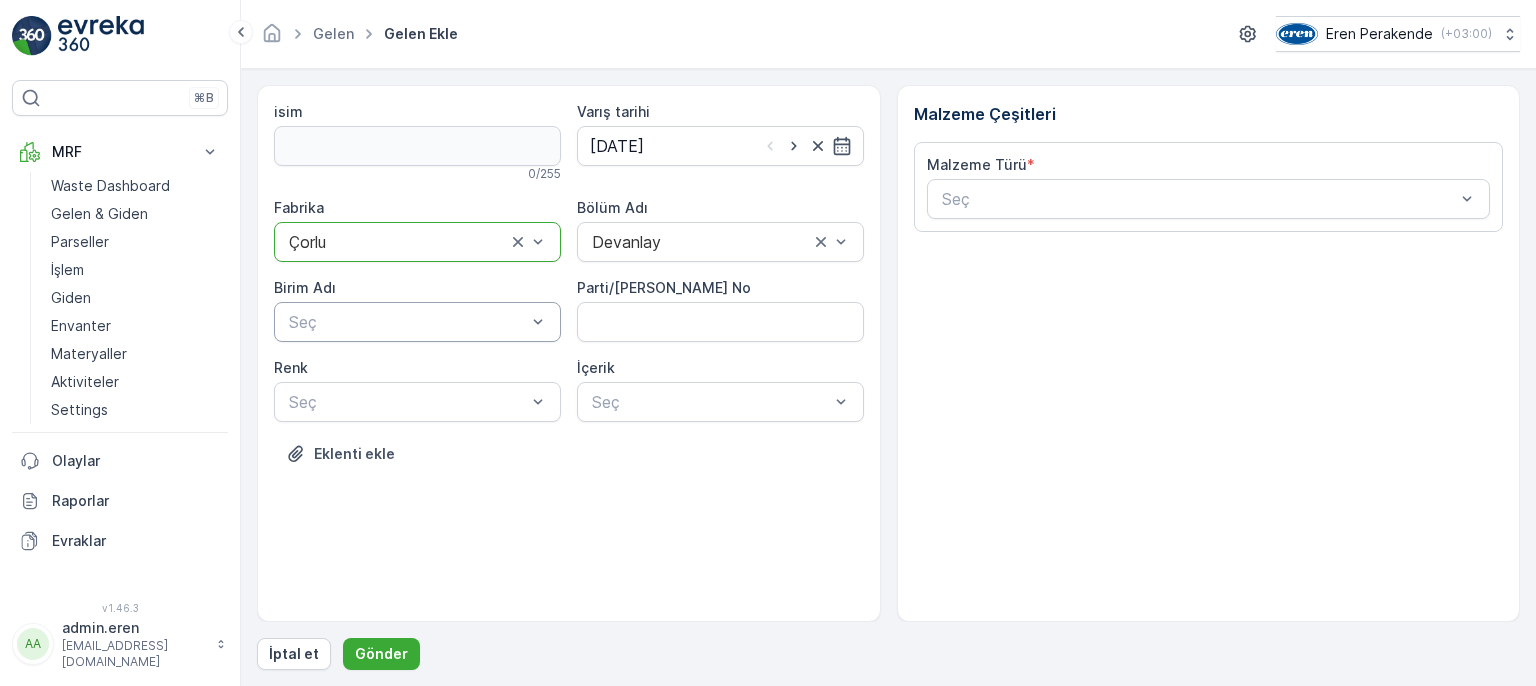 click at bounding box center (407, 322) 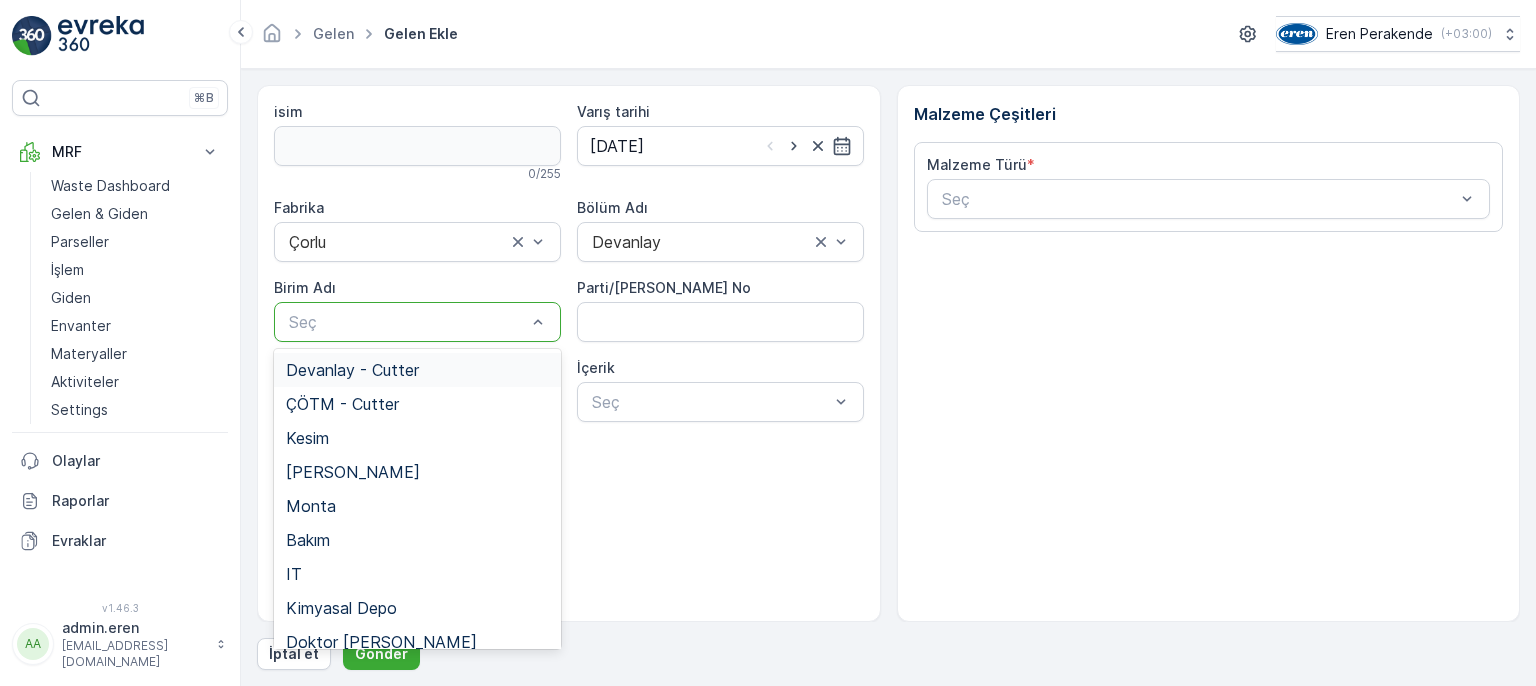 click on "Devanlay  - Cutter" at bounding box center [417, 370] 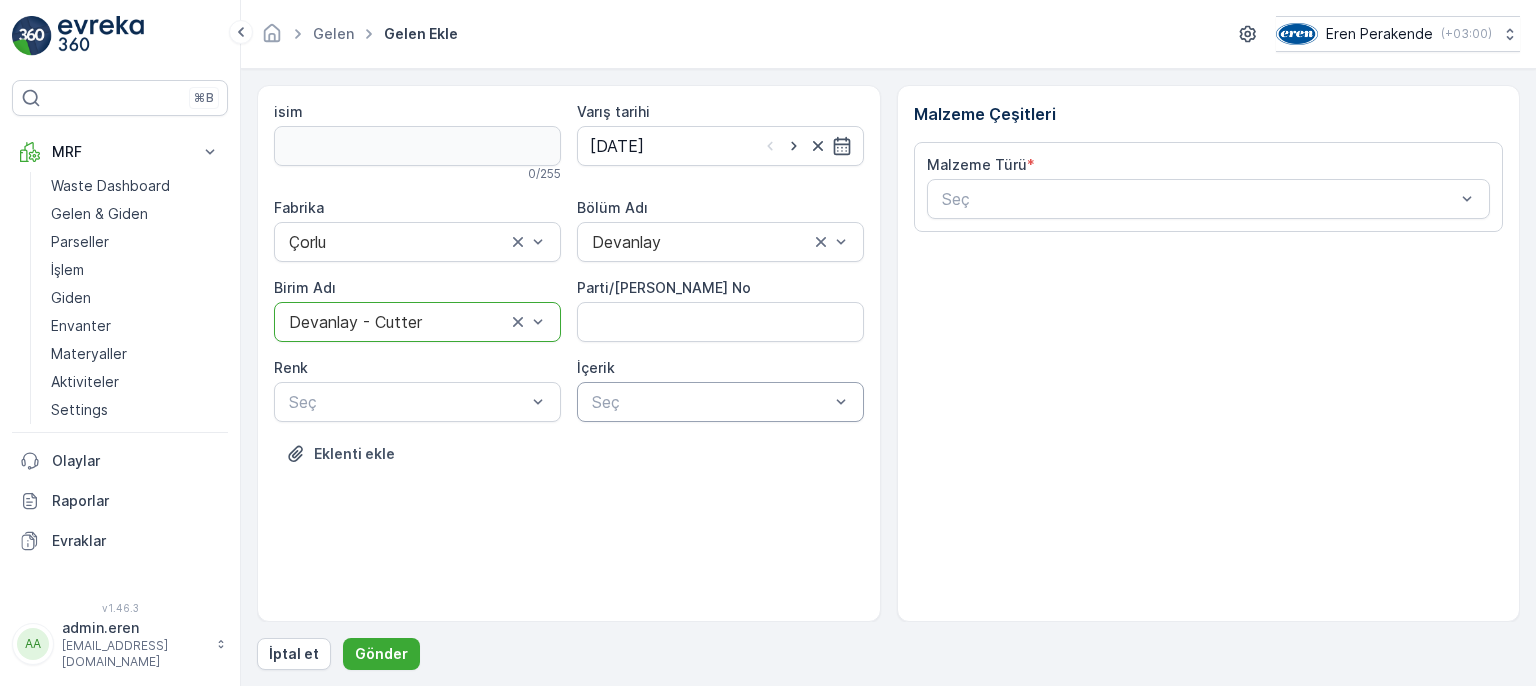 click at bounding box center (710, 402) 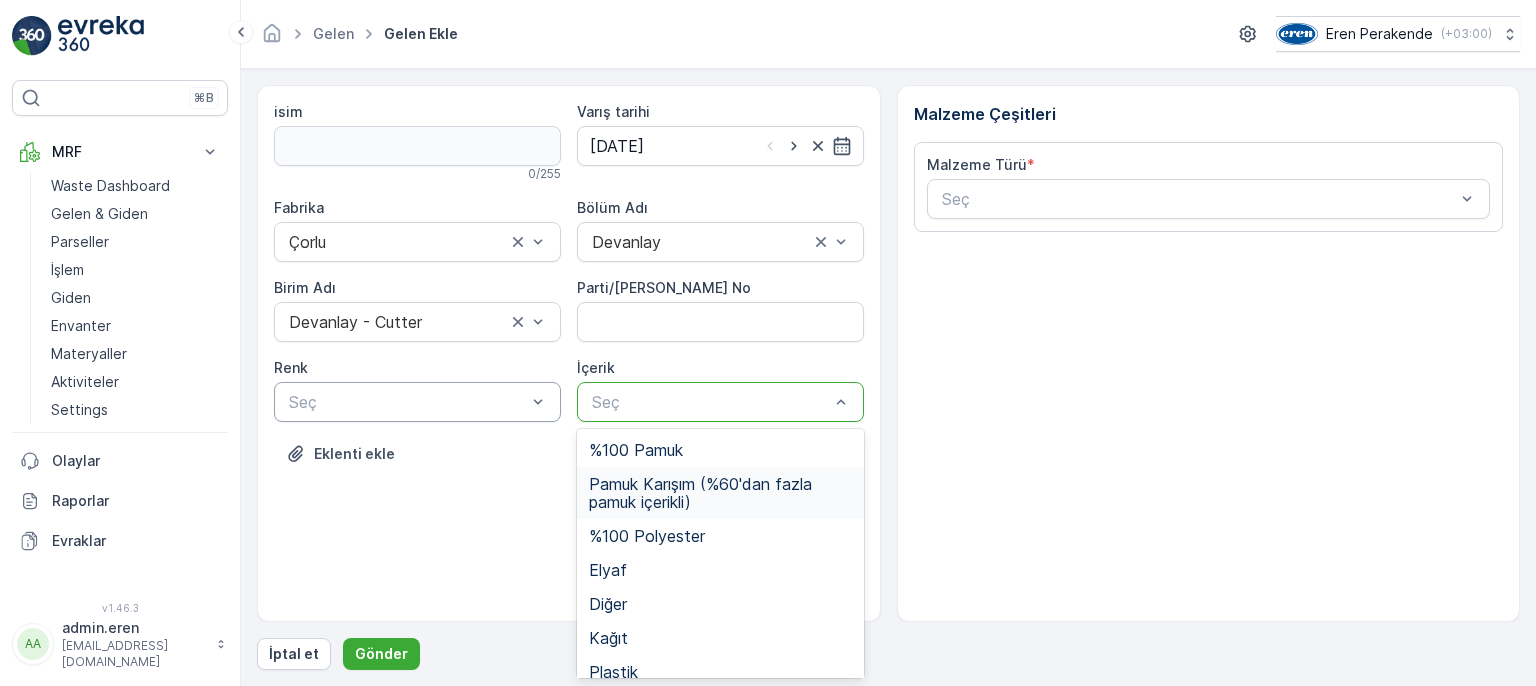 drag, startPoint x: 744, startPoint y: 485, endPoint x: 393, endPoint y: 403, distance: 360.4511 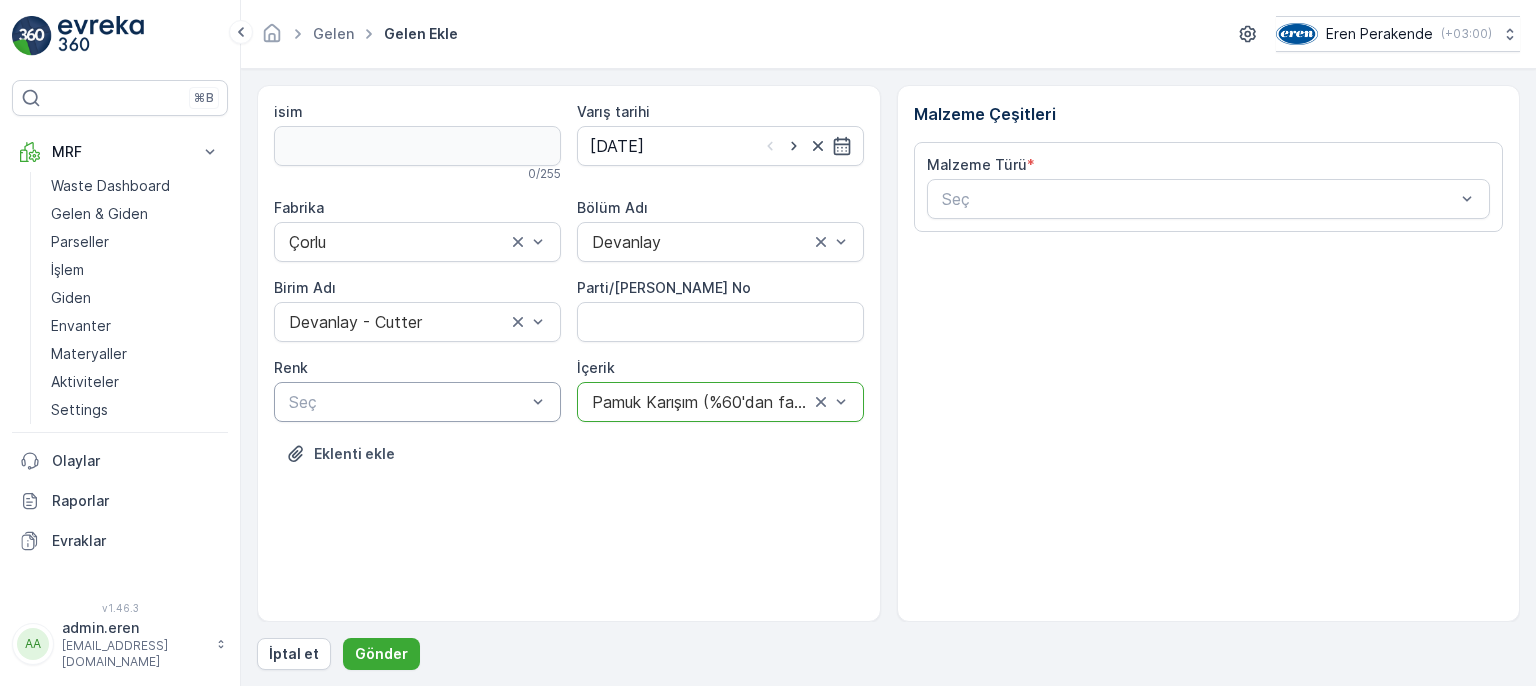 click at bounding box center (407, 402) 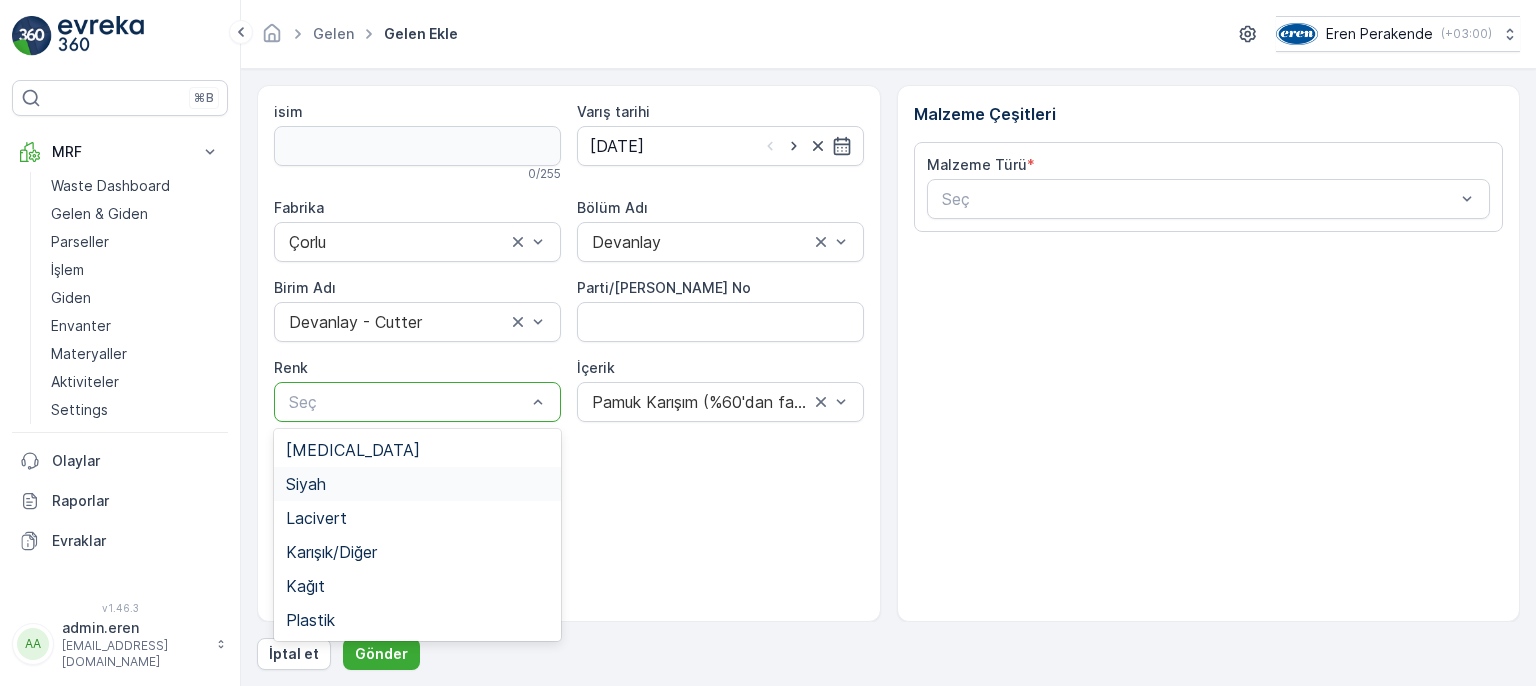click on "Siyah" at bounding box center [417, 484] 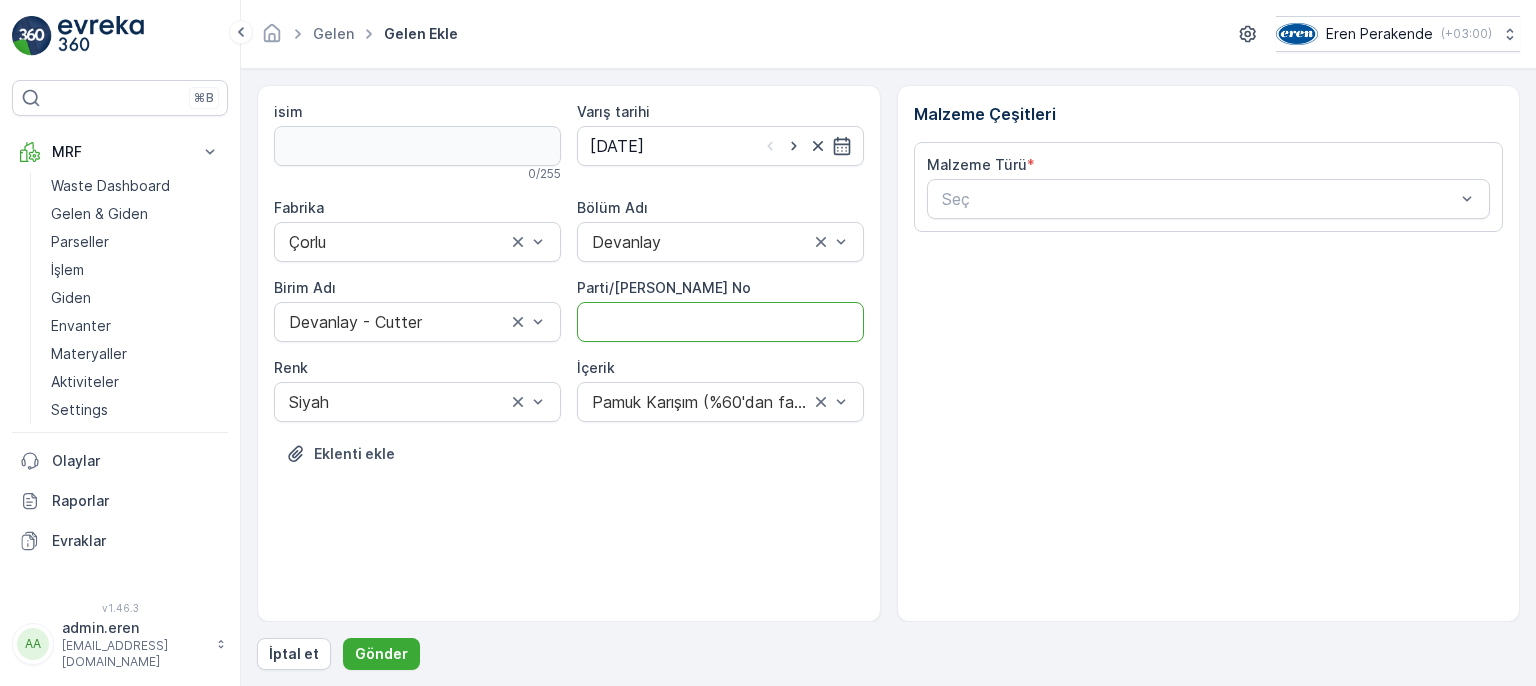 drag, startPoint x: 624, startPoint y: 320, endPoint x: 627, endPoint y: 333, distance: 13.341664 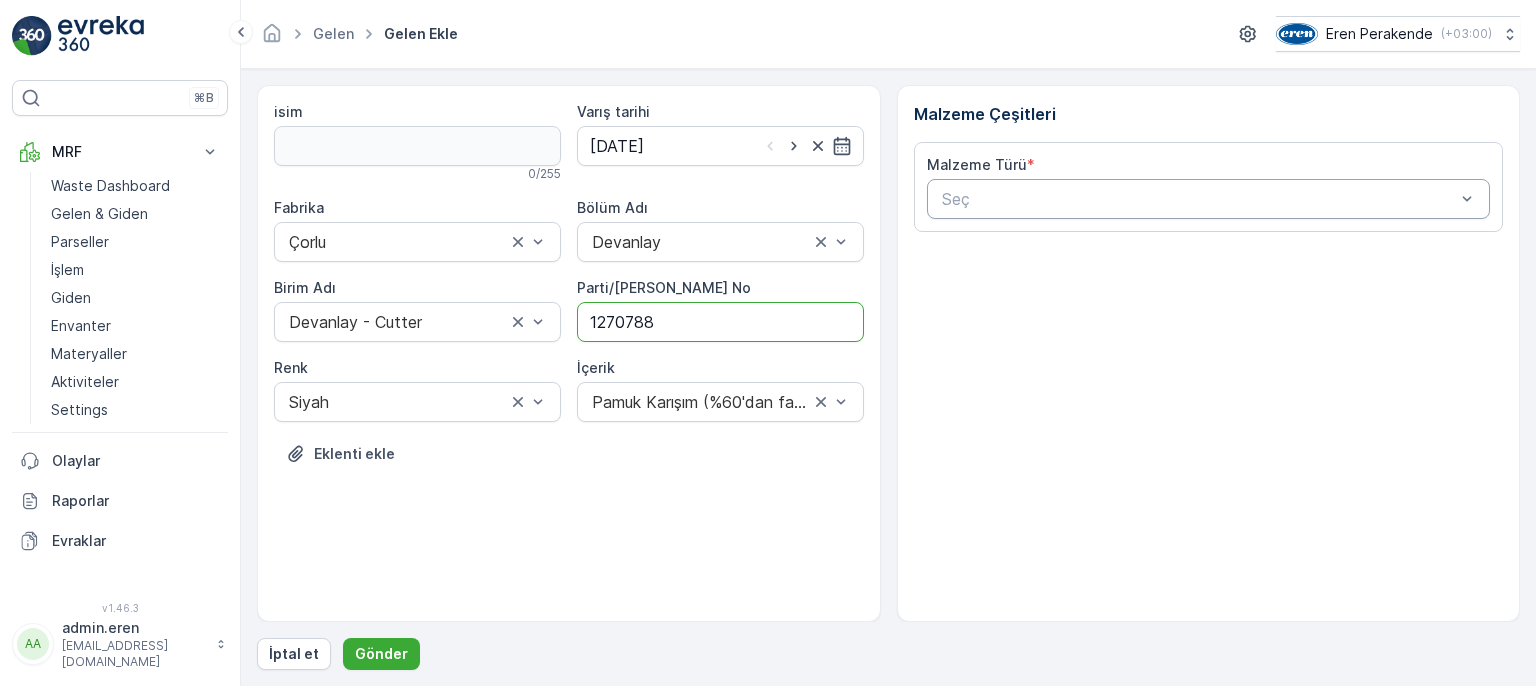 type on "1270788" 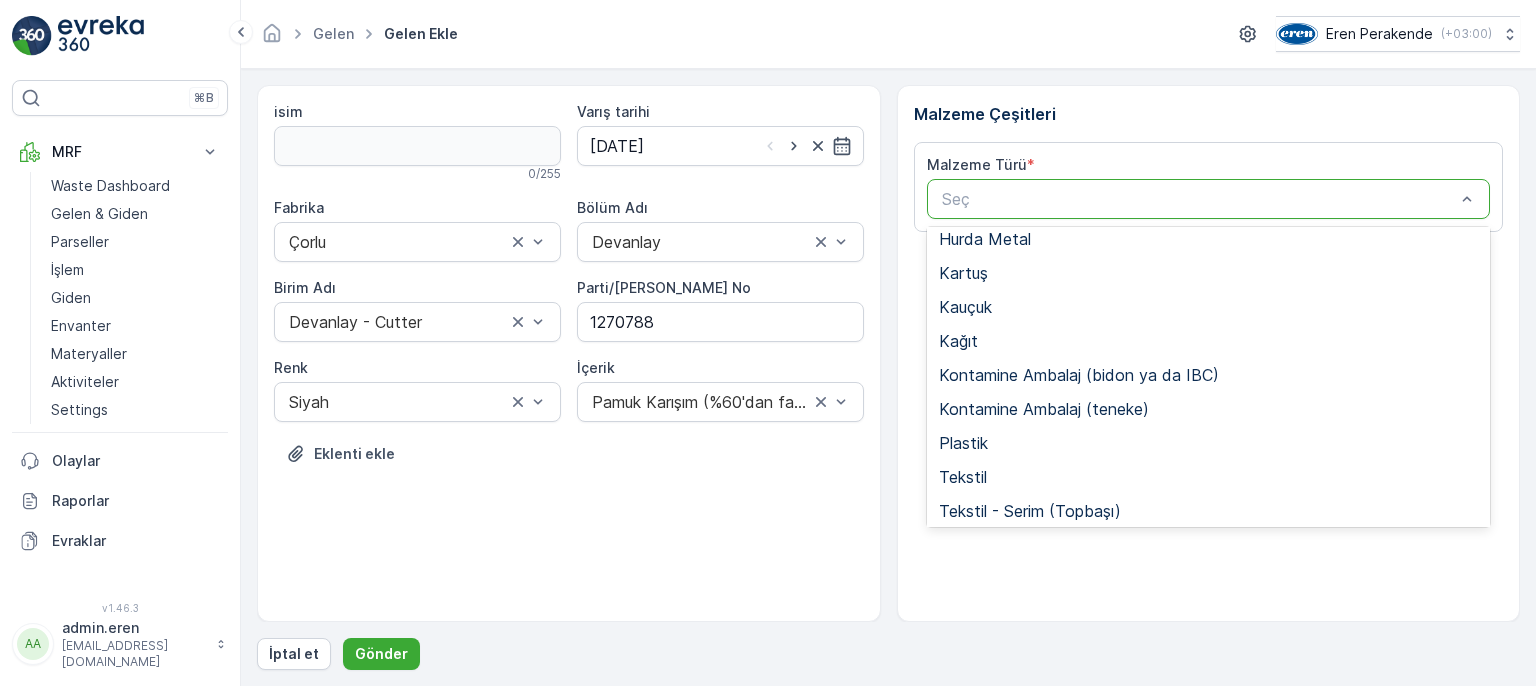 scroll, scrollTop: 300, scrollLeft: 0, axis: vertical 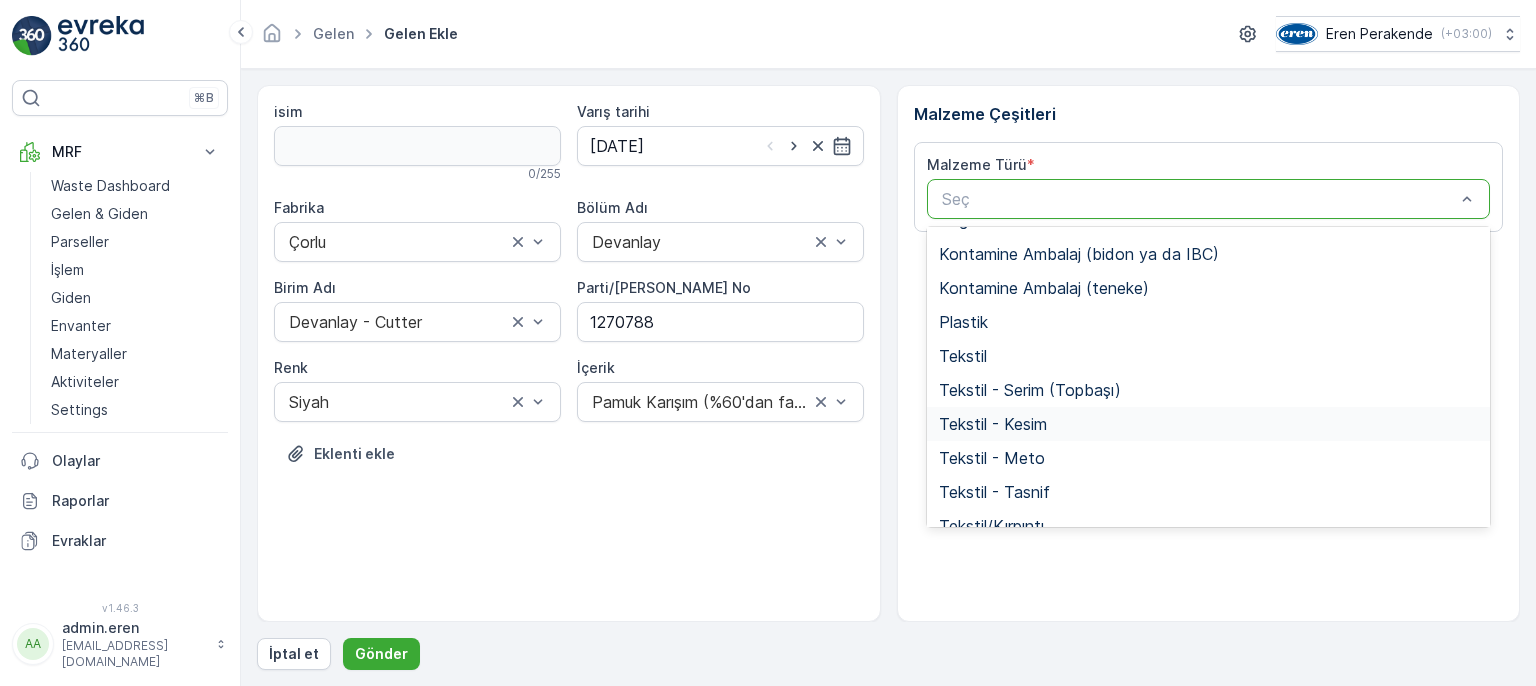 click on "Tekstil - Kesim" at bounding box center [993, 424] 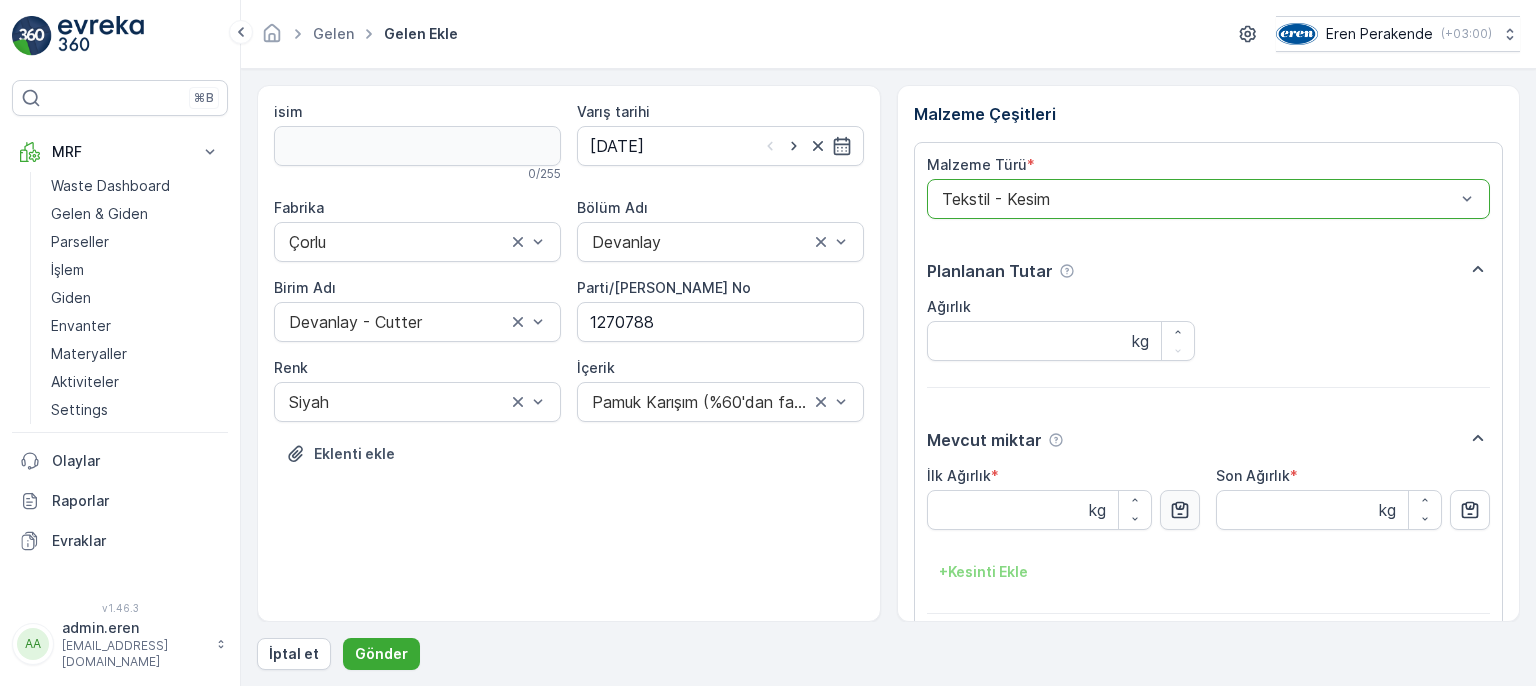 click 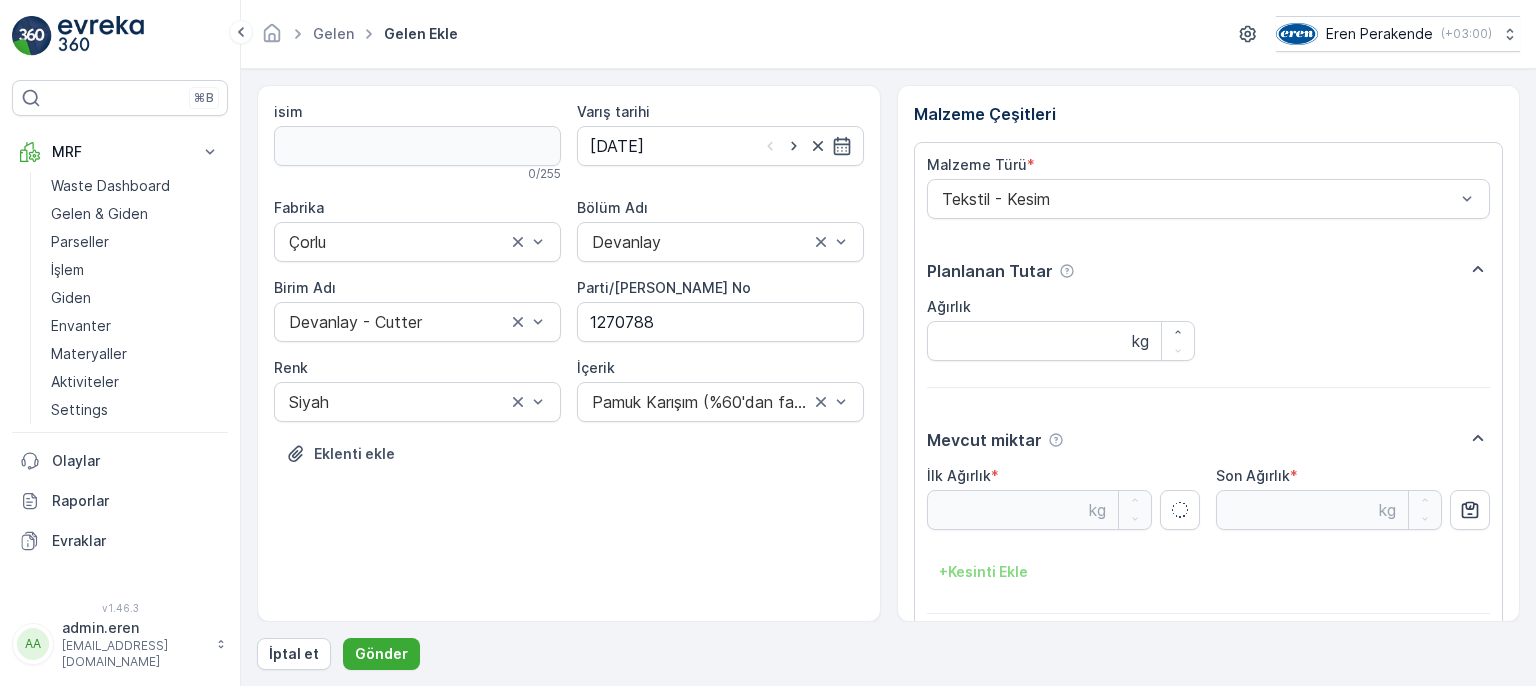 type on "20.93" 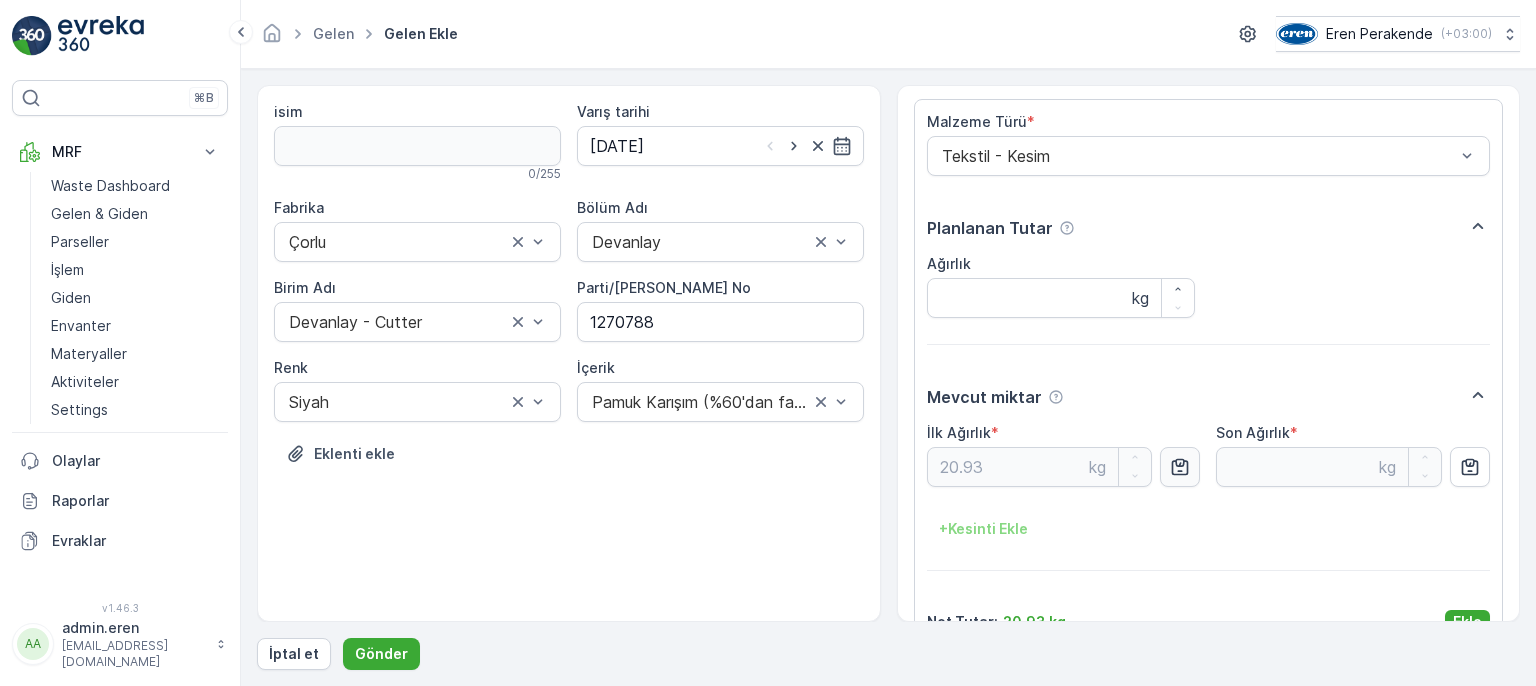 scroll, scrollTop: 84, scrollLeft: 0, axis: vertical 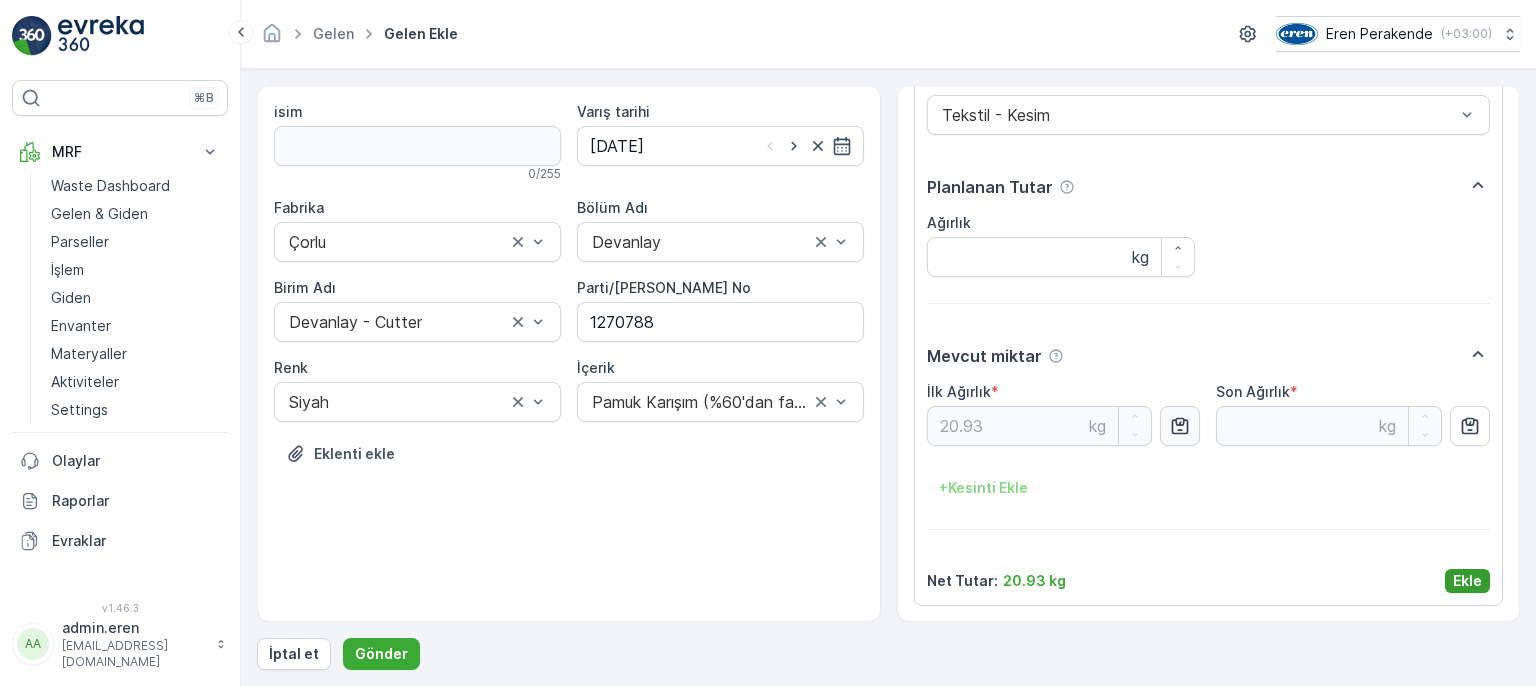 click on "Ekle" at bounding box center (1467, 581) 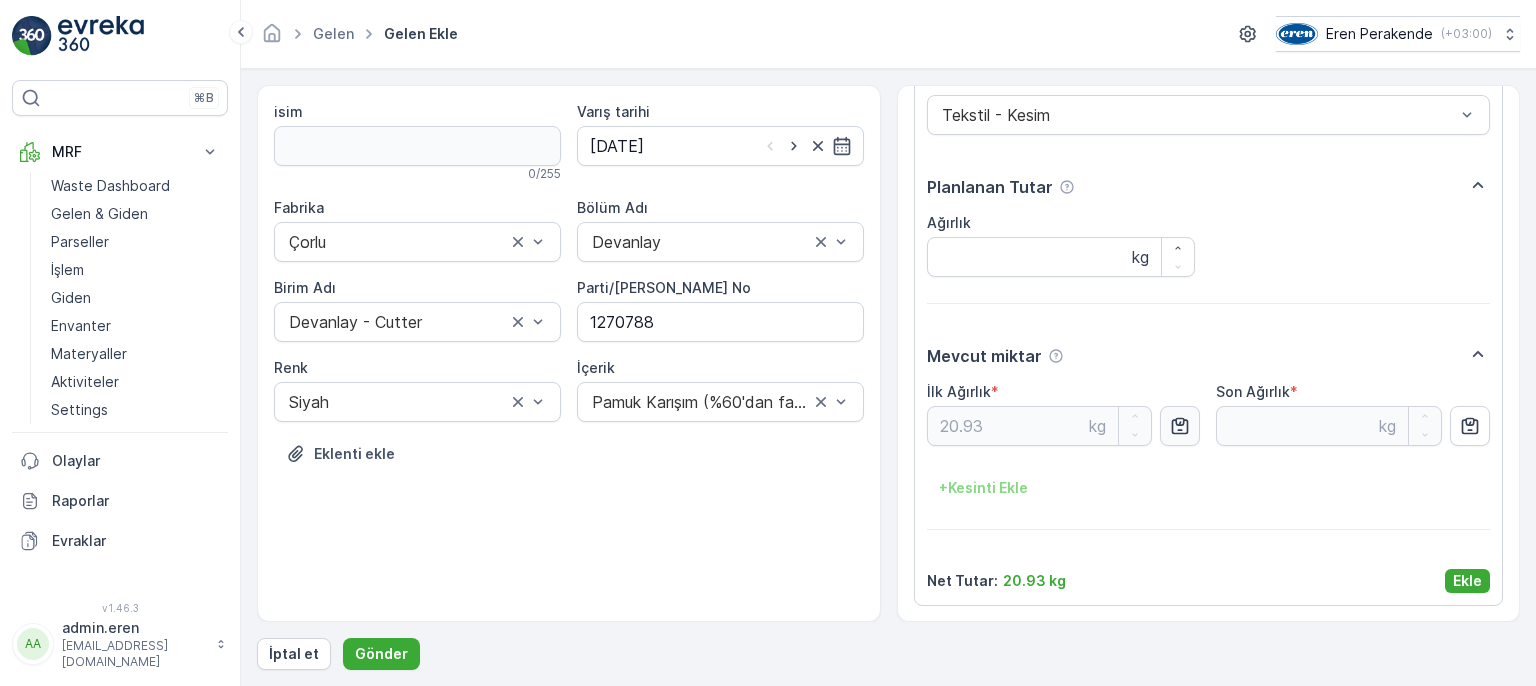 scroll, scrollTop: 0, scrollLeft: 0, axis: both 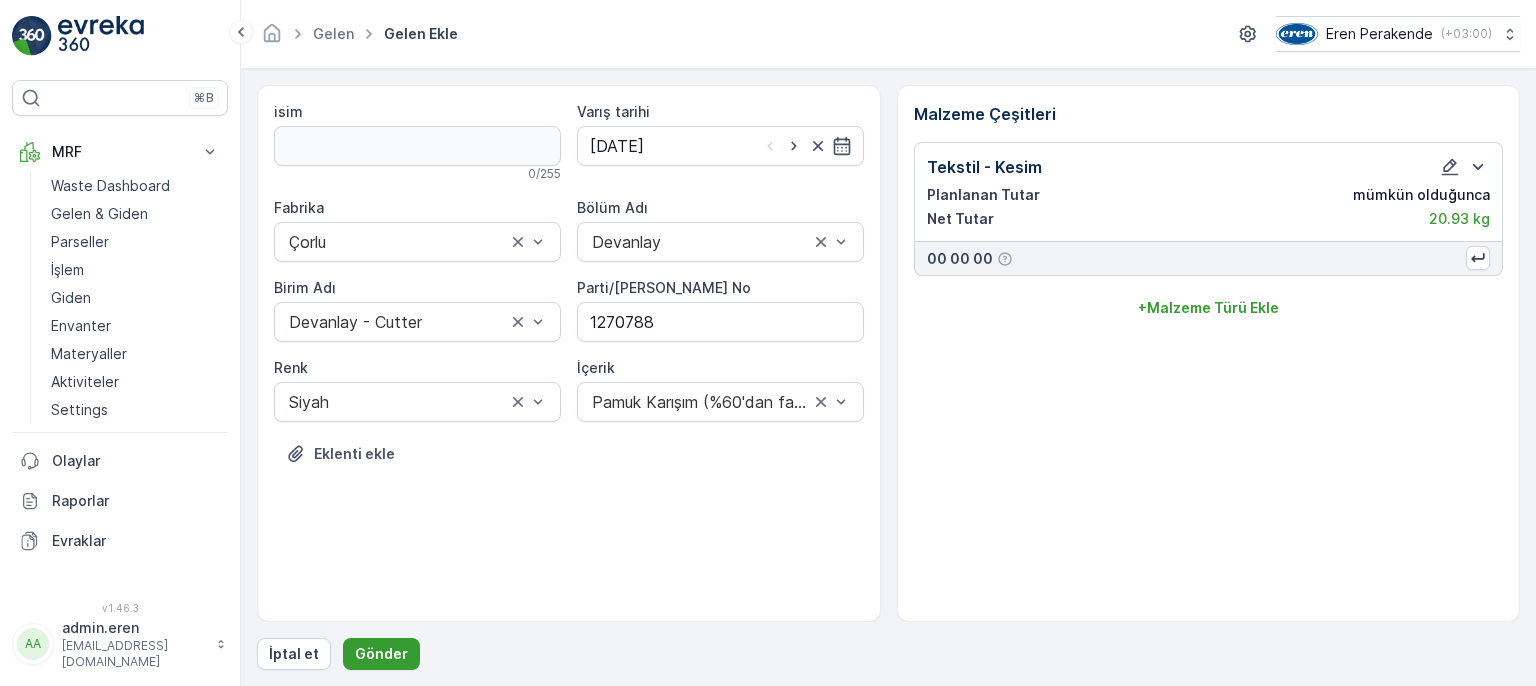 click on "Gönder" at bounding box center [381, 654] 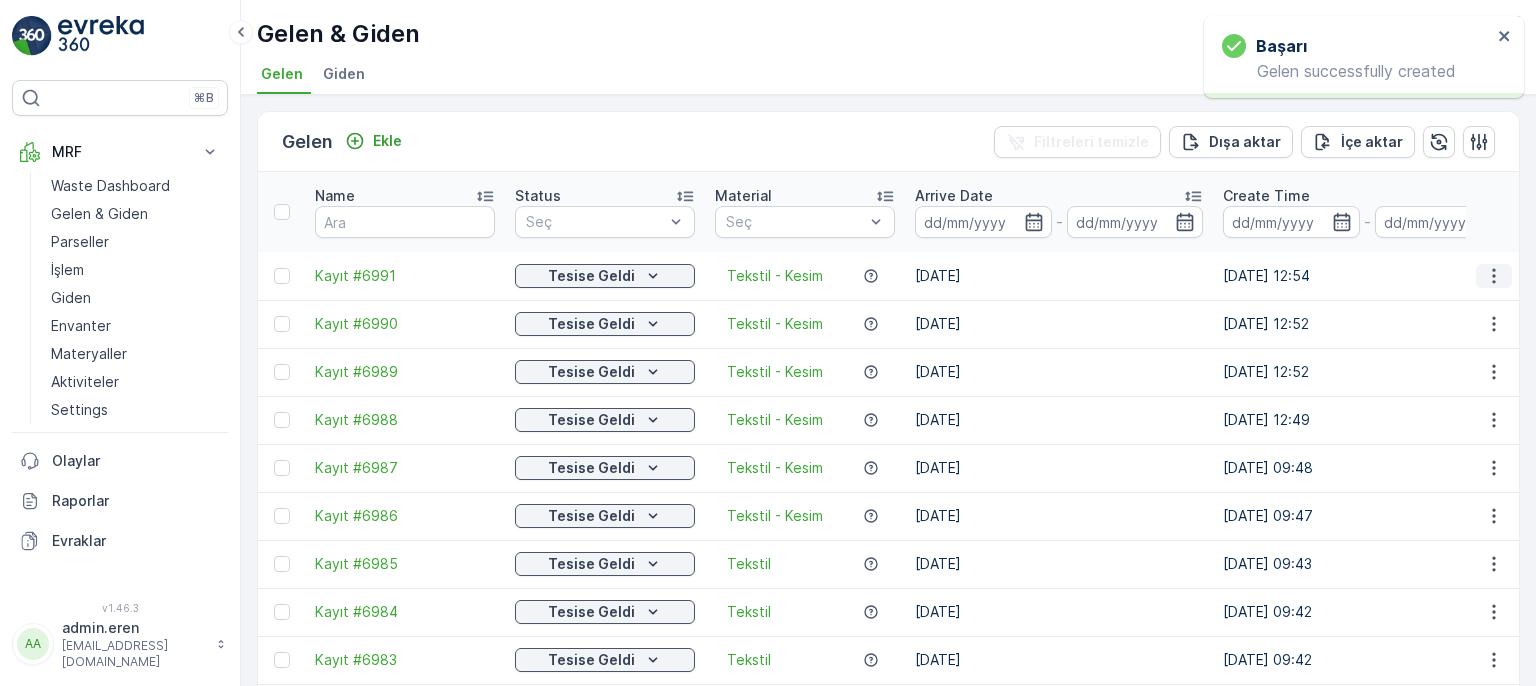 click 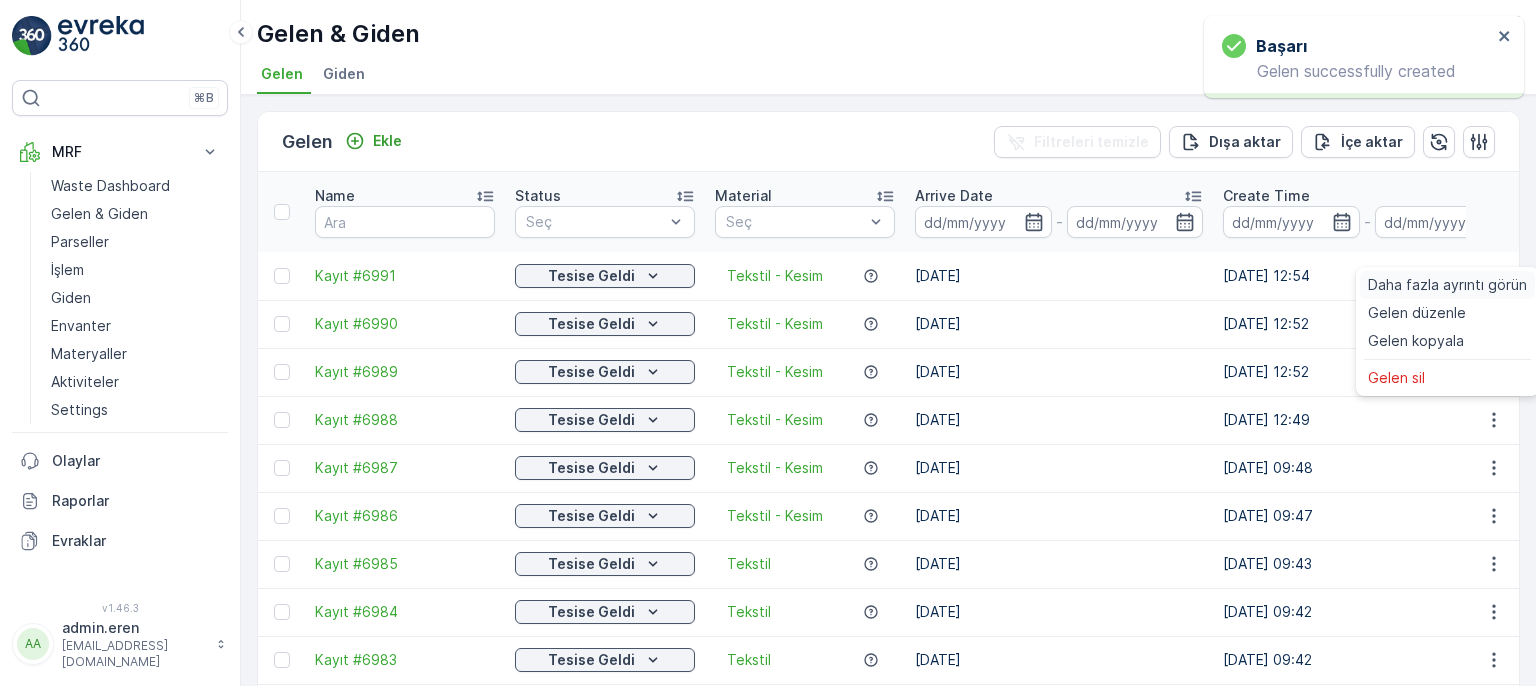 click on "Daha fazla ayrıntı görün" at bounding box center [1447, 285] 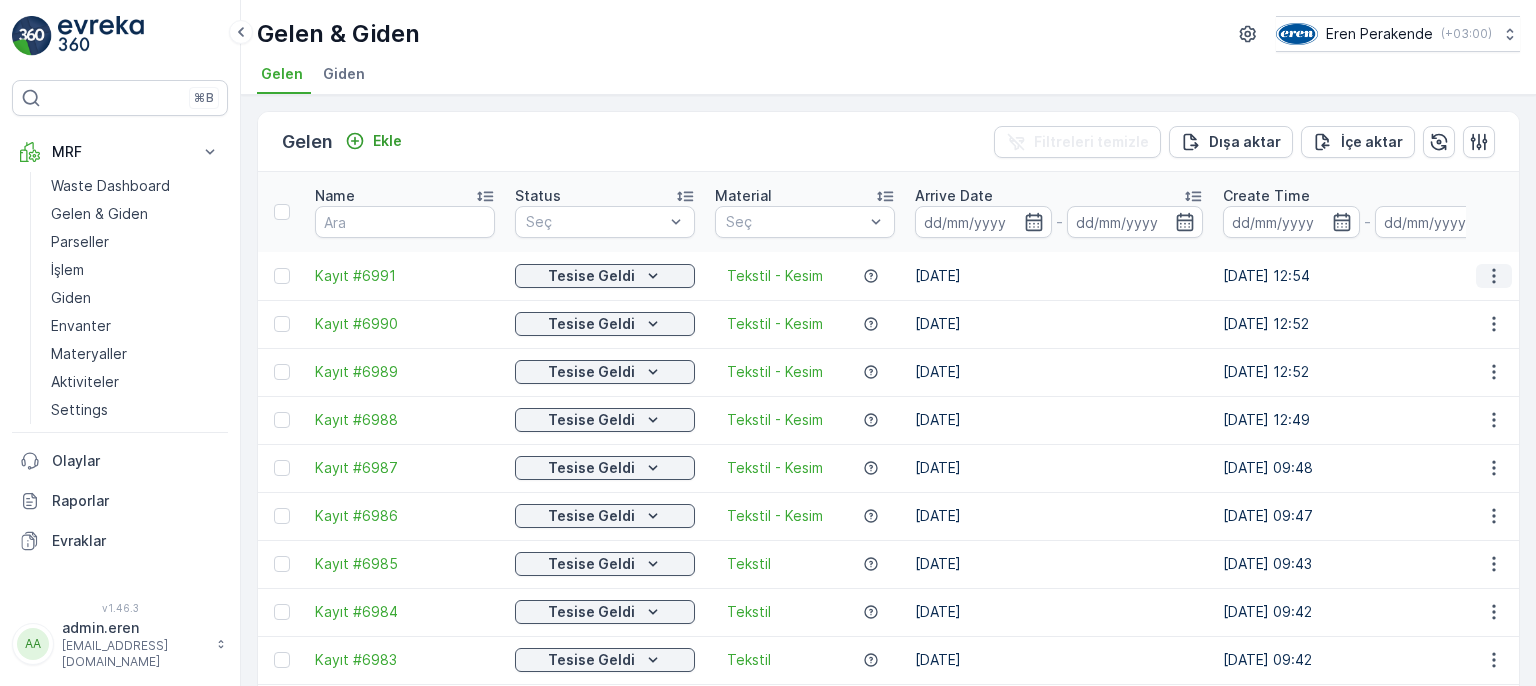 click 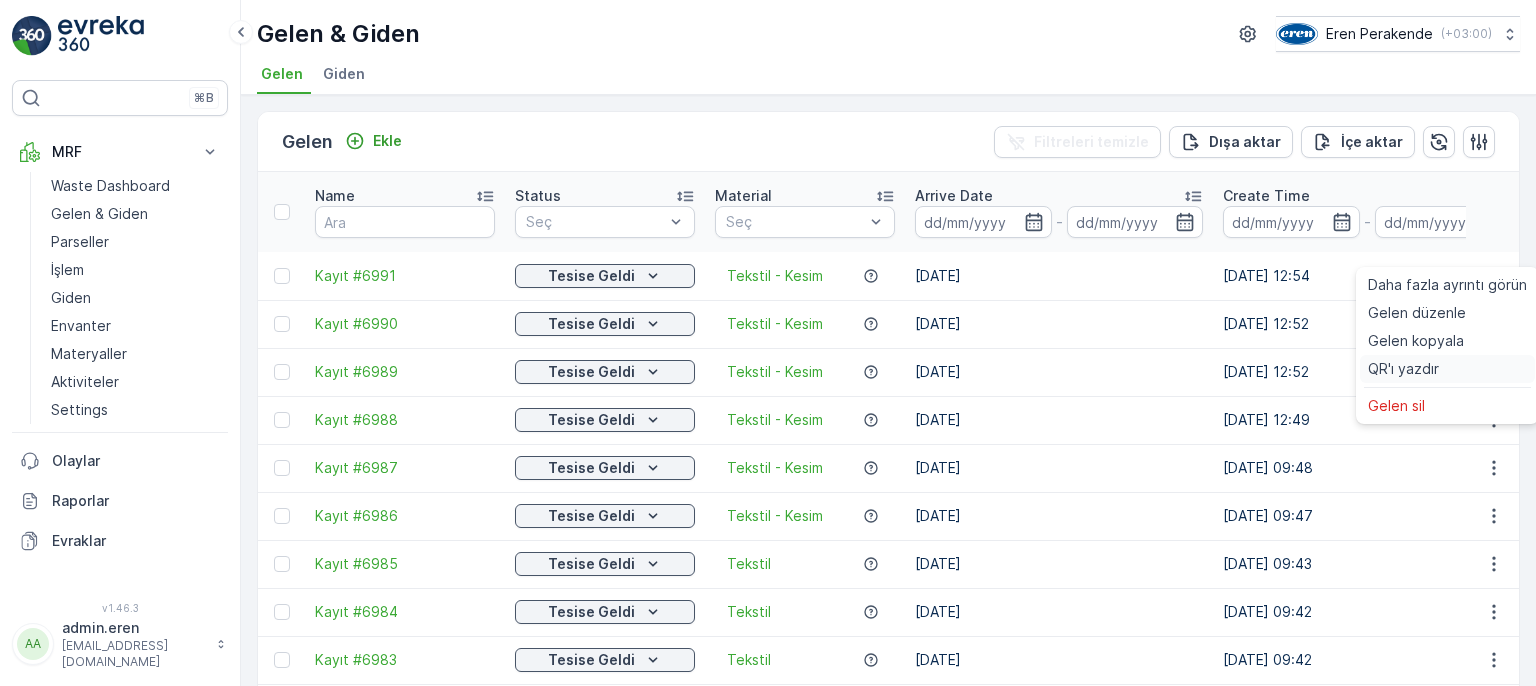 click on "QR'ı yazdır" at bounding box center (1447, 369) 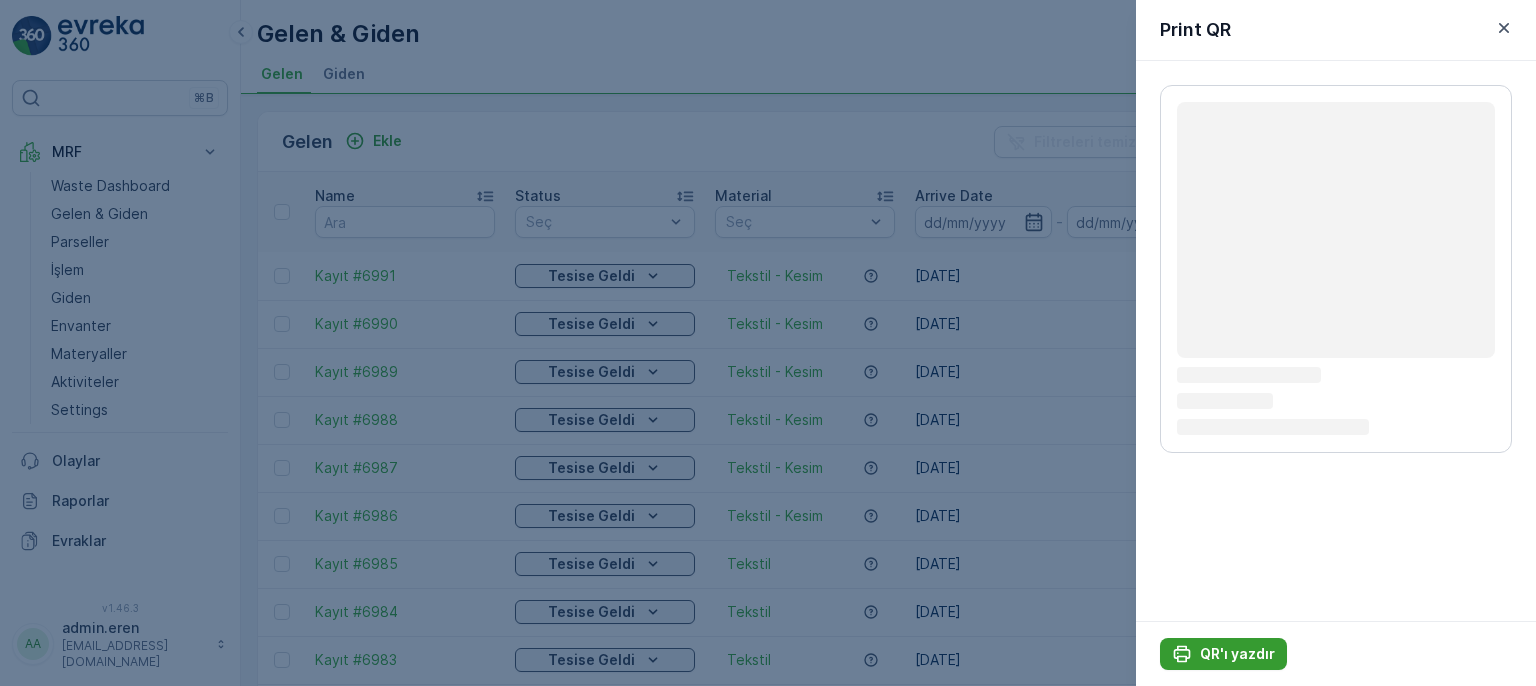 click on "QR'ı yazdır" at bounding box center [1237, 654] 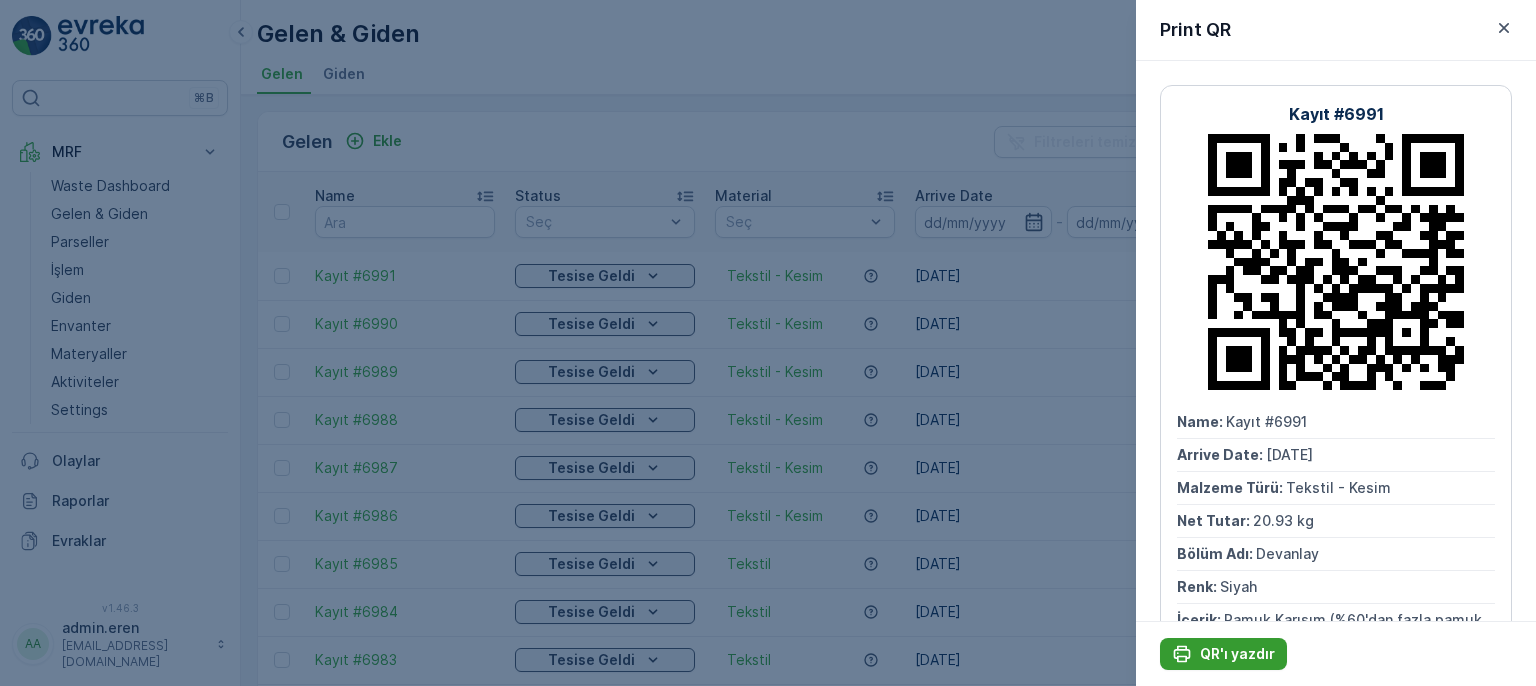 click on "QR'ı yazdır" at bounding box center (1237, 654) 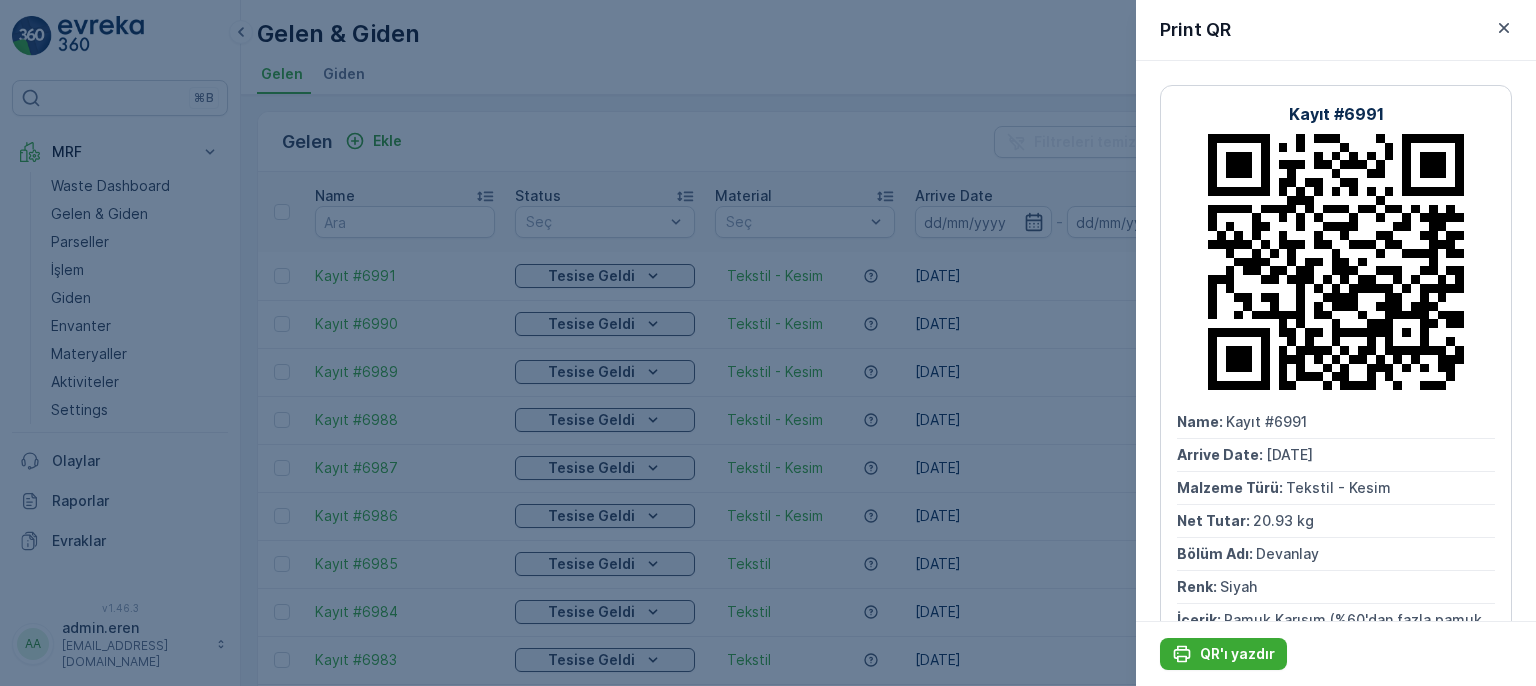 click at bounding box center [768, 343] 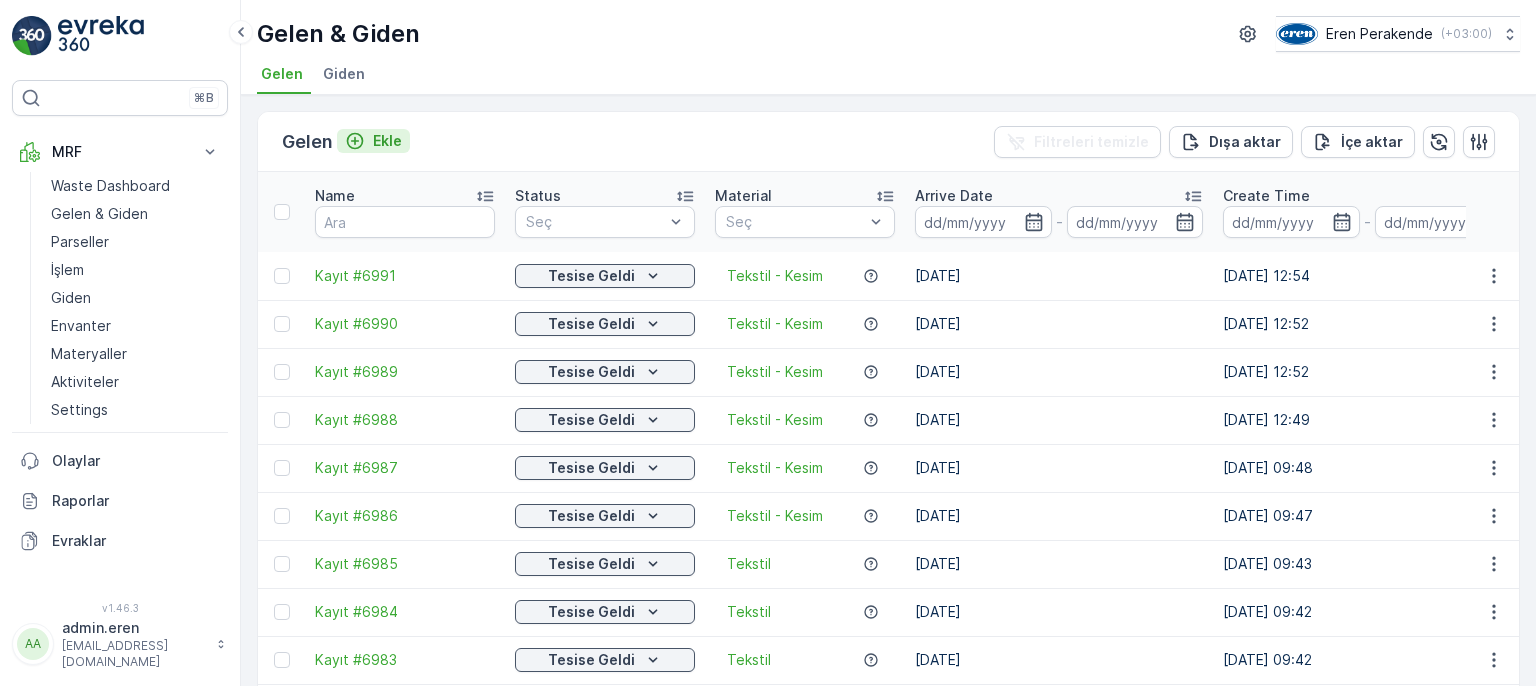 click on "Ekle" at bounding box center [373, 141] 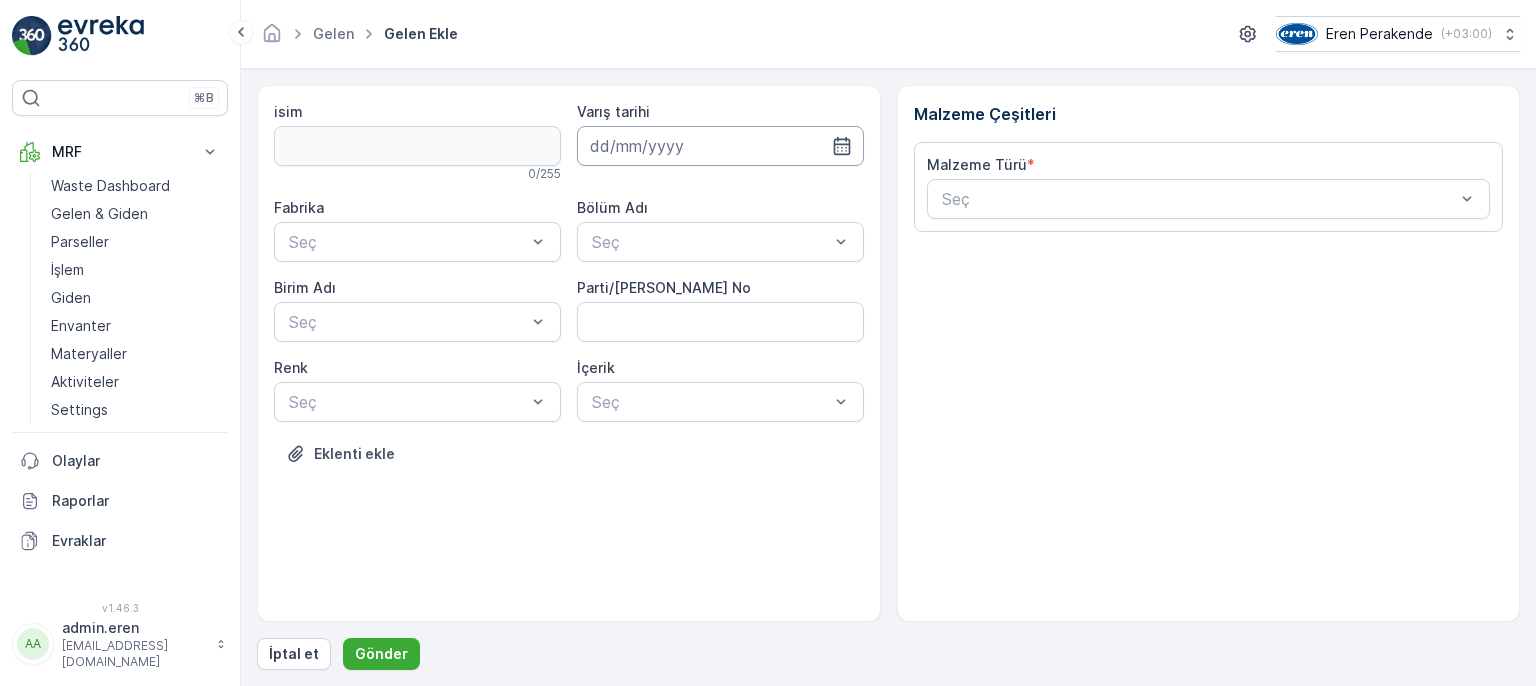 click at bounding box center [720, 146] 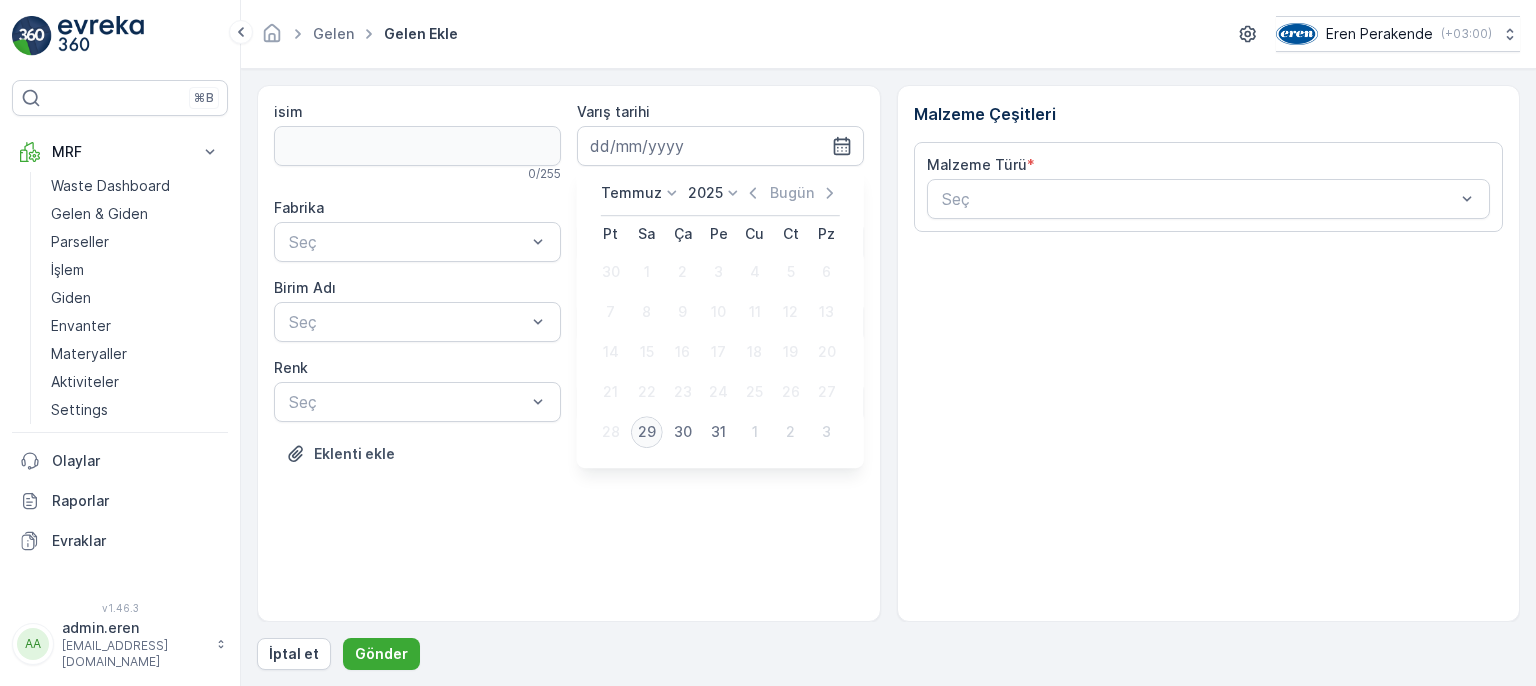 click on "29" at bounding box center (647, 432) 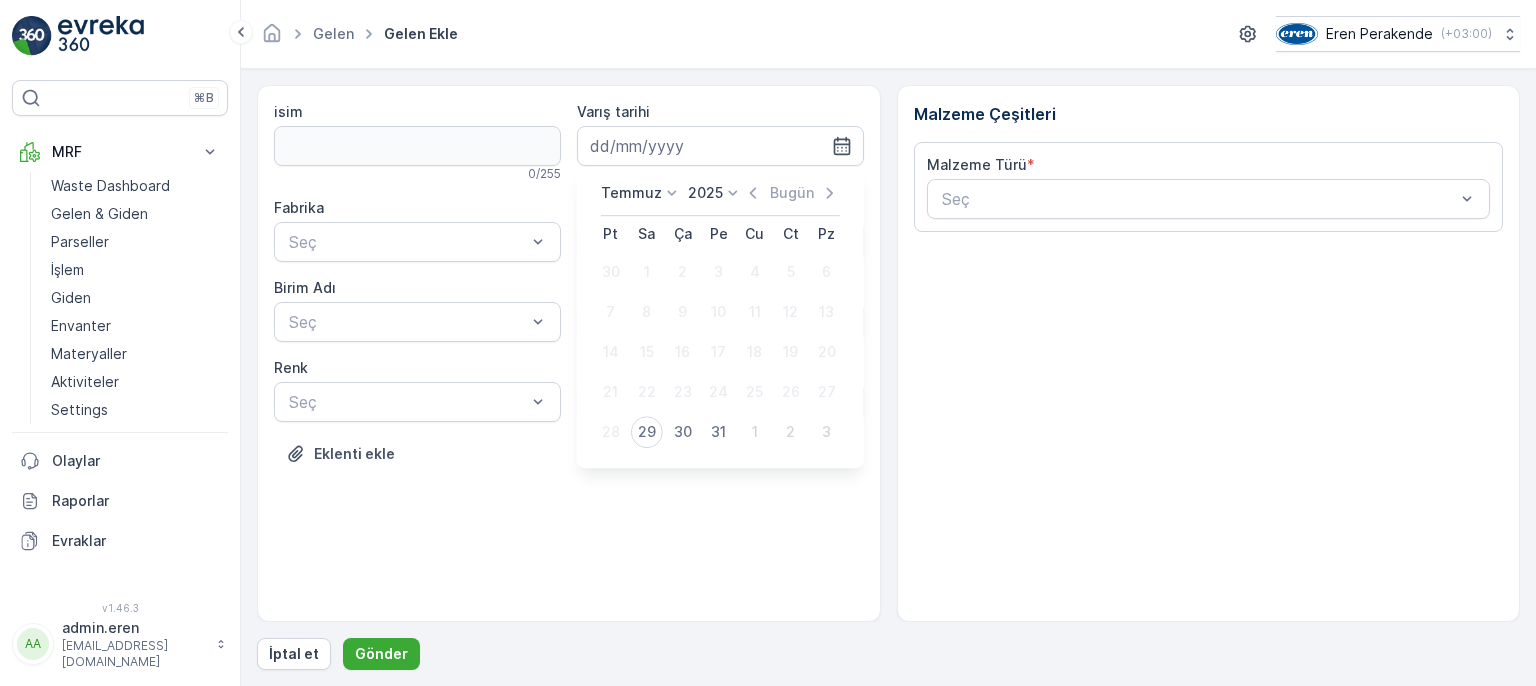 type on "[DATE]" 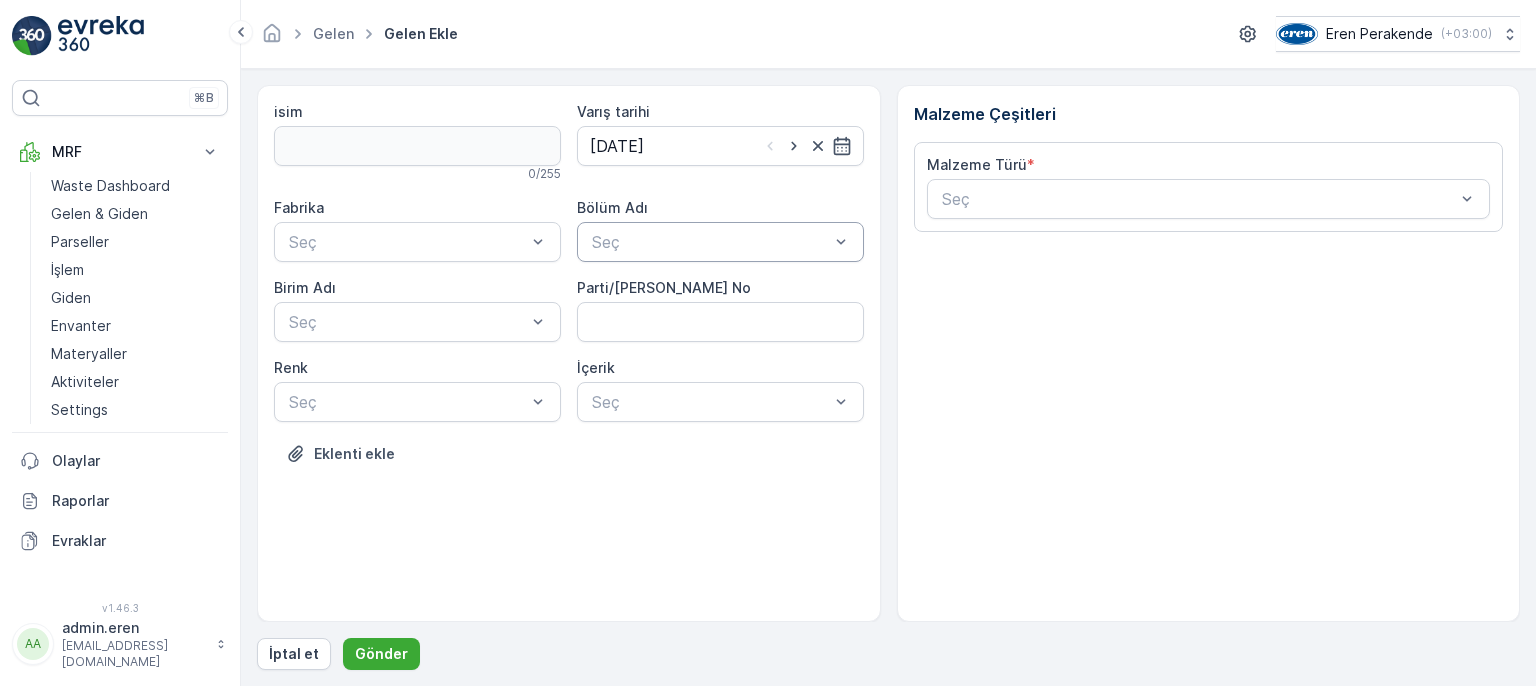 click at bounding box center (710, 242) 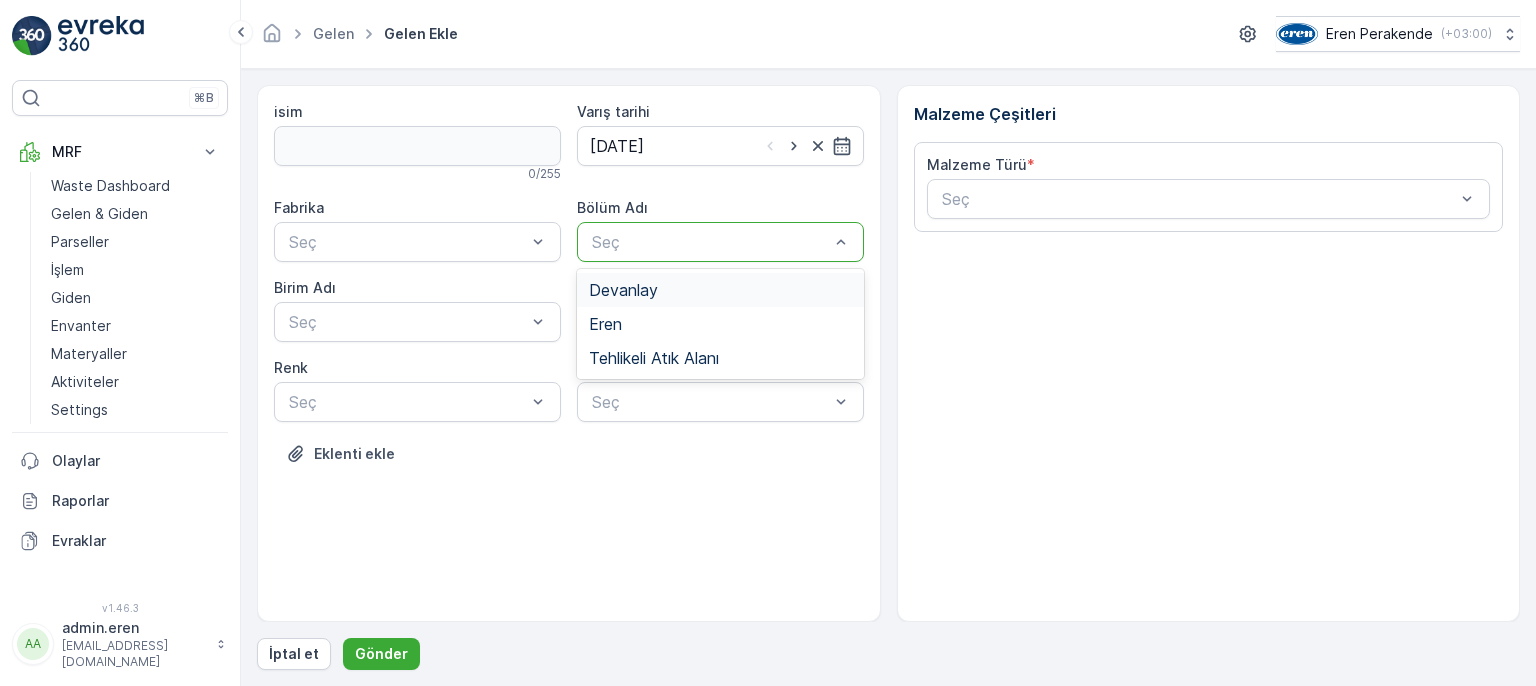 click on "Devanlay" at bounding box center (623, 290) 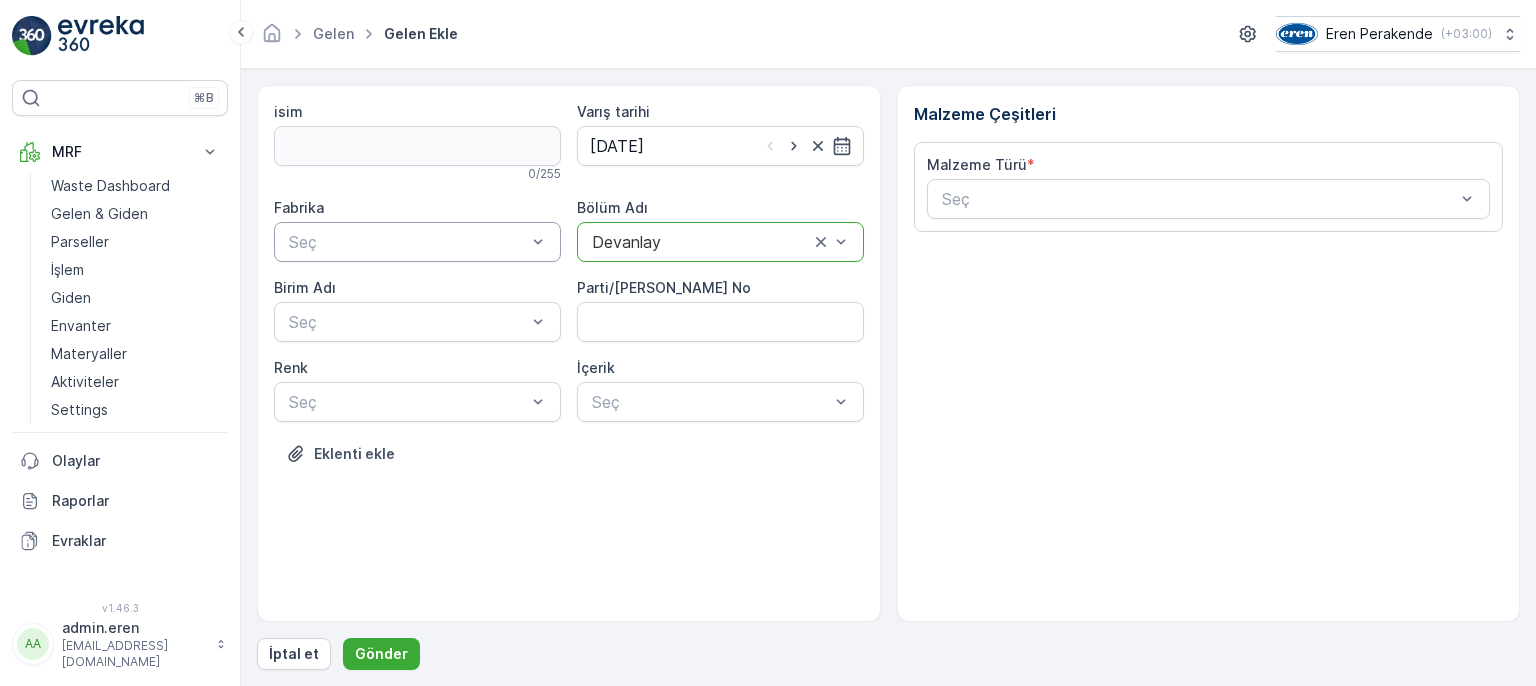 click on "Seç" at bounding box center [417, 242] 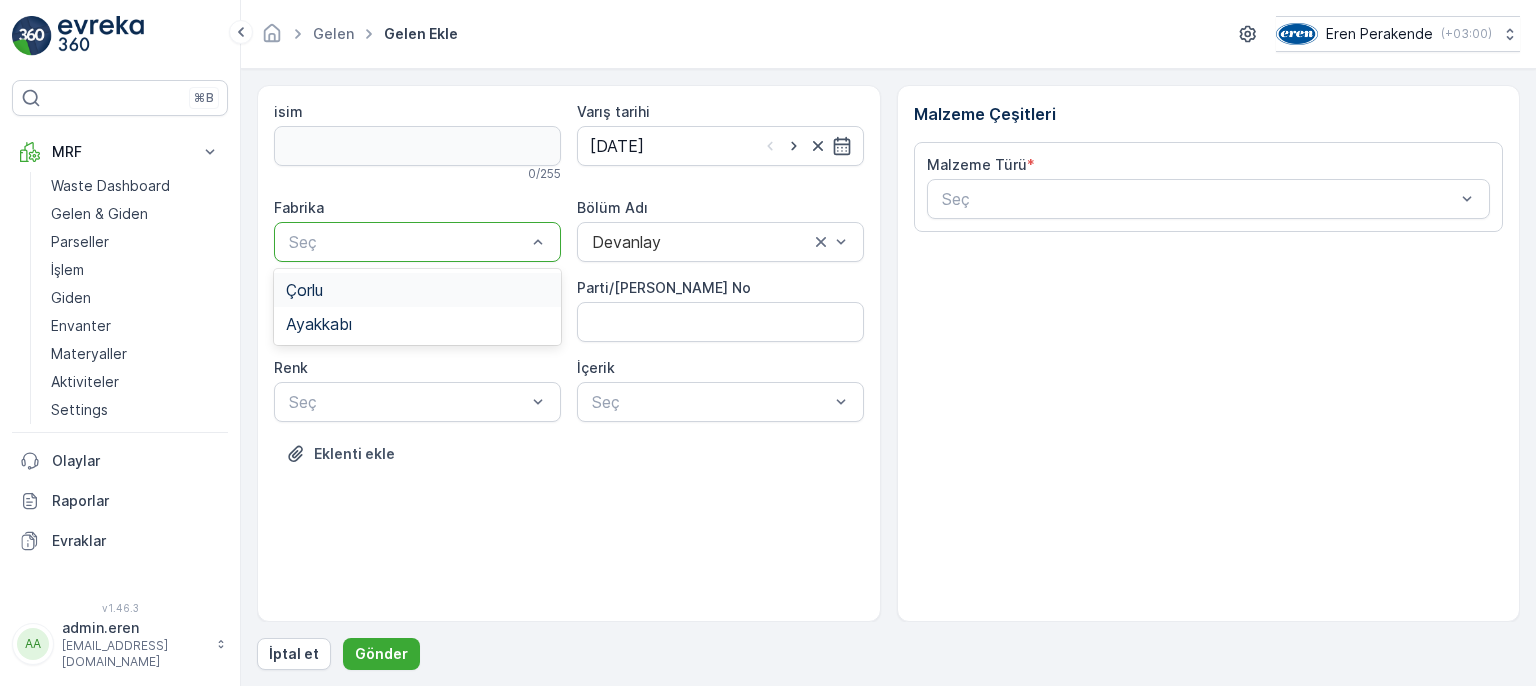 click on "Çorlu" at bounding box center [417, 290] 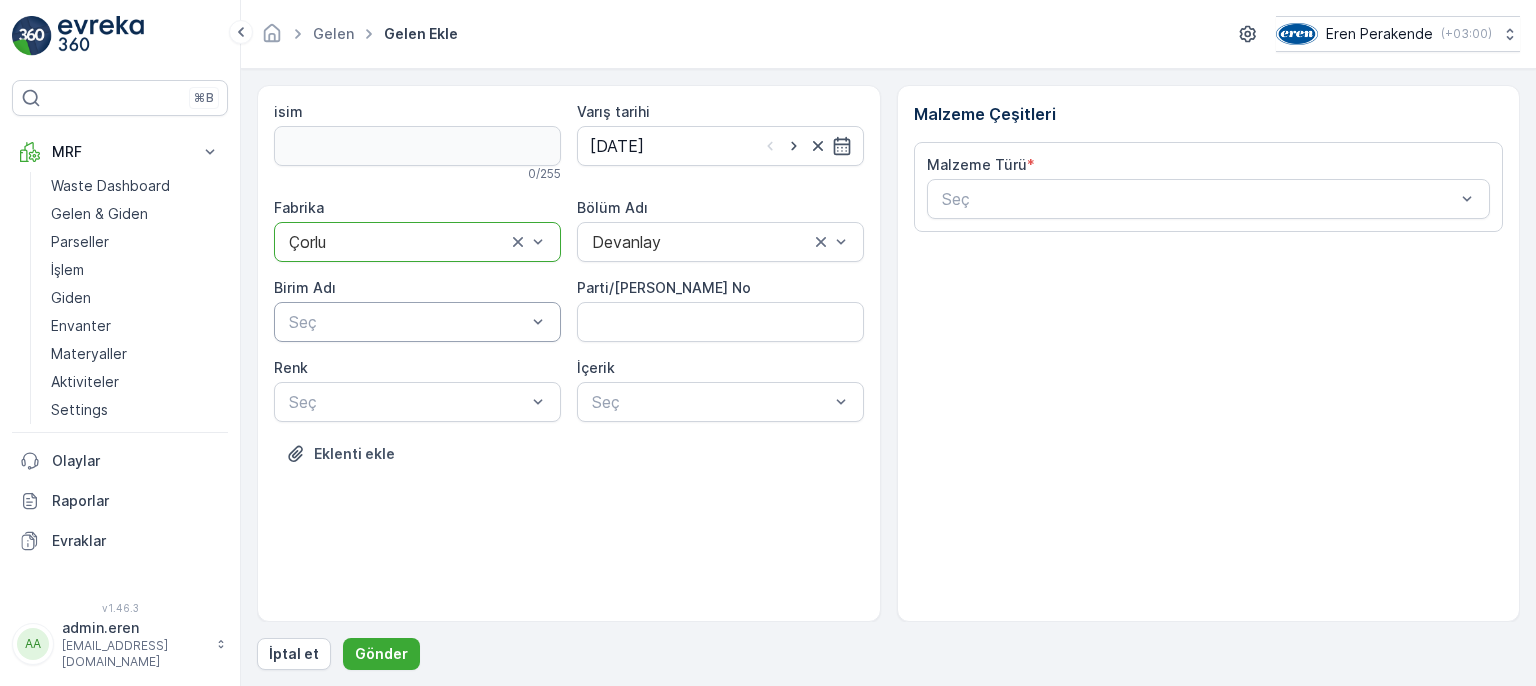 click on "Seç" at bounding box center [417, 322] 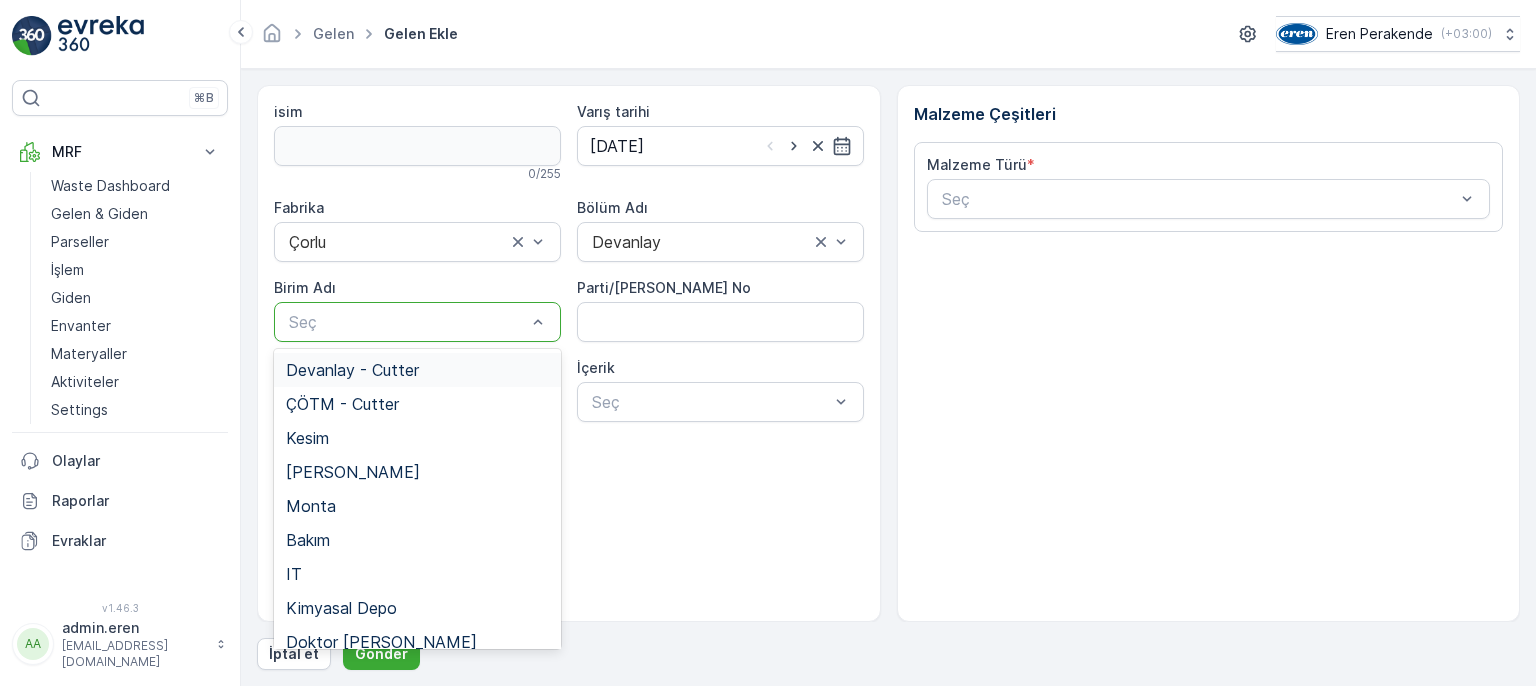 click on "Devanlay  - Cutter" at bounding box center [417, 370] 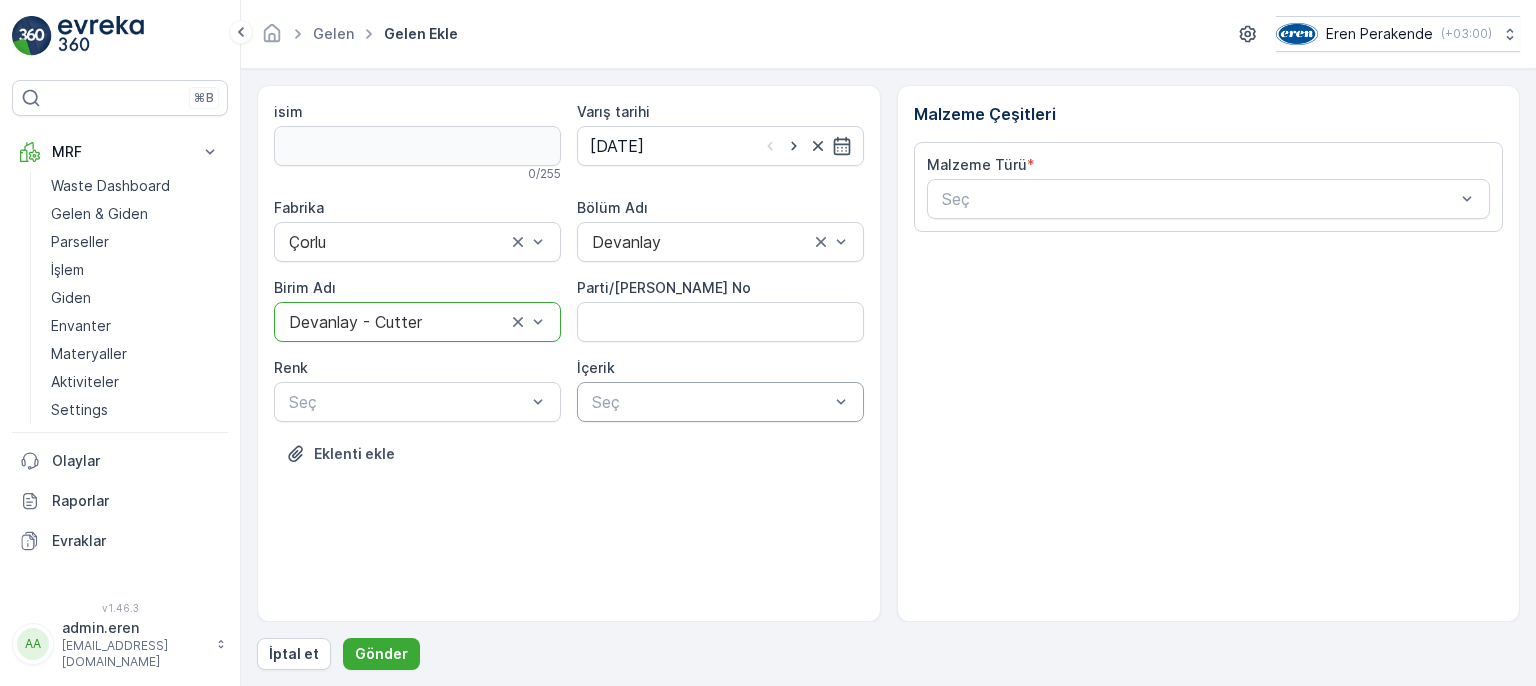 click at bounding box center [710, 402] 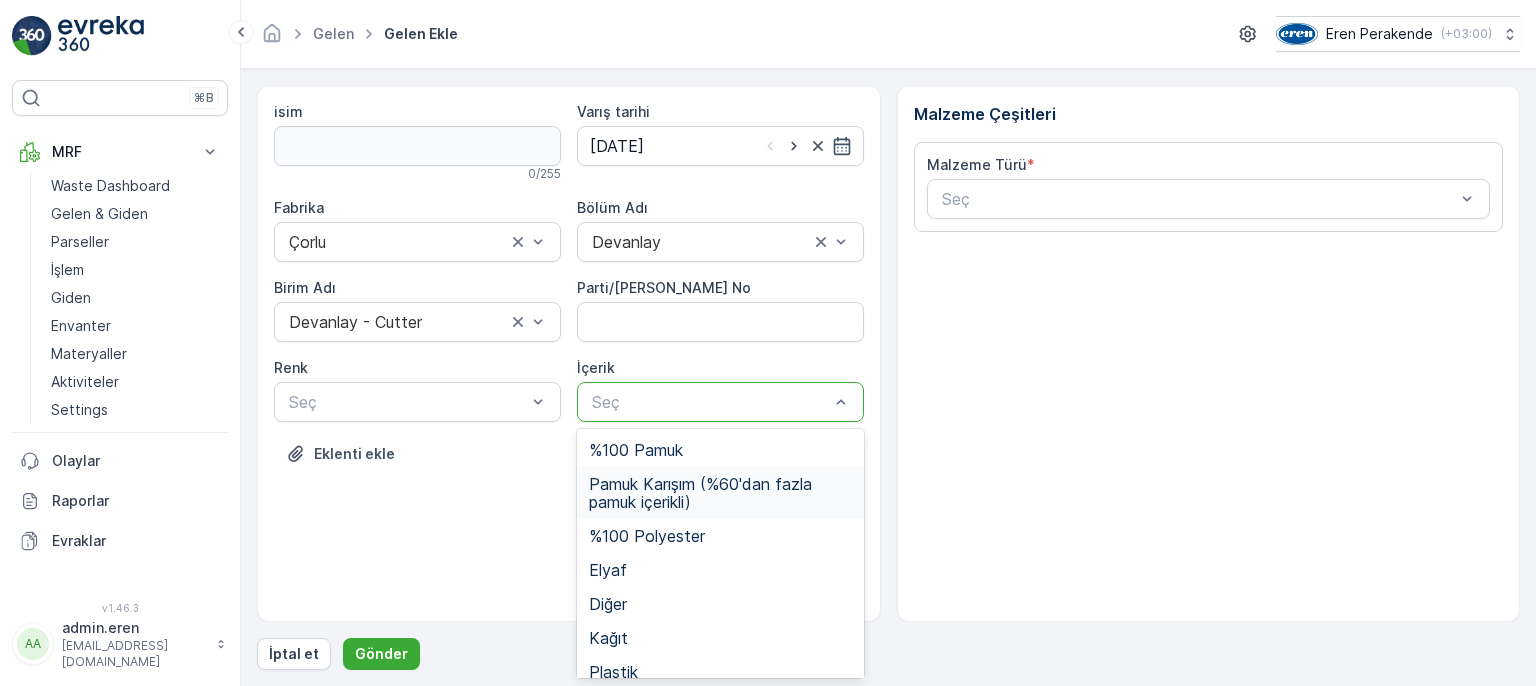 click on "Pamuk Karışım (%60'dan fazla pamuk içerikli)" at bounding box center (720, 493) 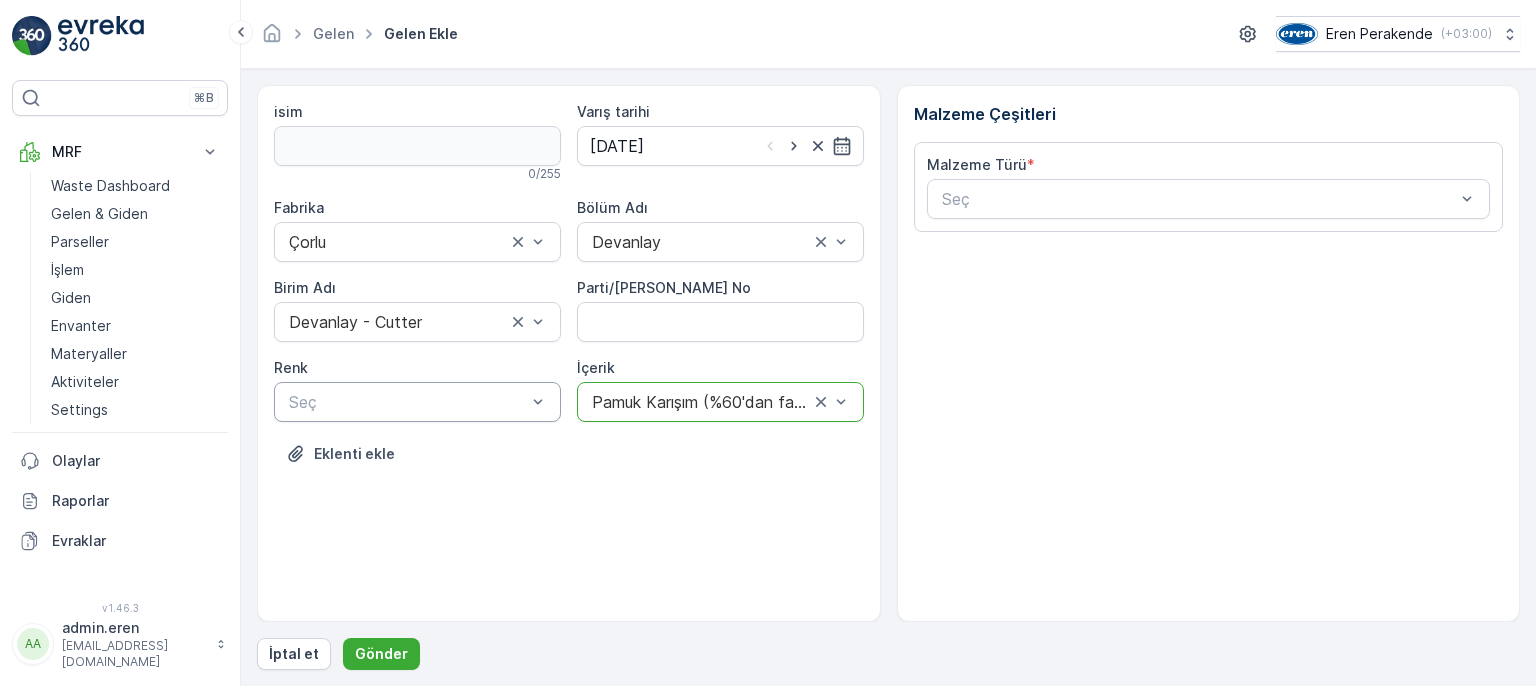 click at bounding box center [407, 402] 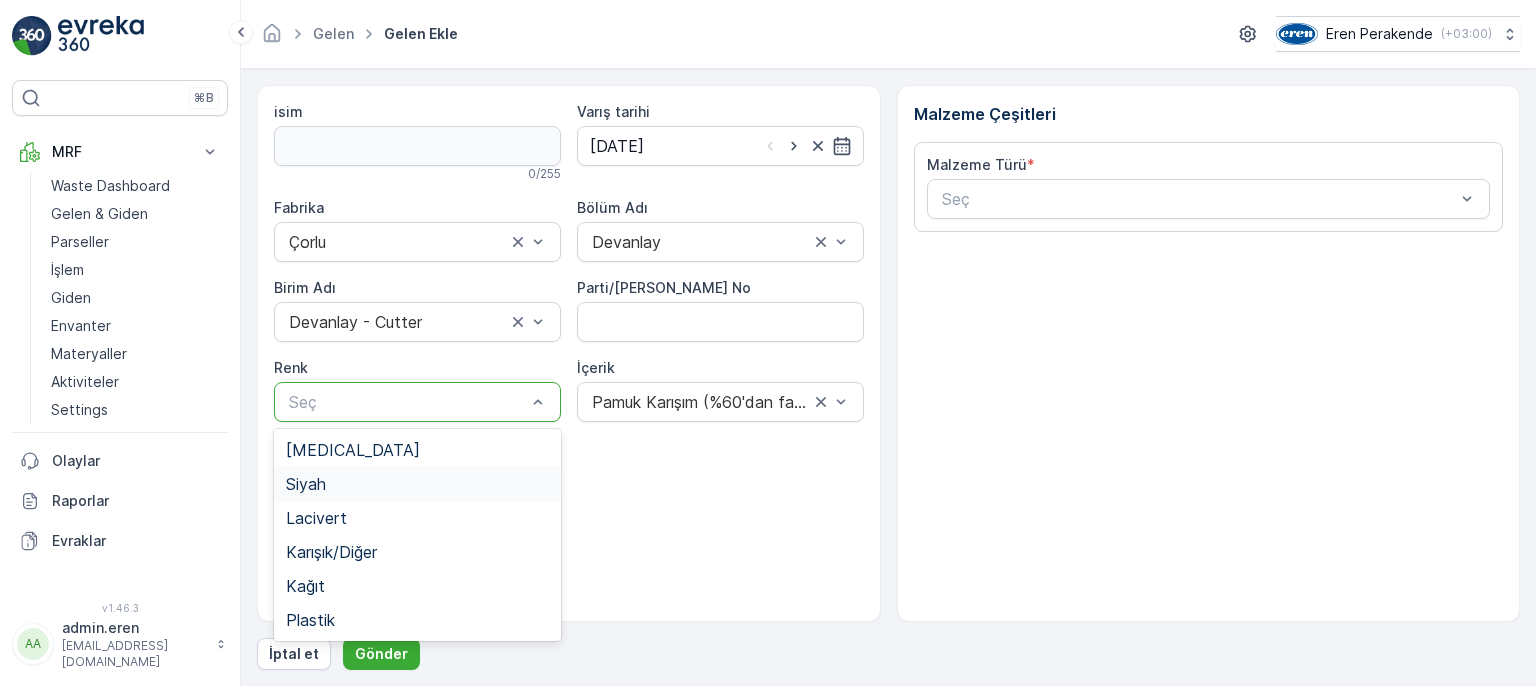 drag, startPoint x: 377, startPoint y: 488, endPoint x: 480, endPoint y: 461, distance: 106.48004 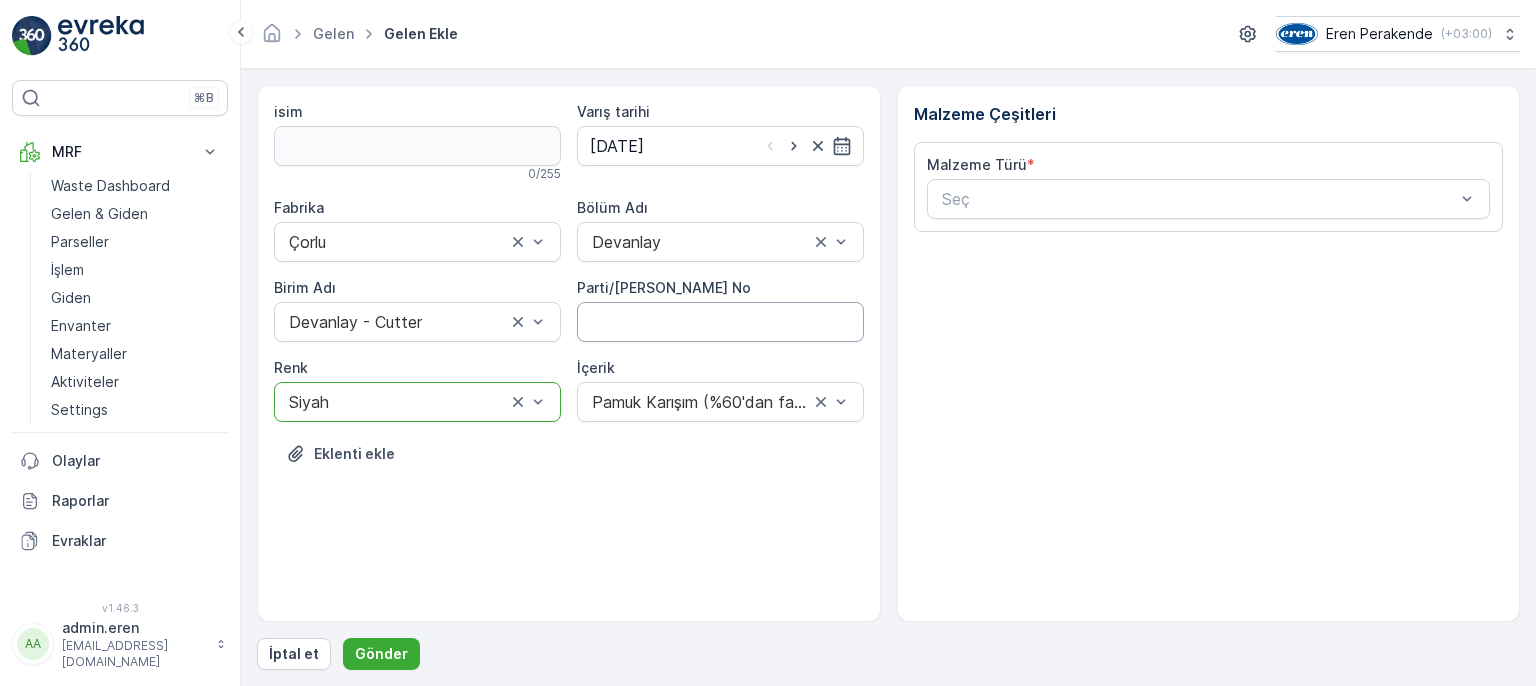 click on "Parti/[PERSON_NAME] No" at bounding box center (720, 322) 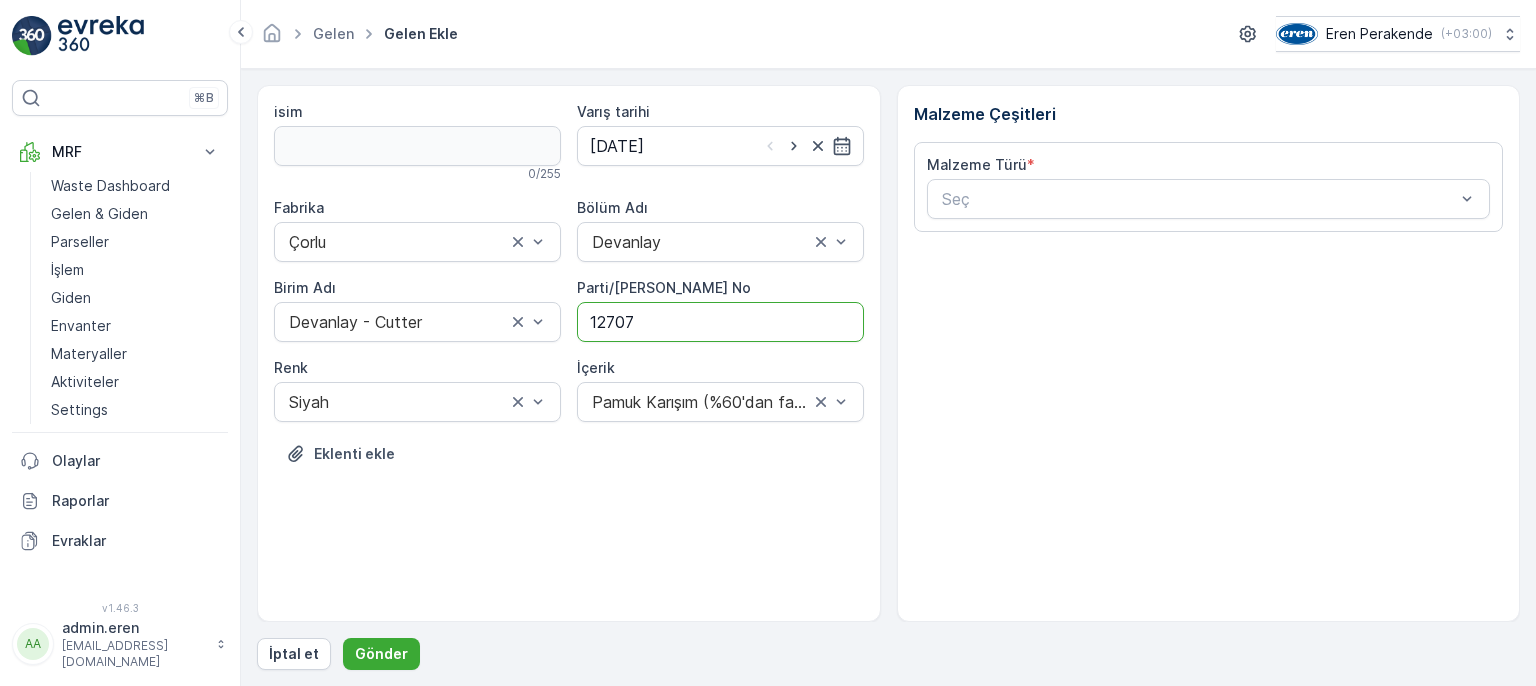 type on "1270788" 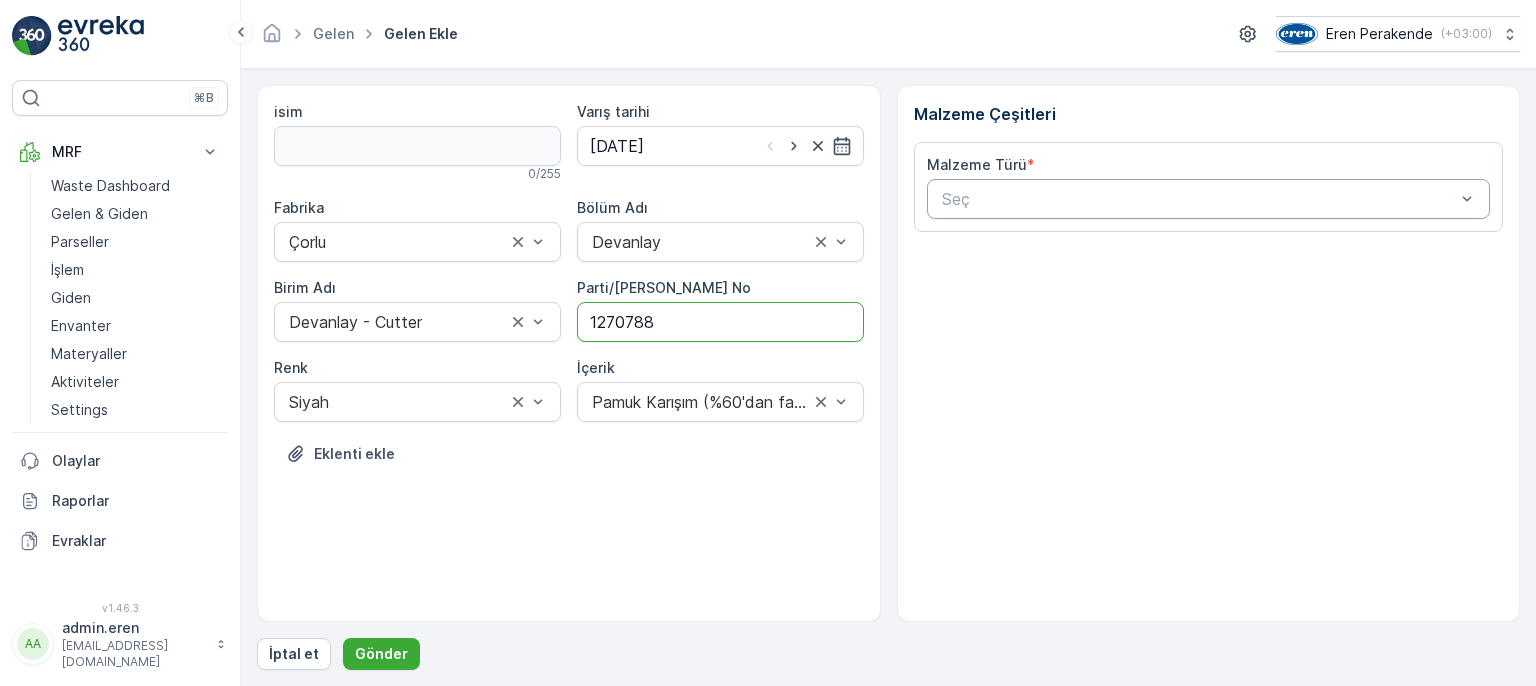 click at bounding box center [1199, 199] 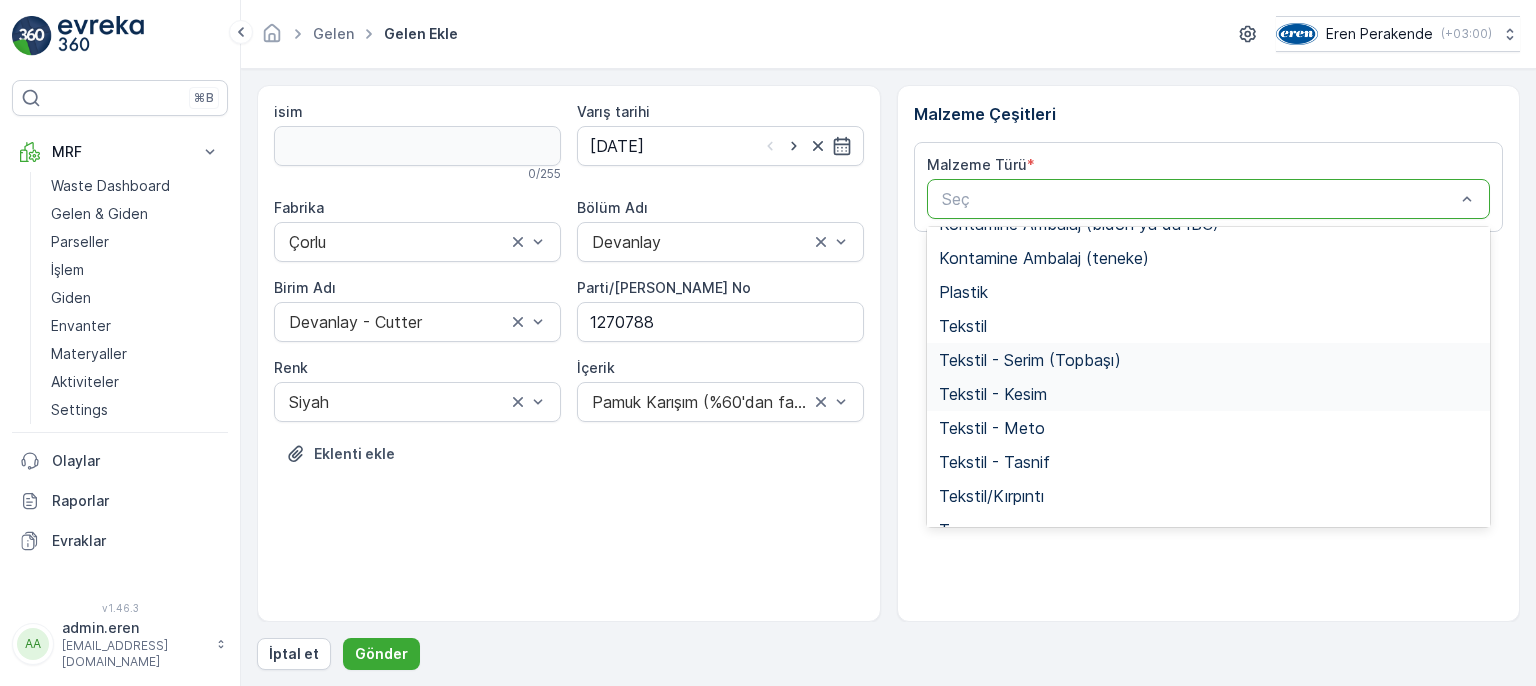 scroll, scrollTop: 388, scrollLeft: 0, axis: vertical 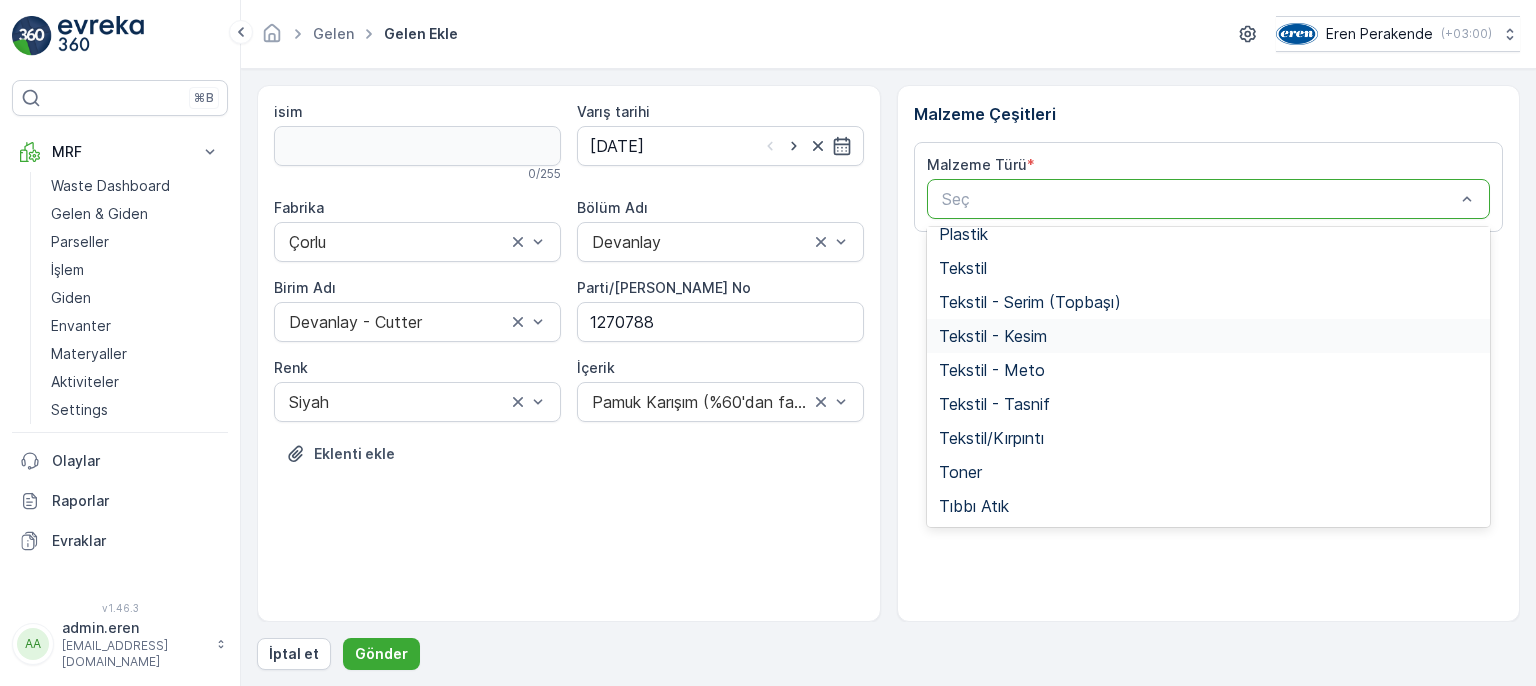 click on "Tekstil - Kesim" at bounding box center [1209, 336] 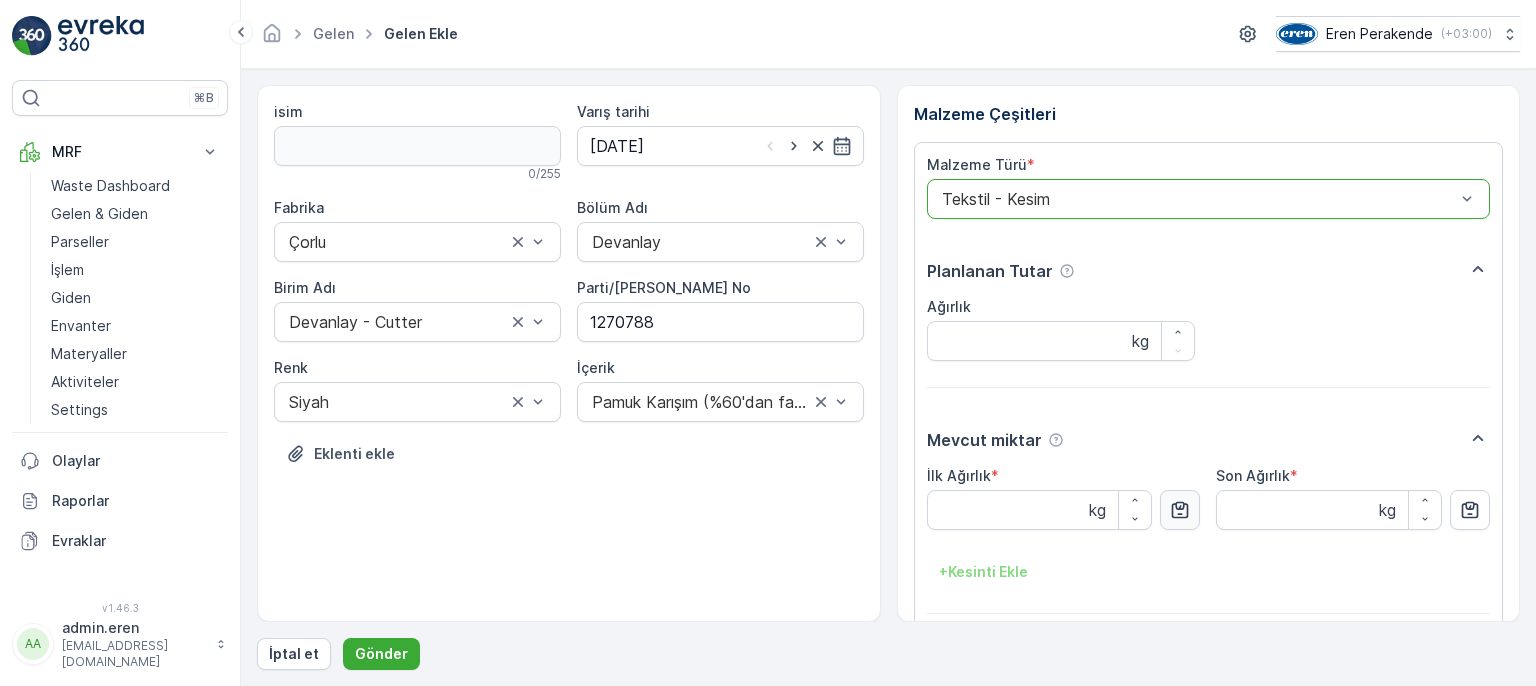 click at bounding box center [1180, 510] 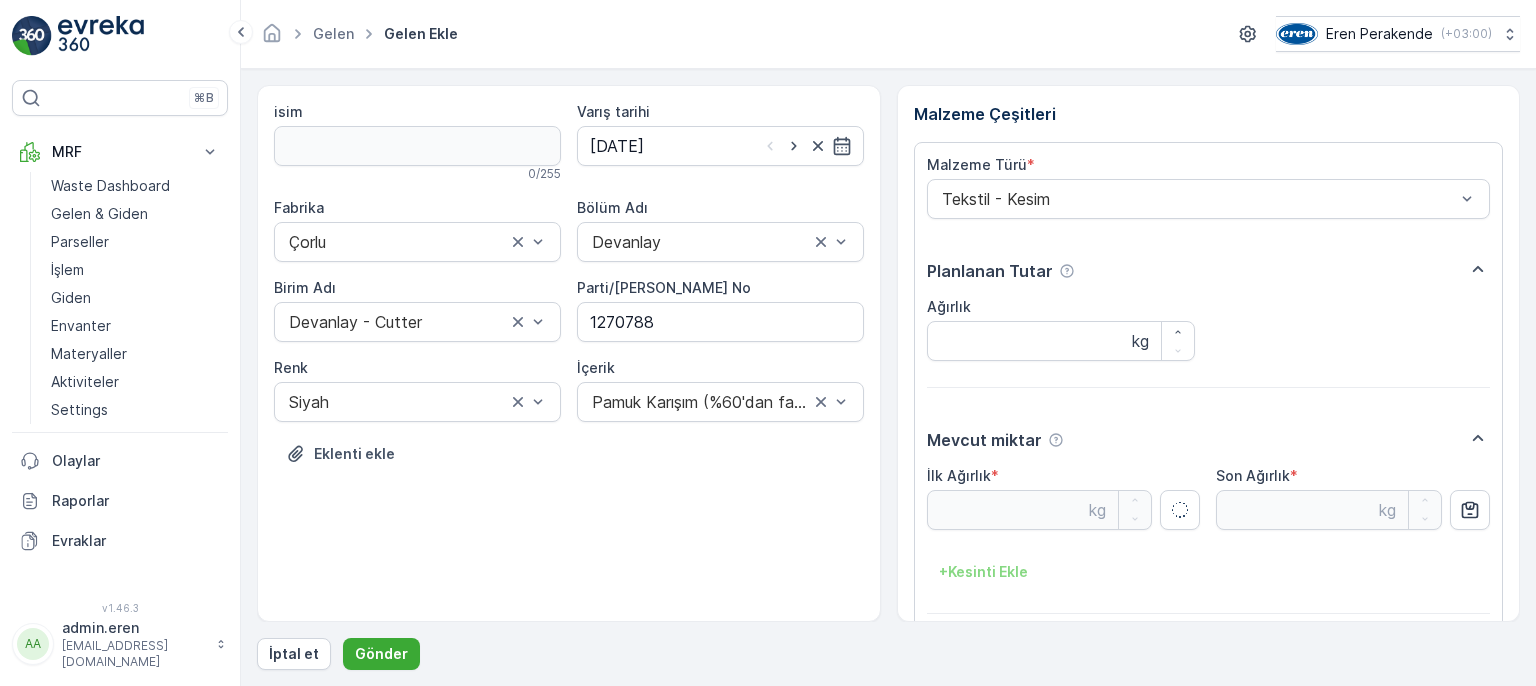 type on "27.11" 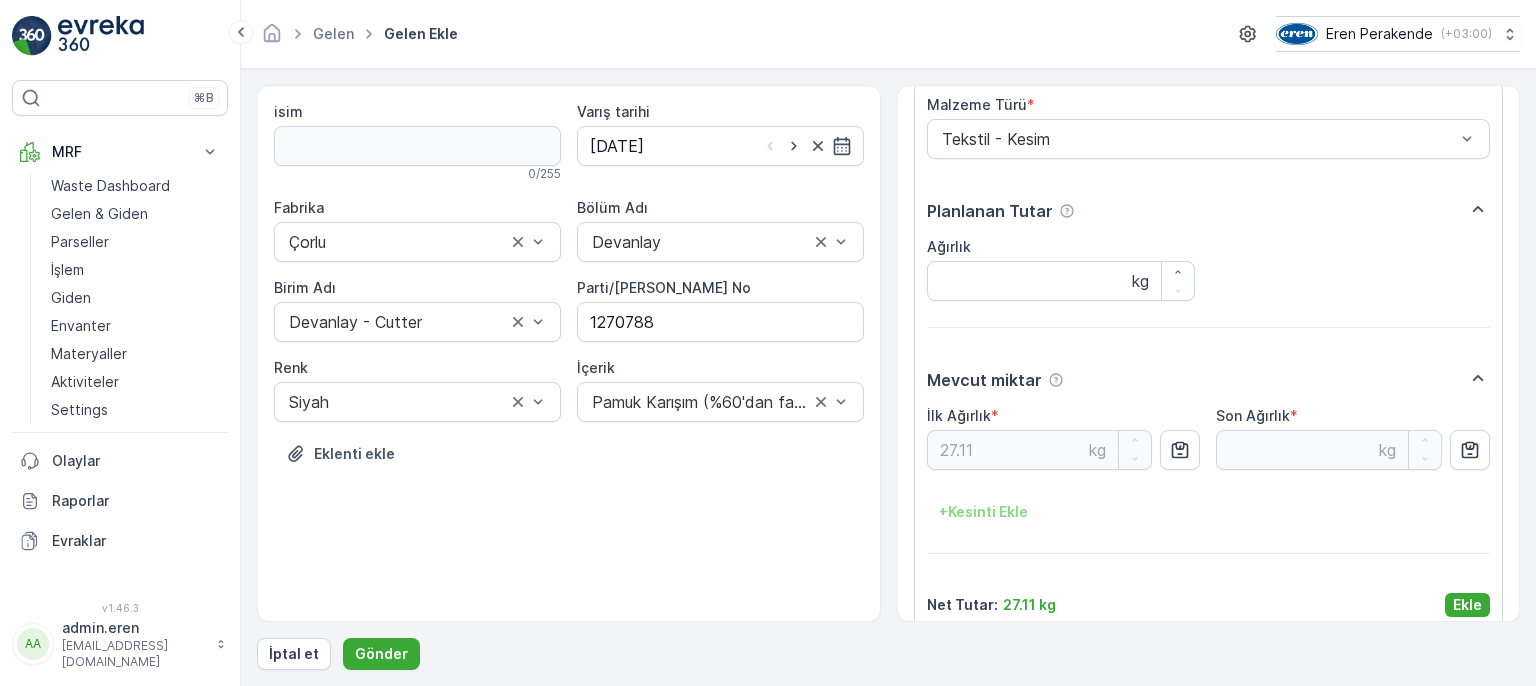 scroll, scrollTop: 84, scrollLeft: 0, axis: vertical 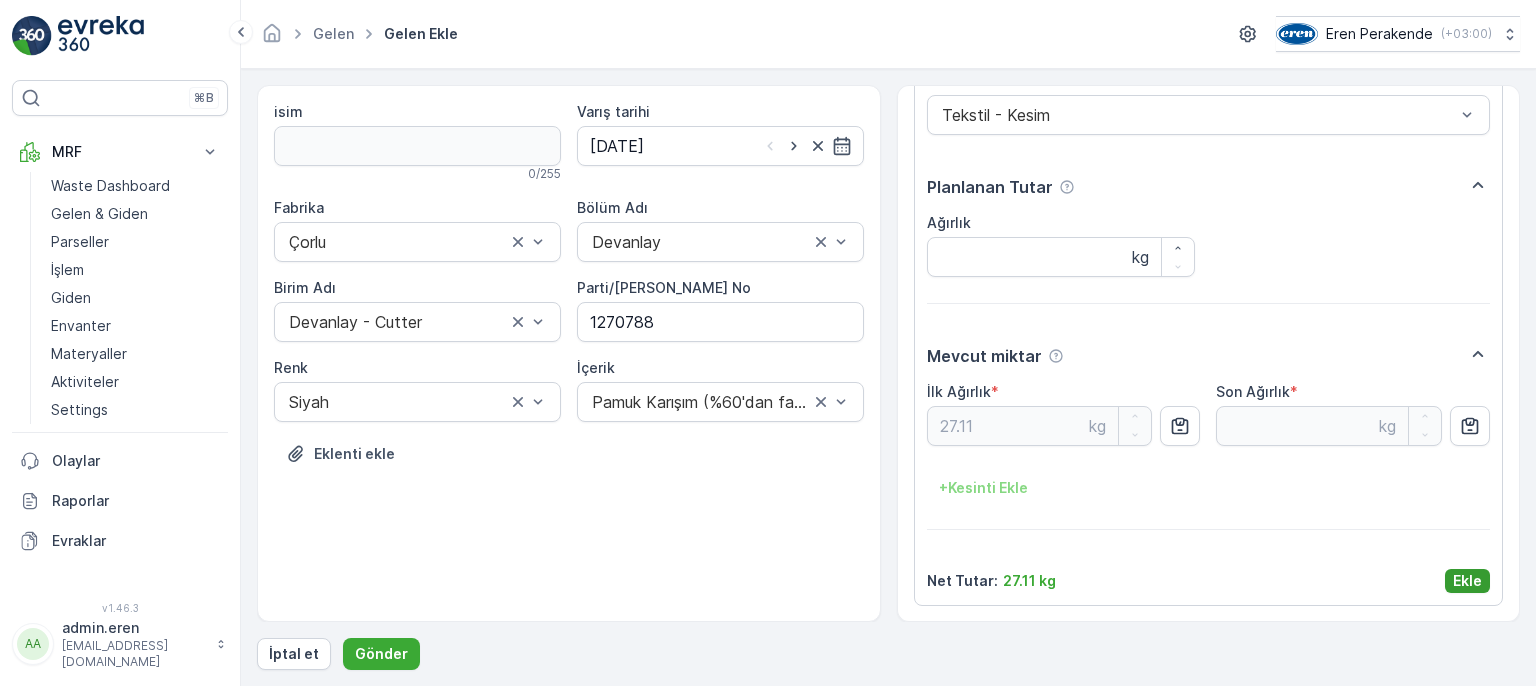 click on "Ekle" at bounding box center (1467, 581) 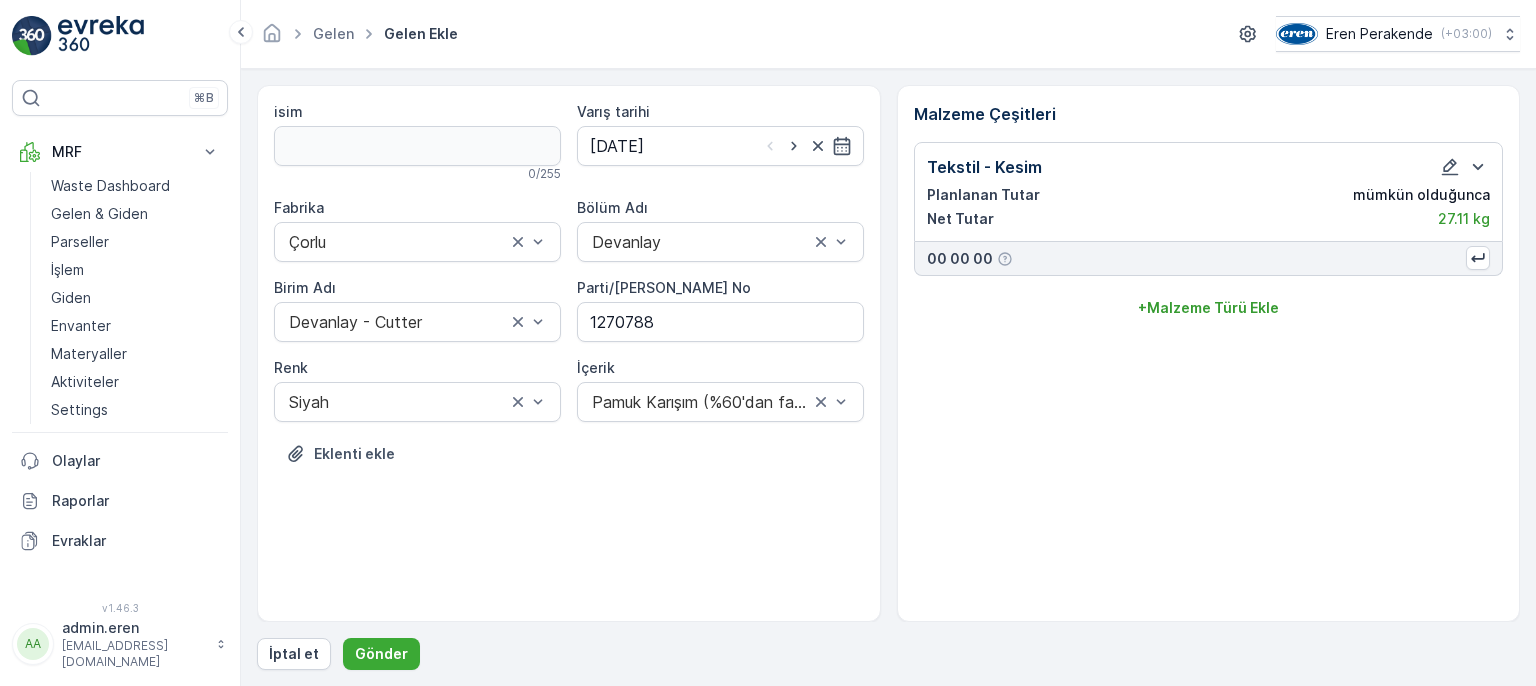 scroll, scrollTop: 0, scrollLeft: 0, axis: both 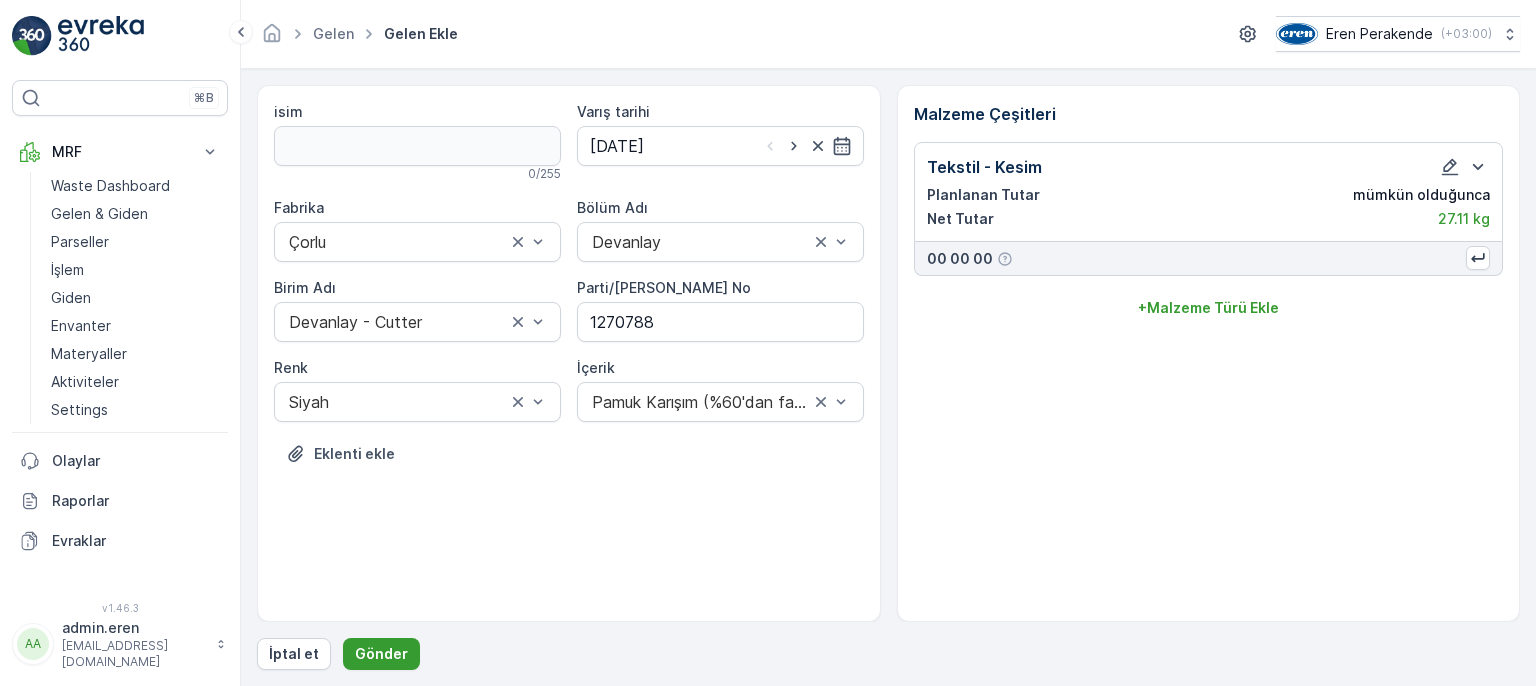 click on "Gönder" at bounding box center (381, 654) 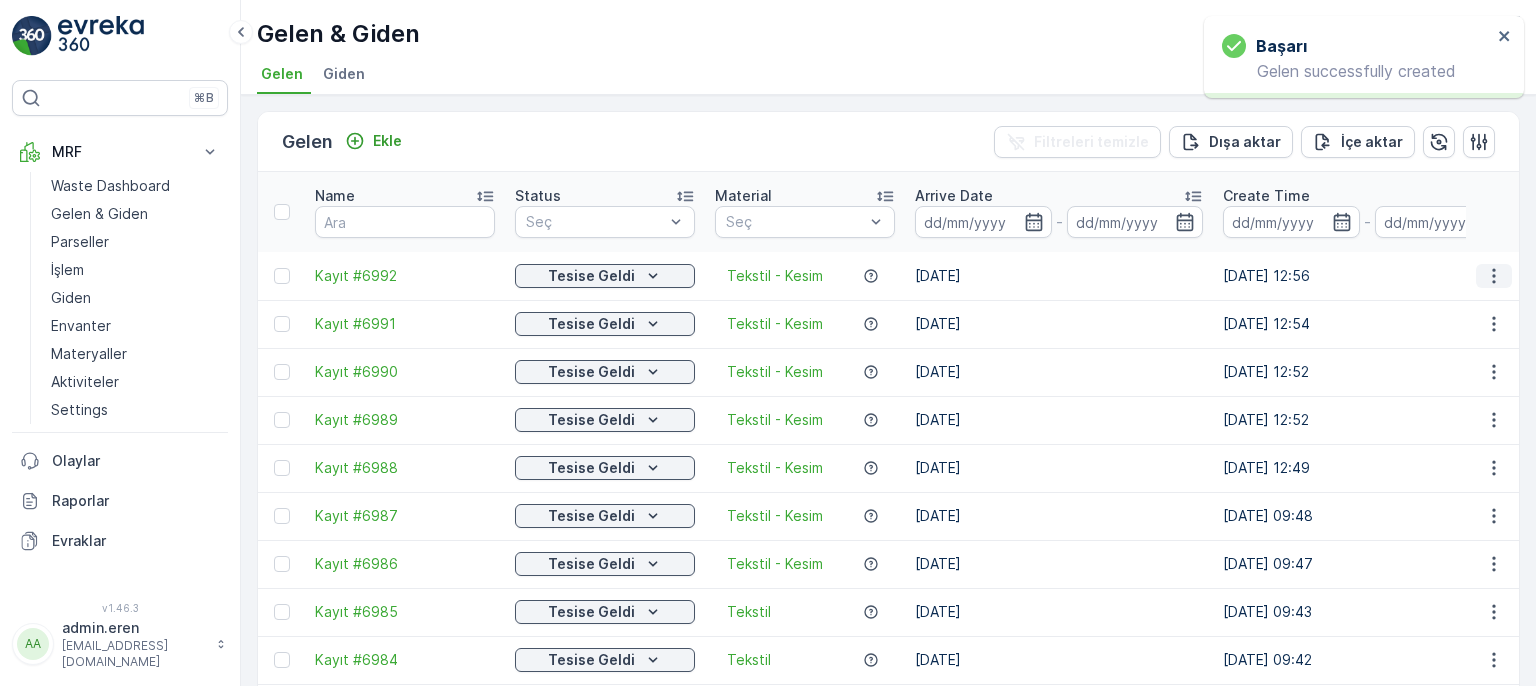 drag, startPoint x: 1488, startPoint y: 244, endPoint x: 1487, endPoint y: 258, distance: 14.035668 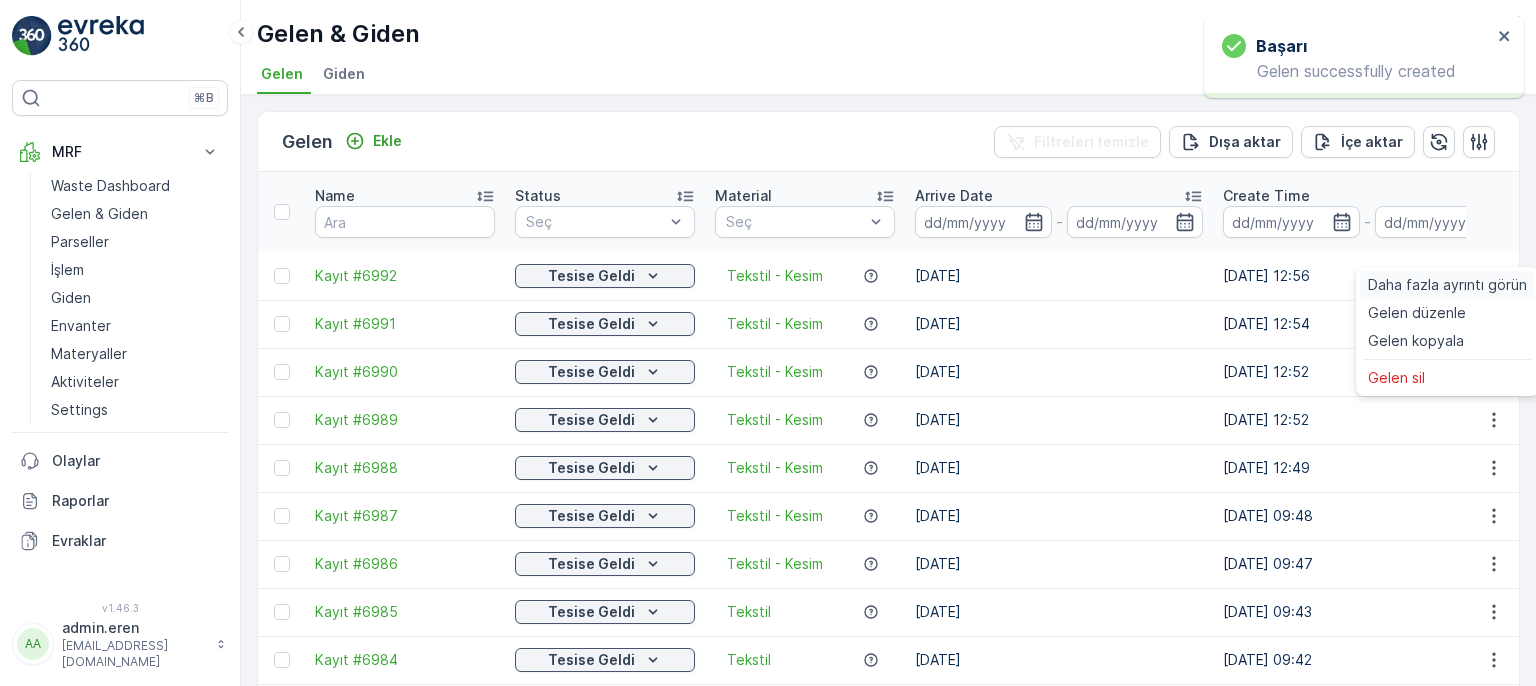 click on "Daha fazla ayrıntı görün" at bounding box center [1447, 285] 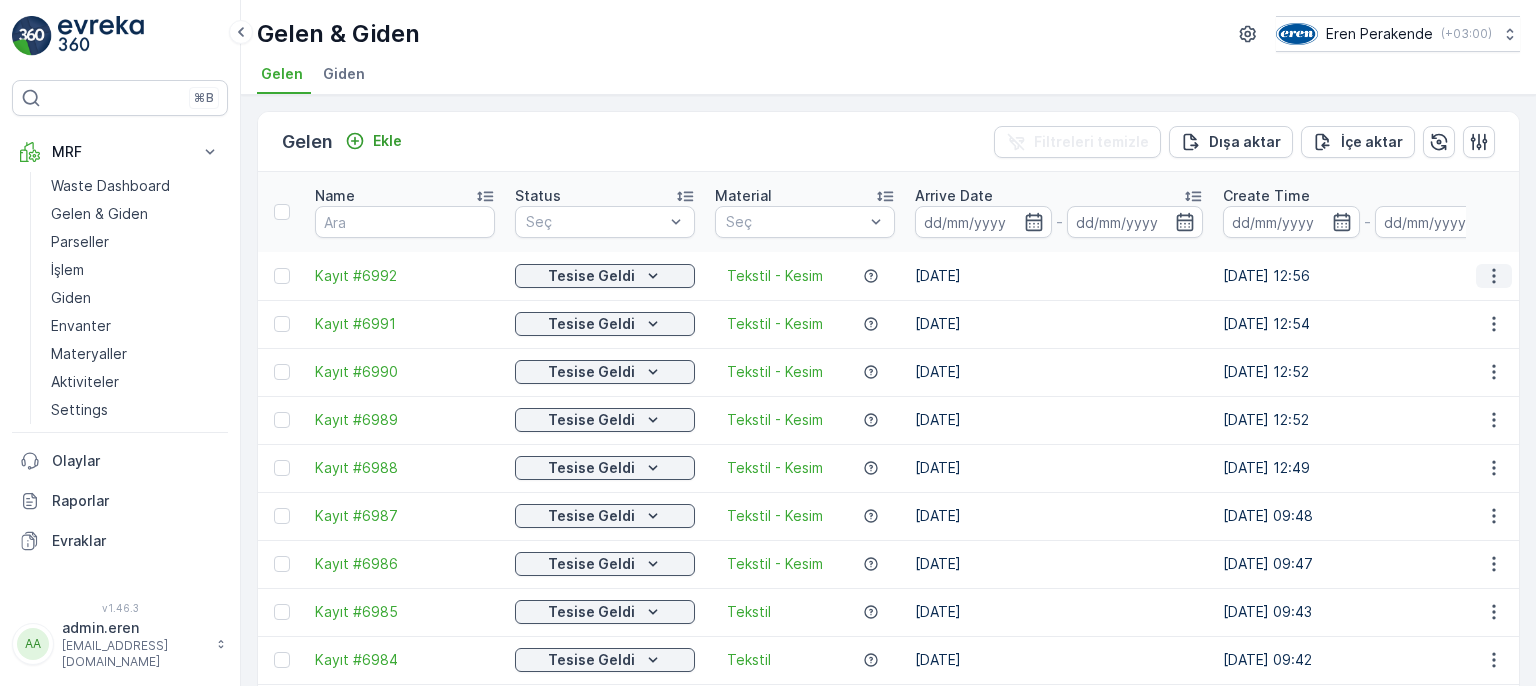 click 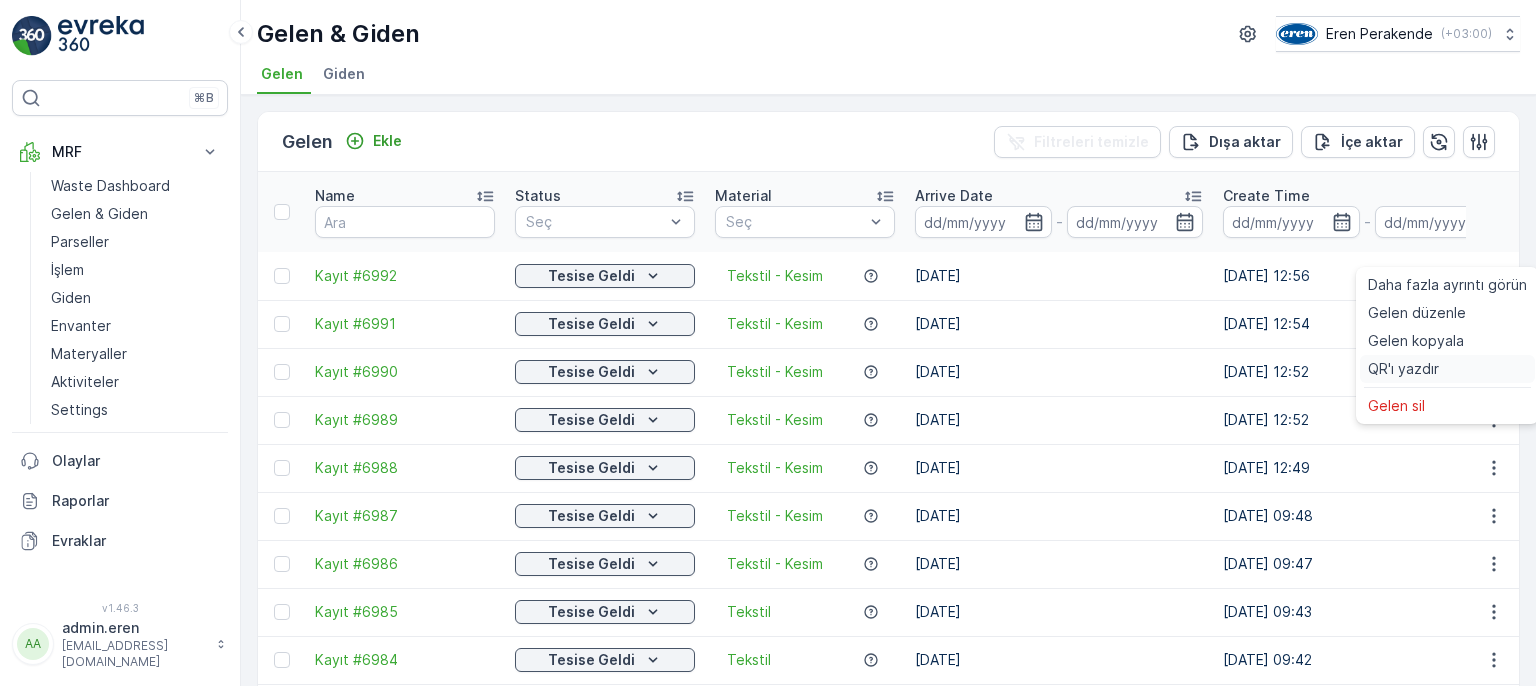 click on "QR'ı yazdır" at bounding box center [1447, 369] 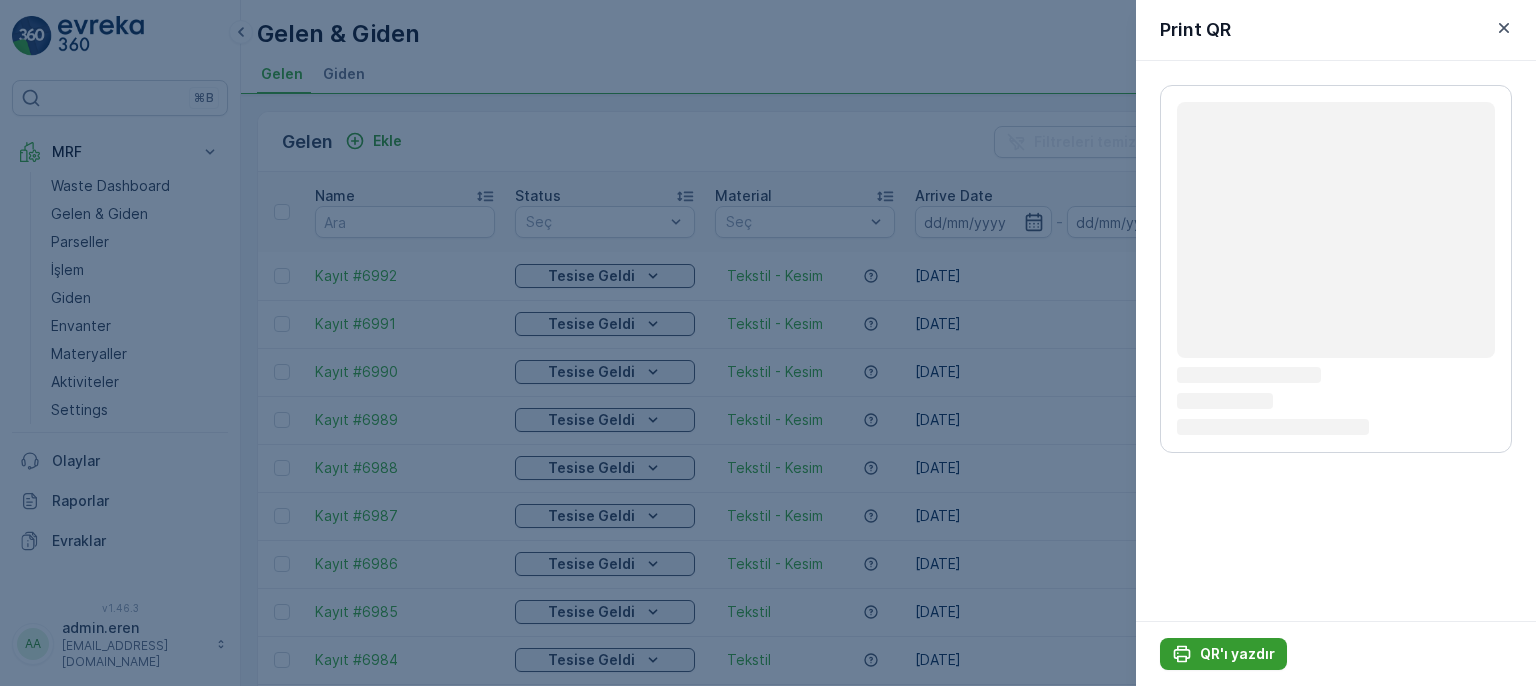 click on "QR'ı yazdır" at bounding box center [1237, 654] 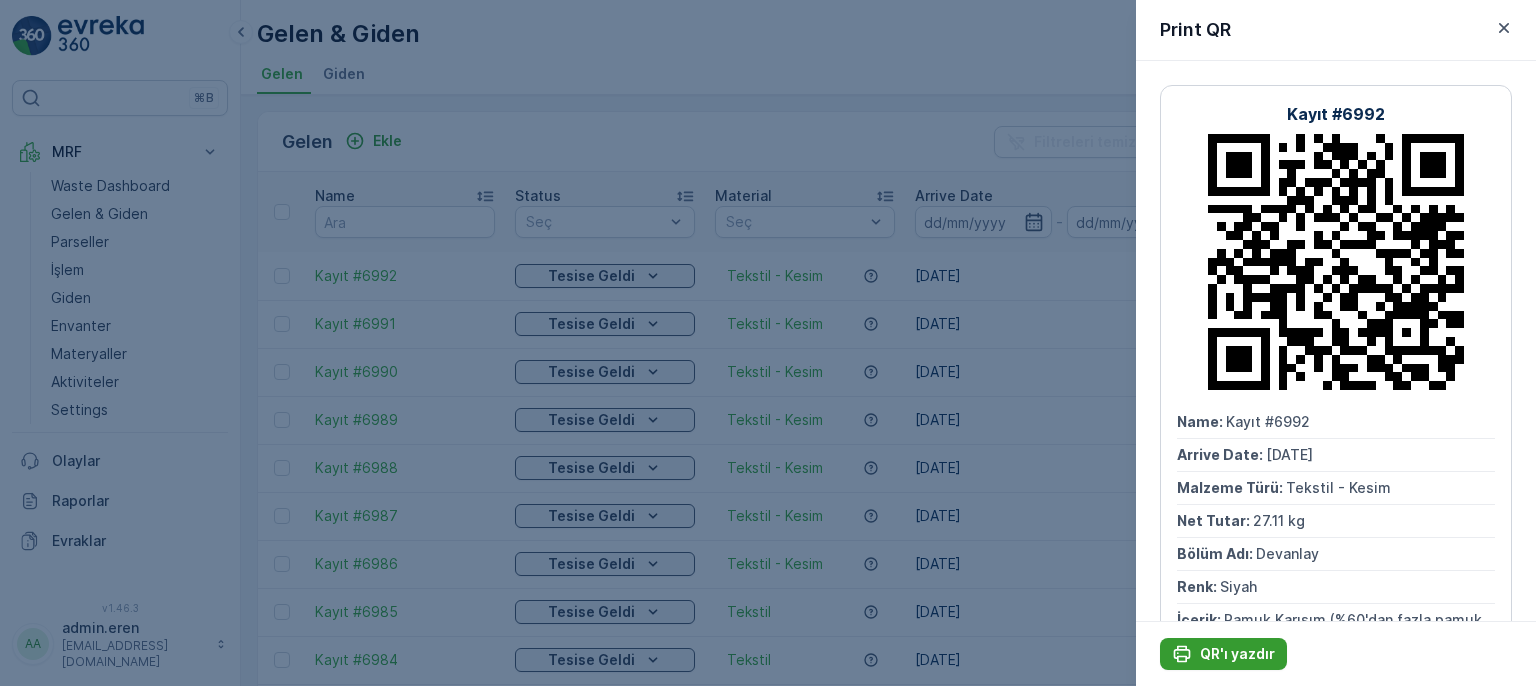 click on "QR'ı yazdır" at bounding box center (1237, 654) 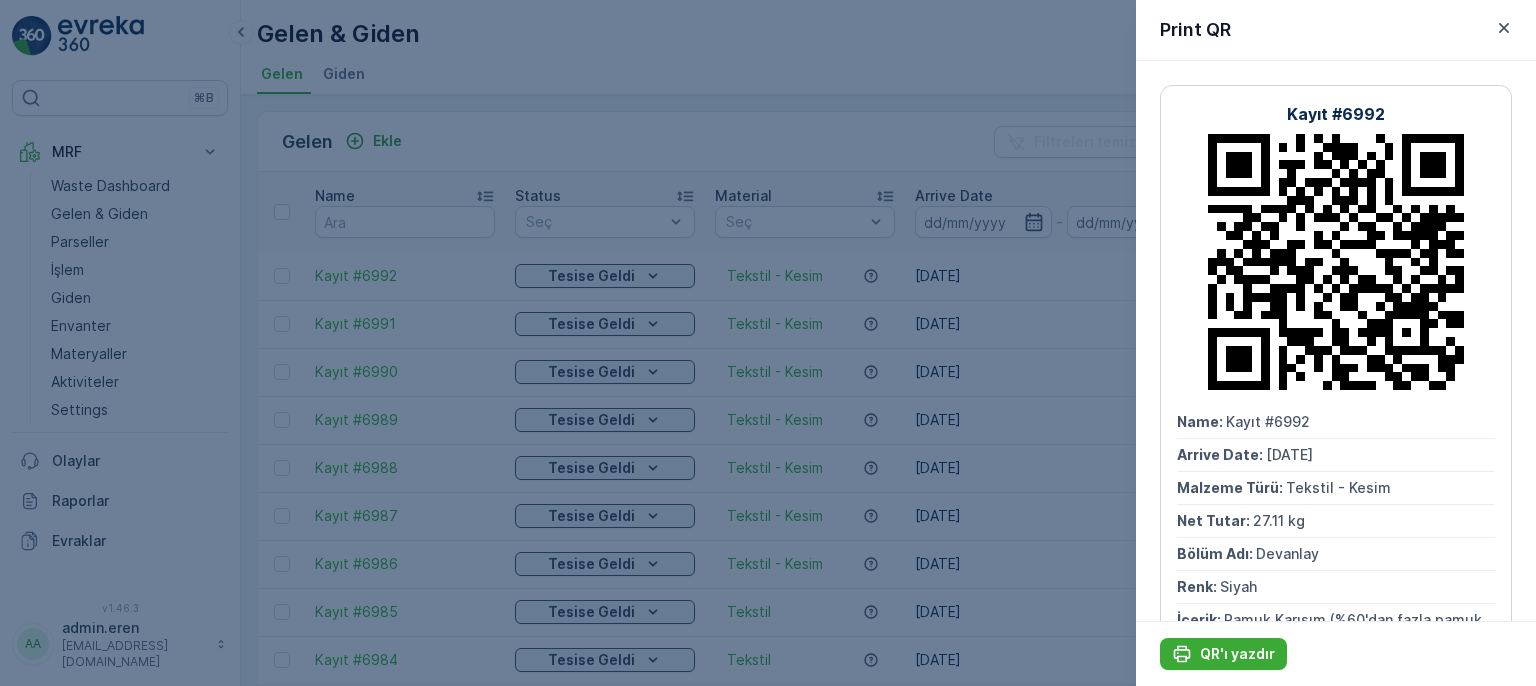 click at bounding box center (768, 343) 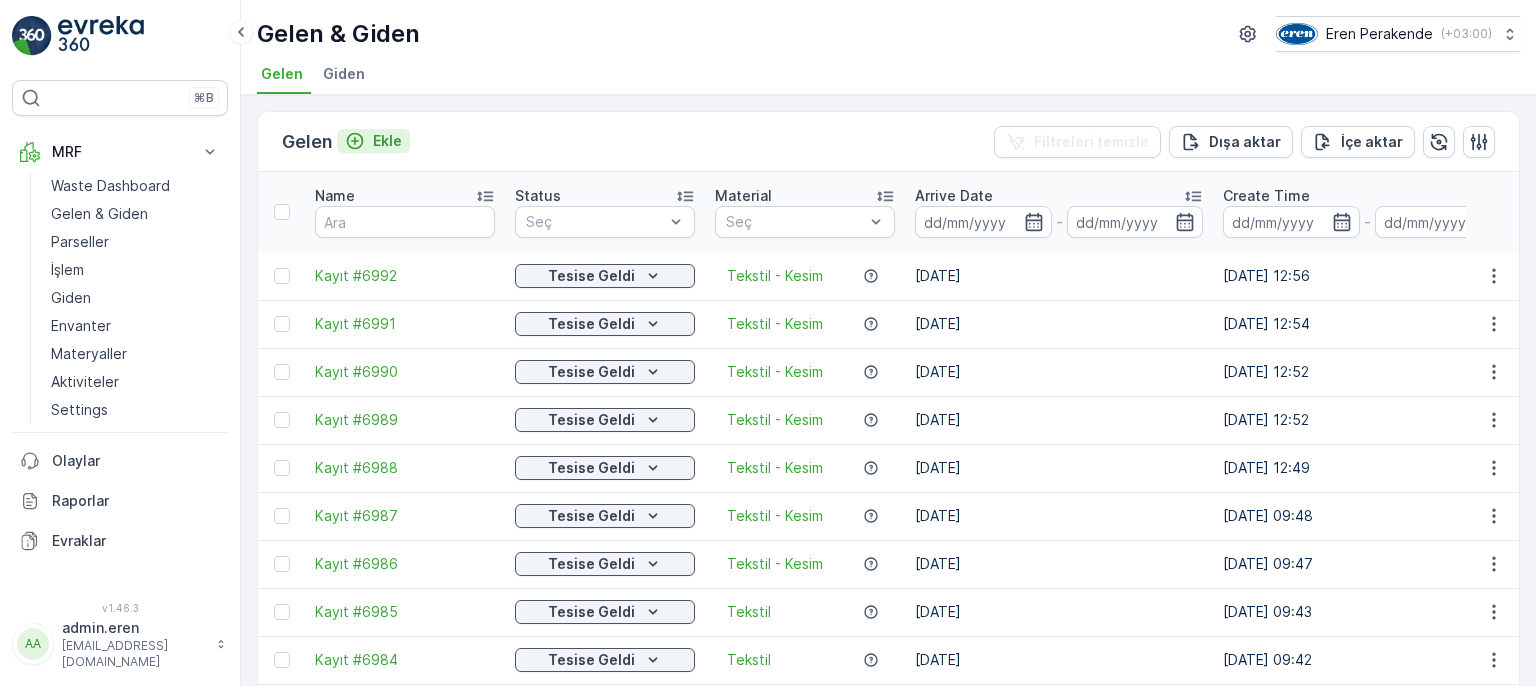 click on "Ekle" at bounding box center (373, 141) 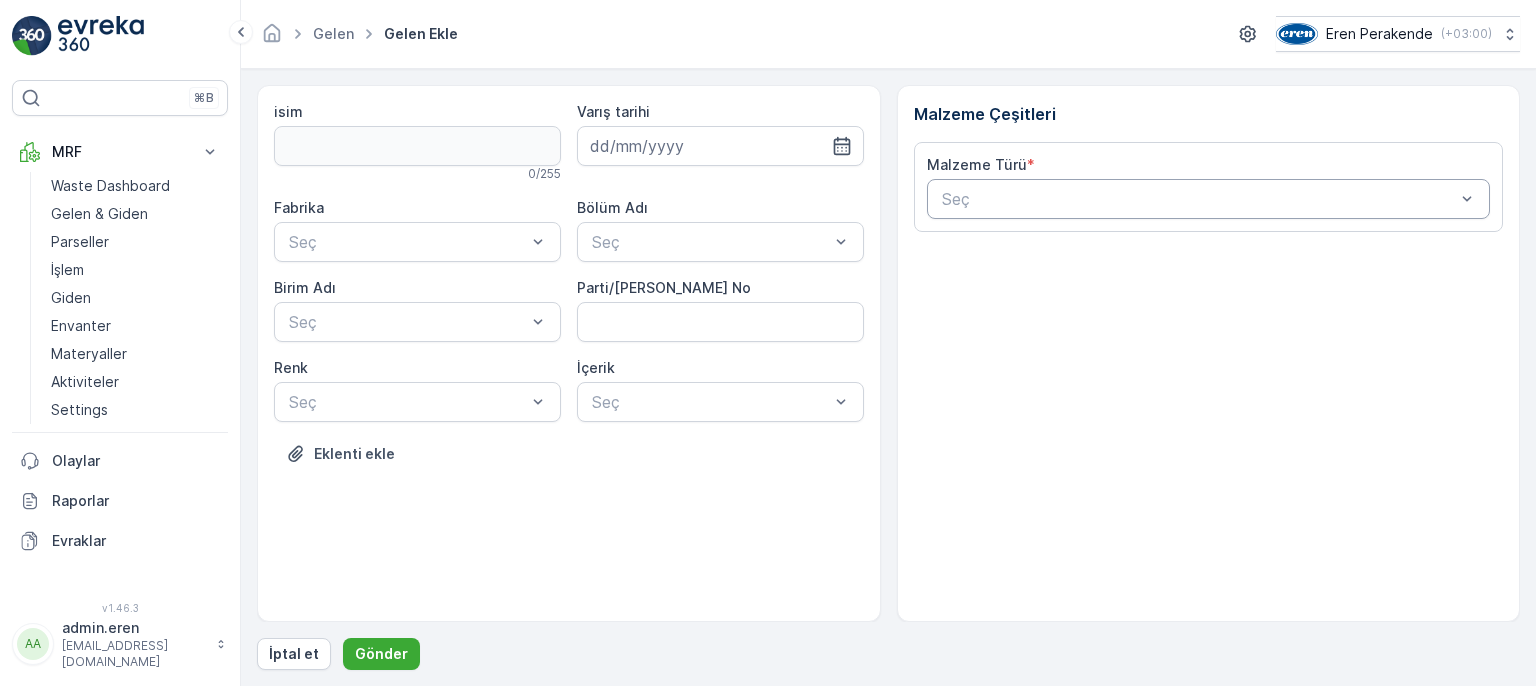 click at bounding box center (1199, 199) 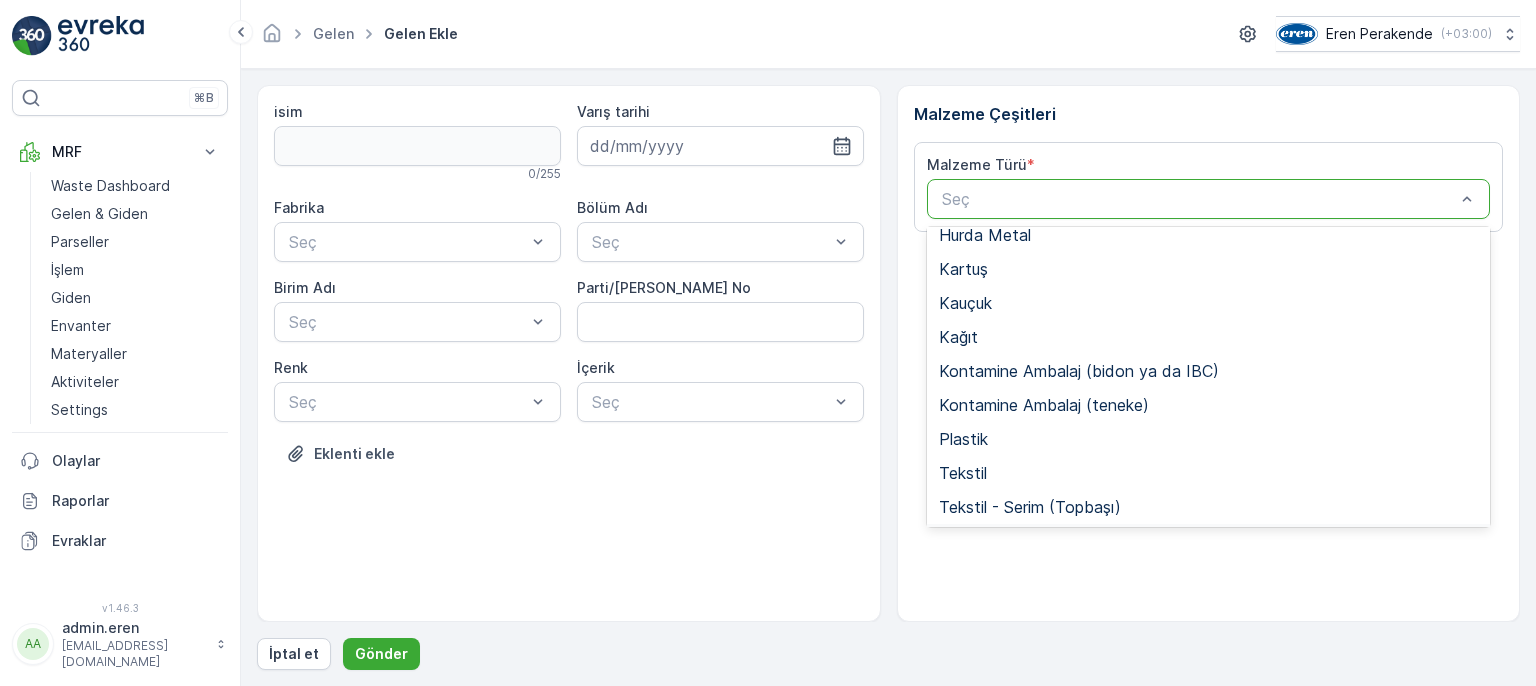 scroll, scrollTop: 300, scrollLeft: 0, axis: vertical 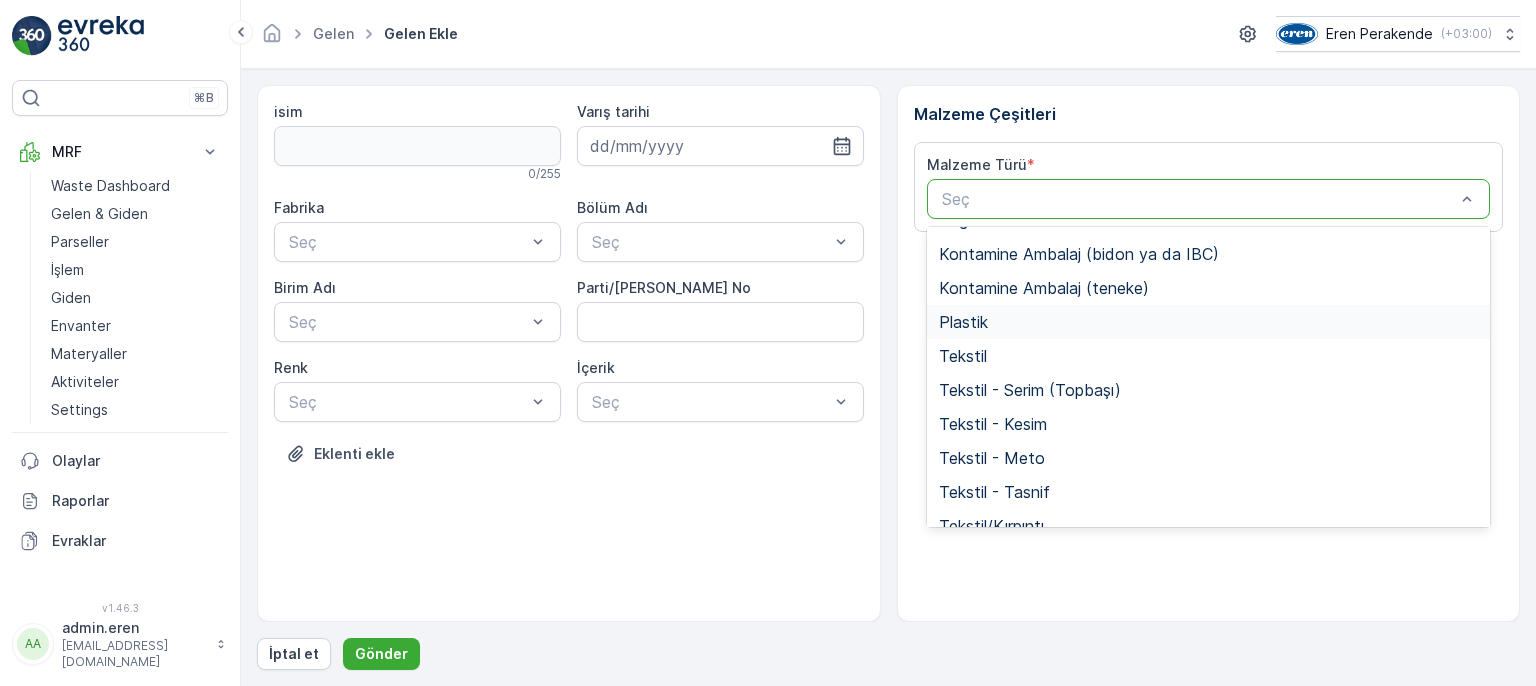 click on "Plastik" at bounding box center (963, 322) 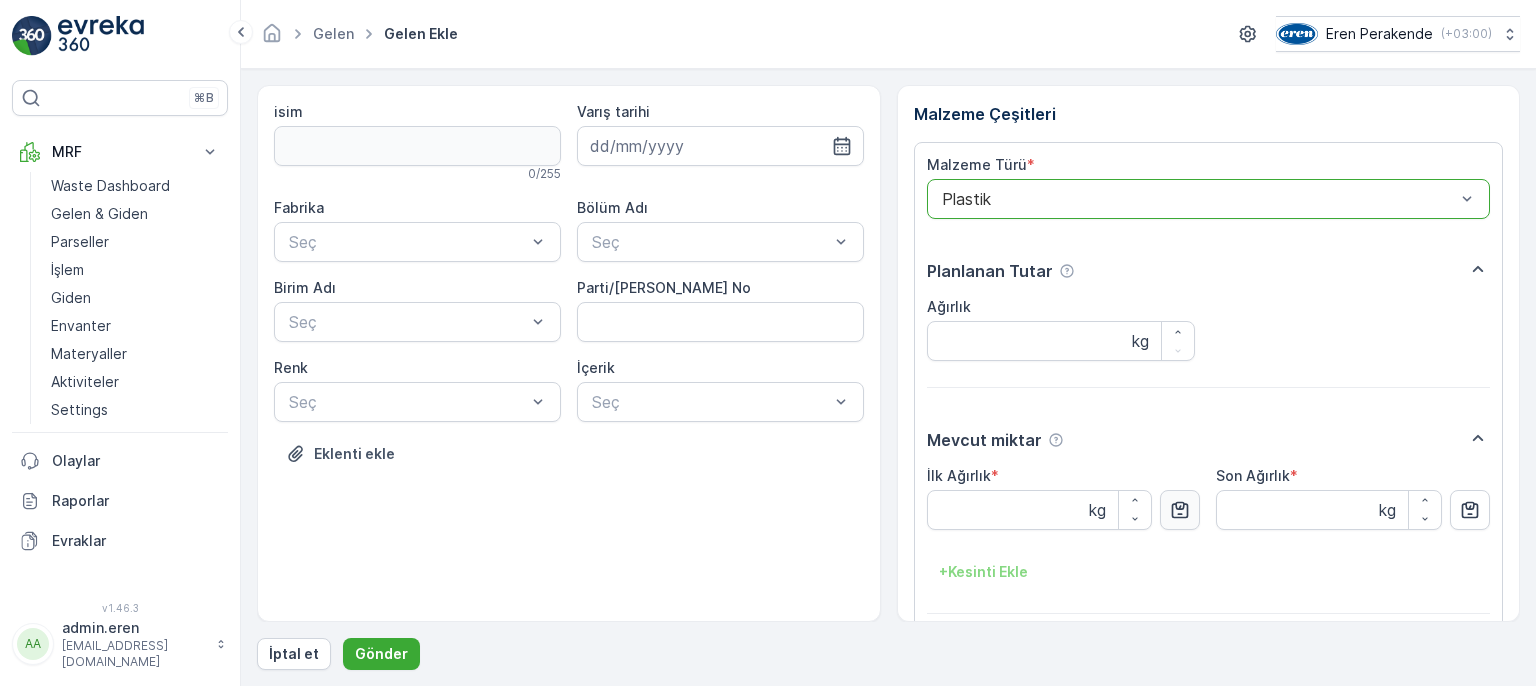 click 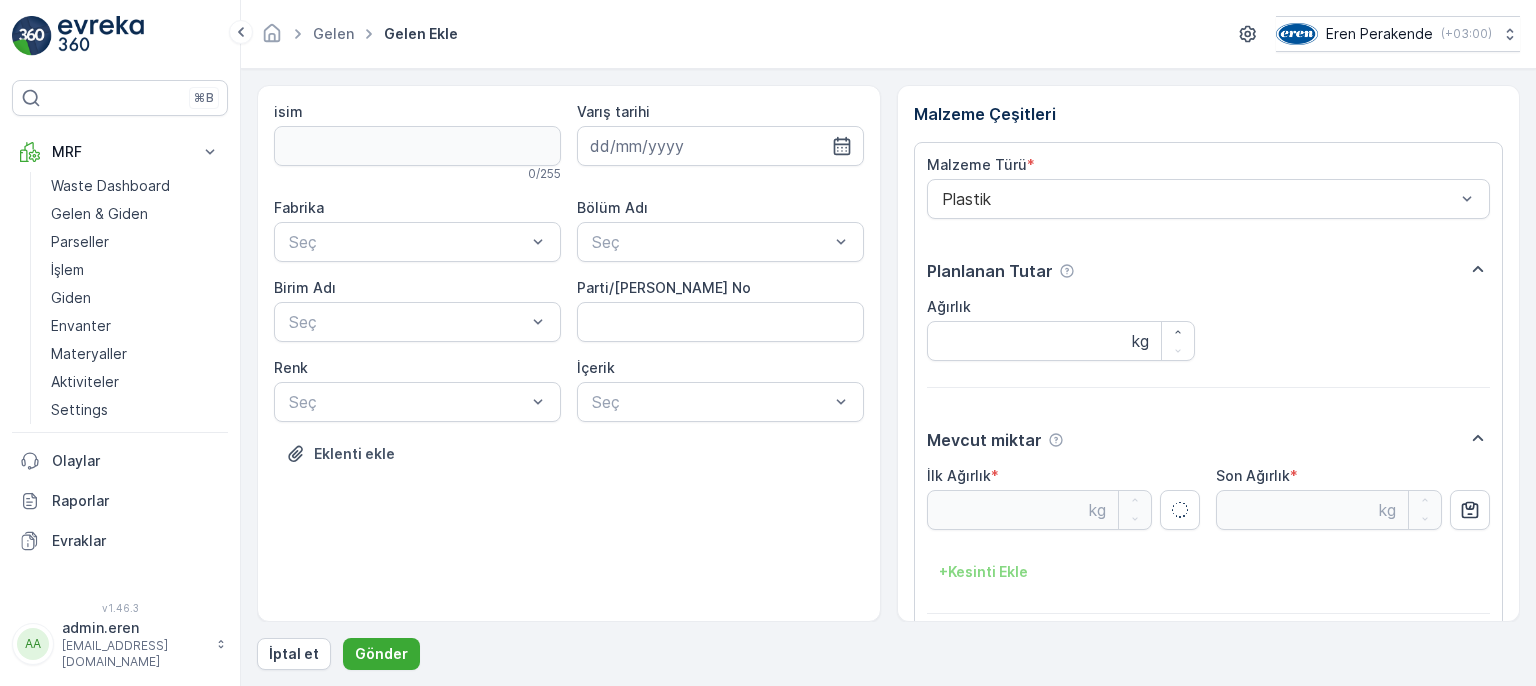 drag, startPoint x: 804, startPoint y: 405, endPoint x: 783, endPoint y: 428, distance: 31.144823 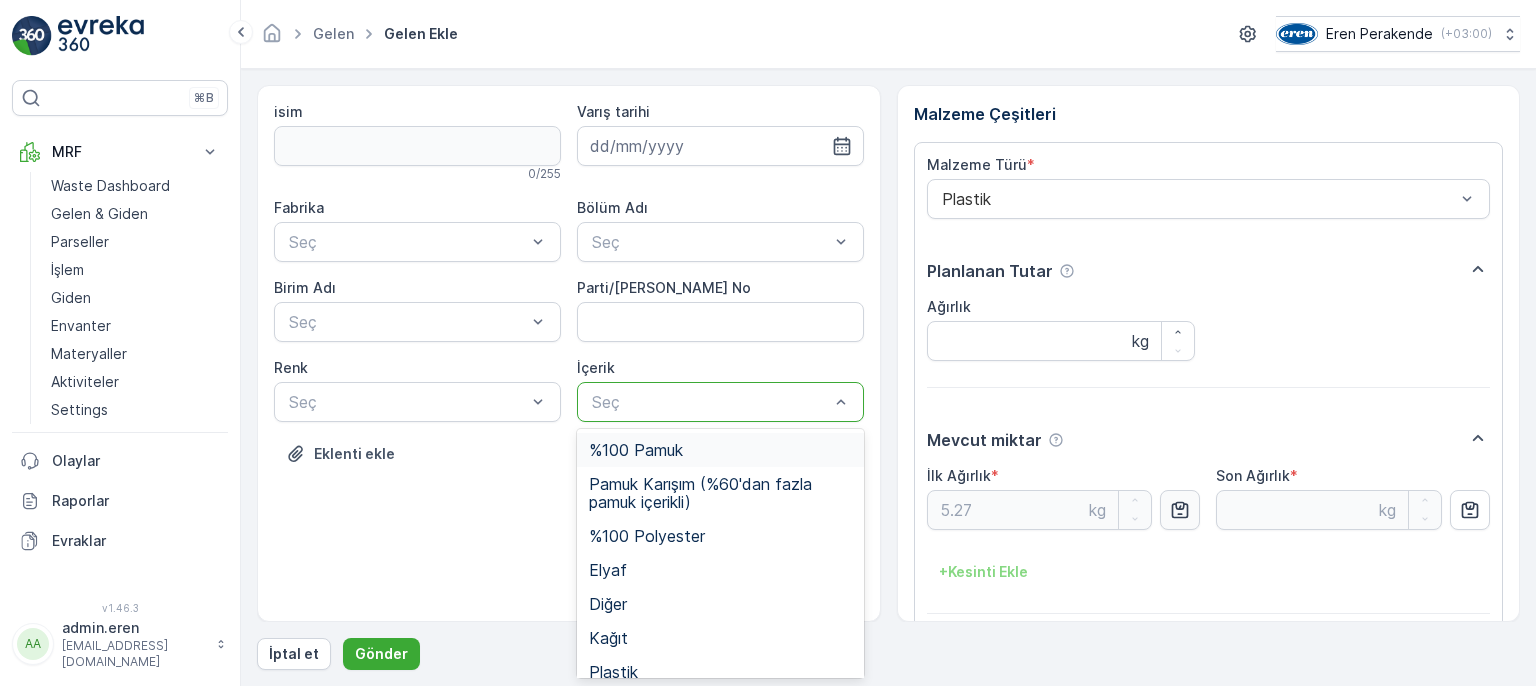 type on "5.27" 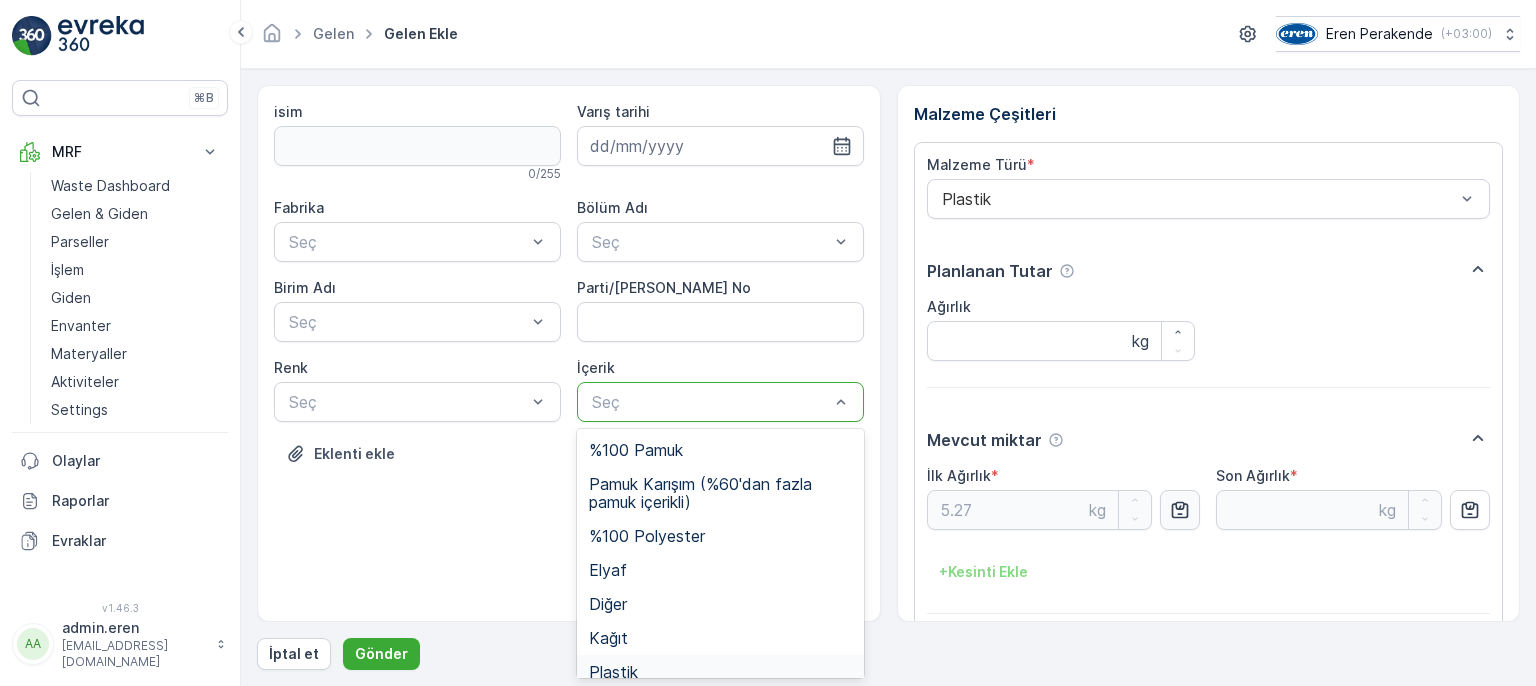 click on "Plastik" at bounding box center (720, 672) 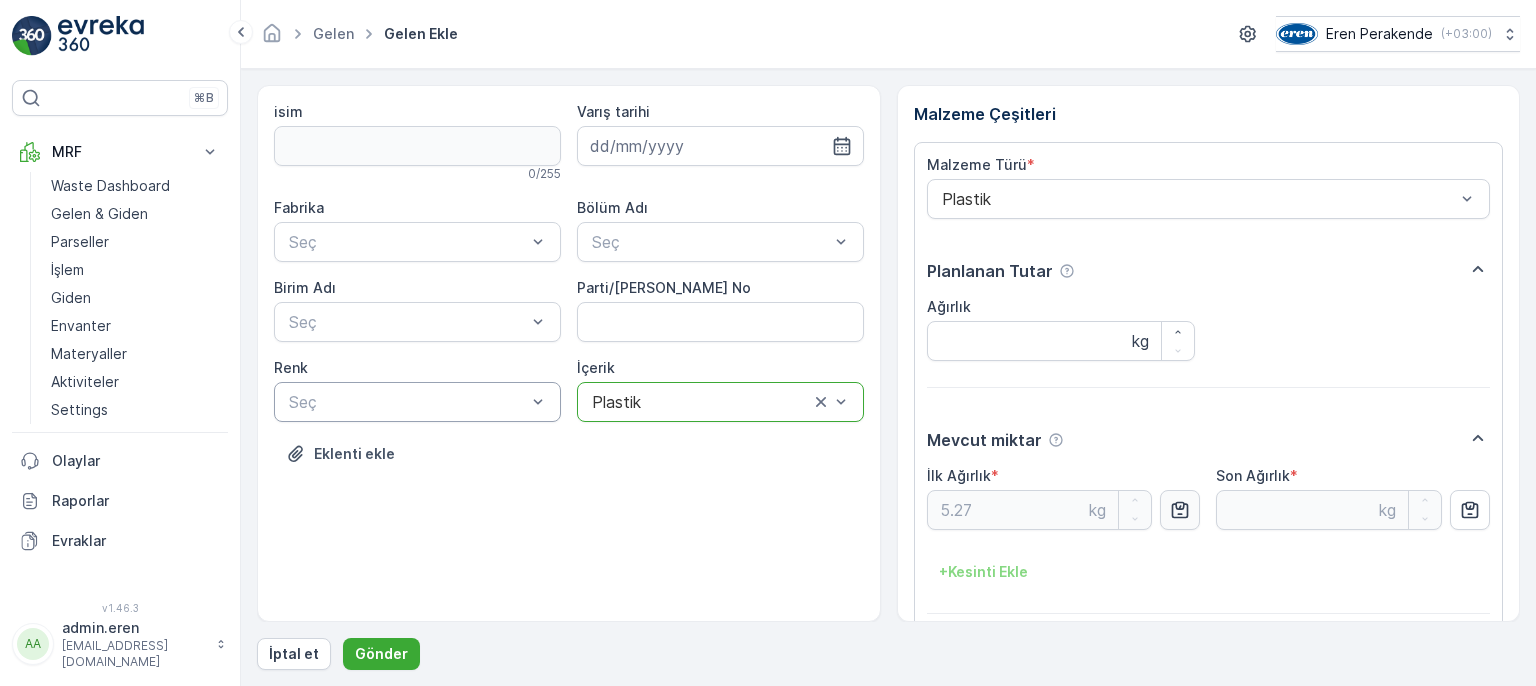 click at bounding box center (407, 402) 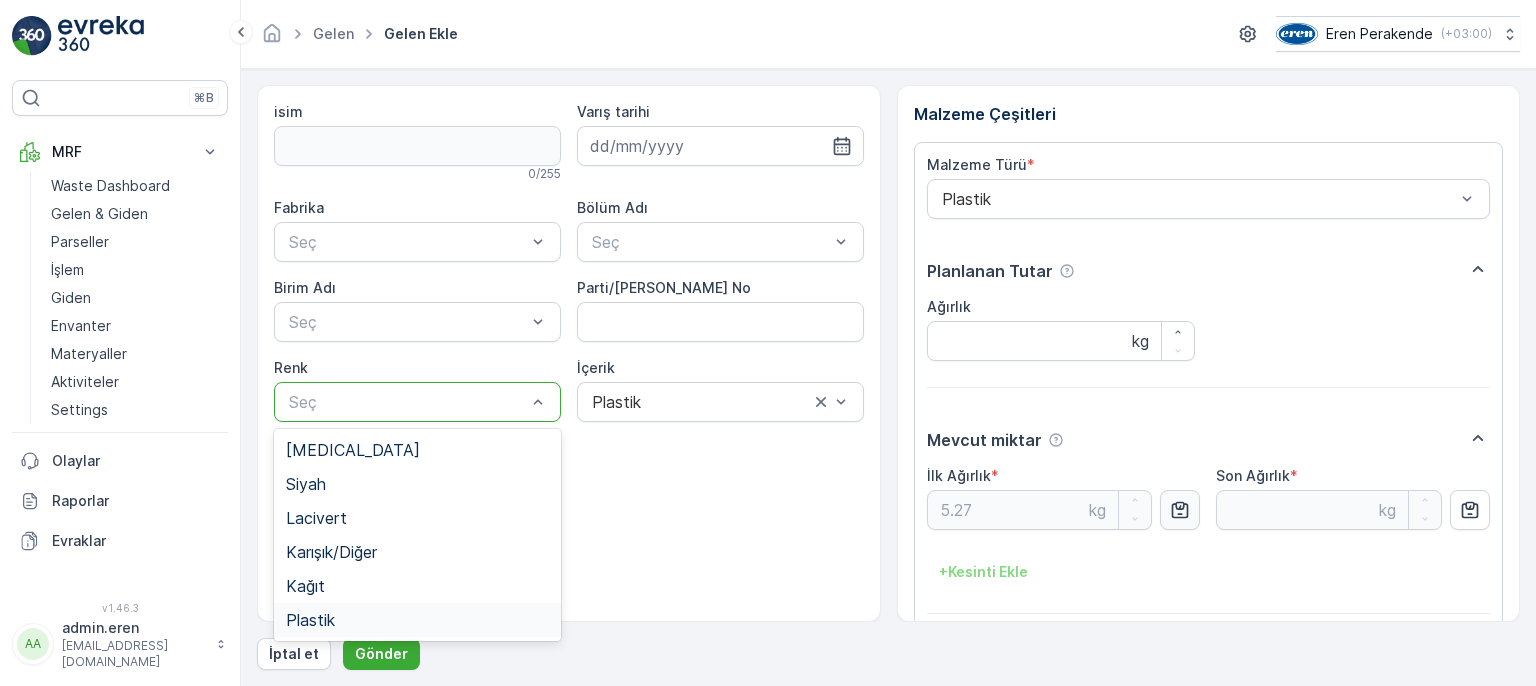 drag, startPoint x: 435, startPoint y: 606, endPoint x: 419, endPoint y: 489, distance: 118.08895 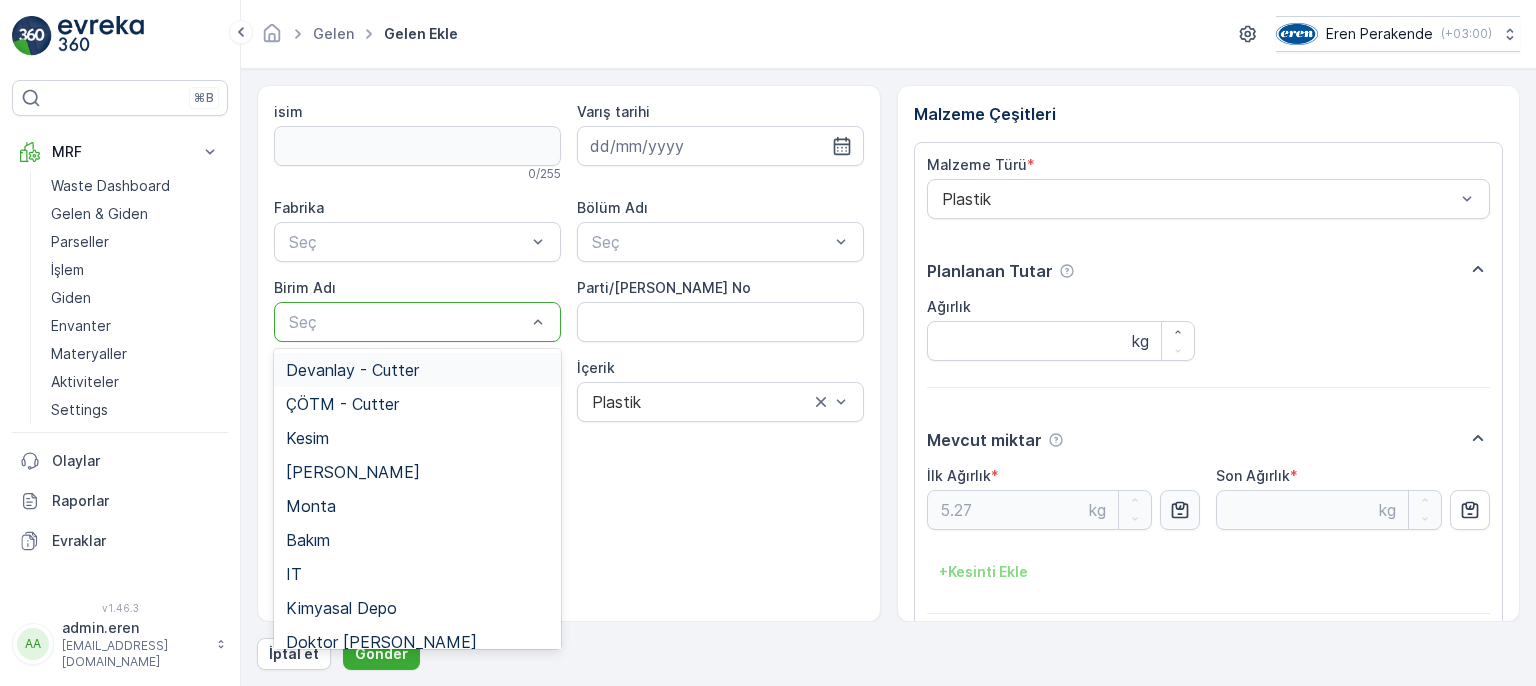 drag, startPoint x: 416, startPoint y: 362, endPoint x: 442, endPoint y: 354, distance: 27.202942 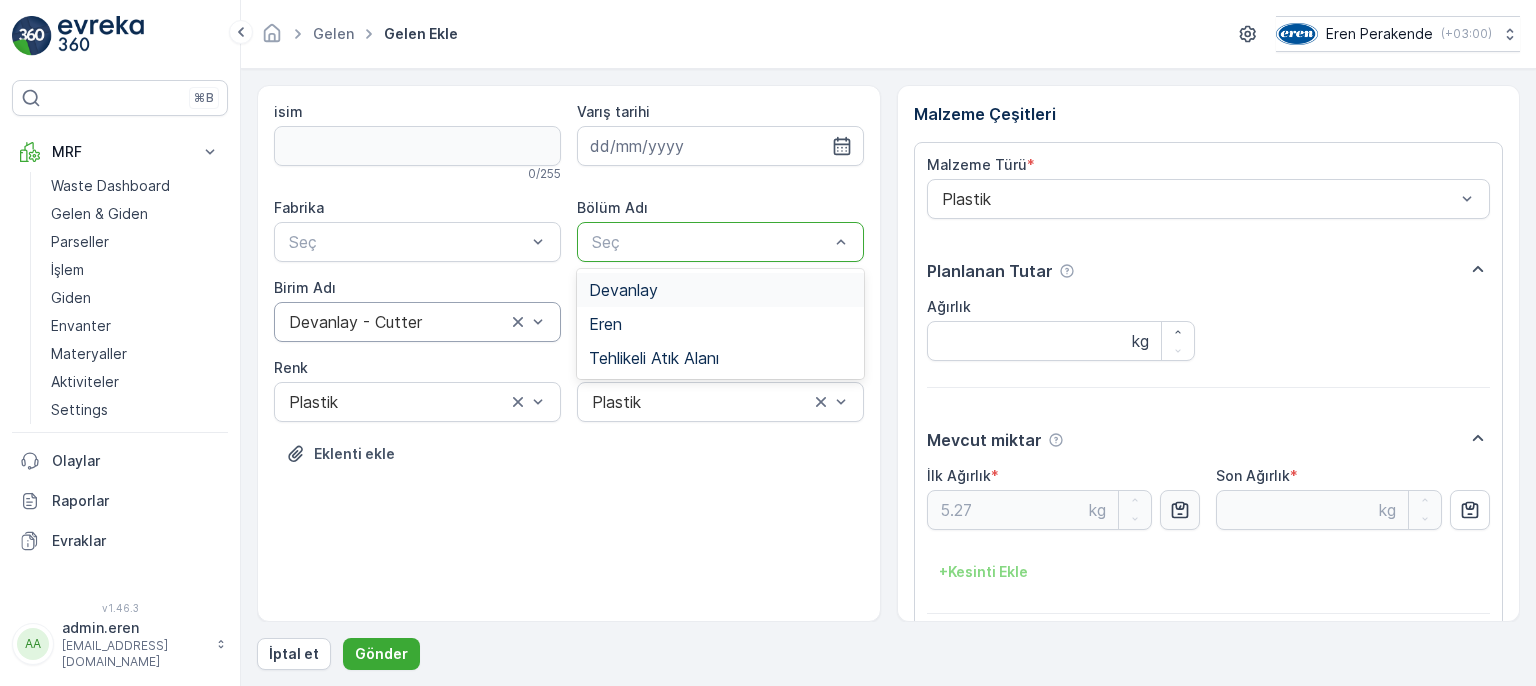 click at bounding box center [710, 242] 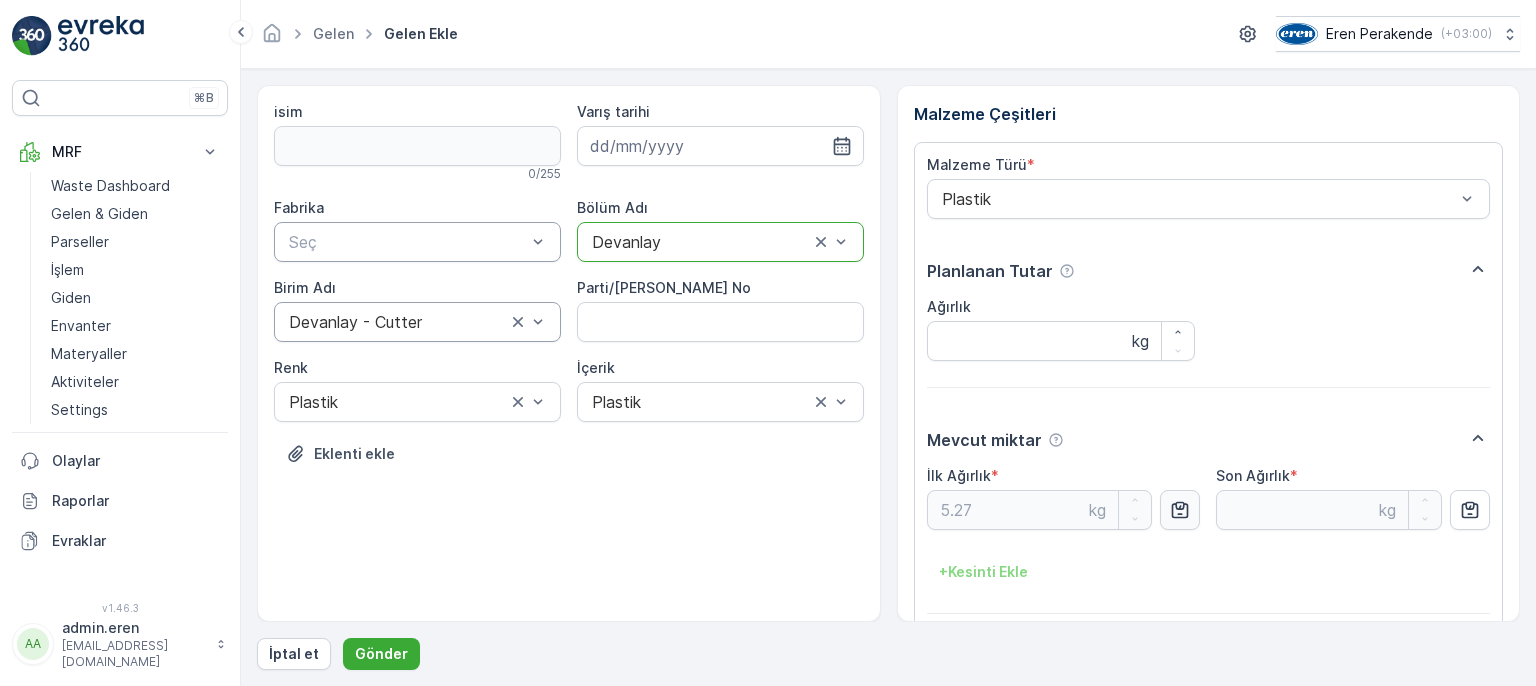 click at bounding box center (407, 242) 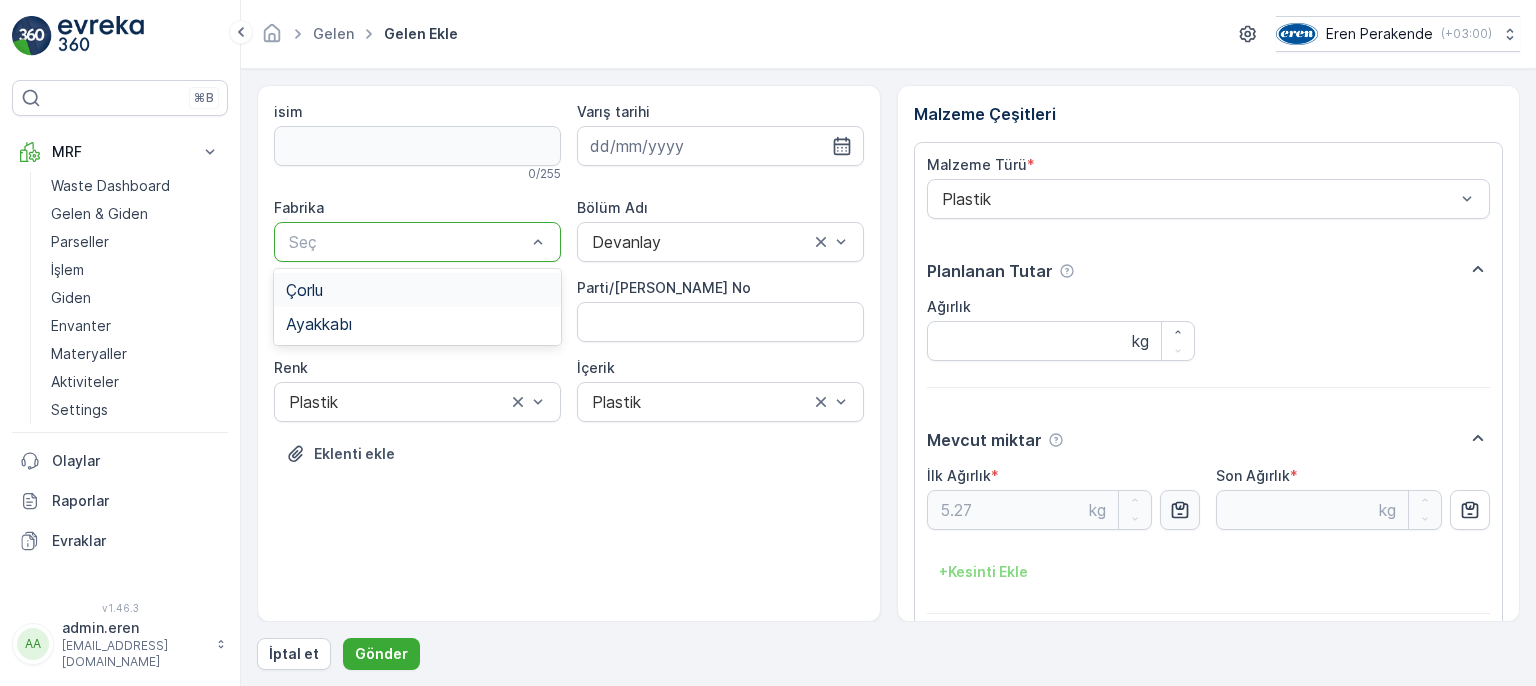 click on "Çorlu" at bounding box center (417, 290) 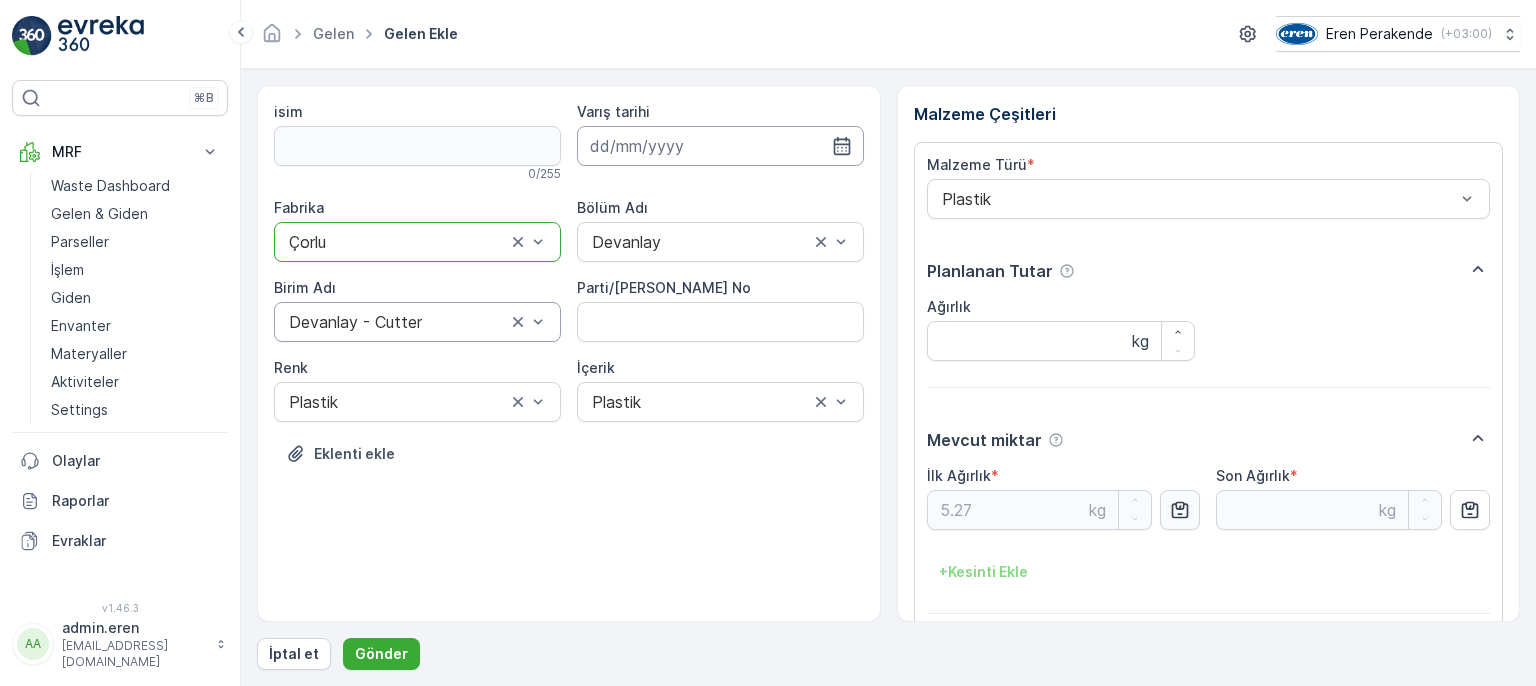 click at bounding box center (720, 146) 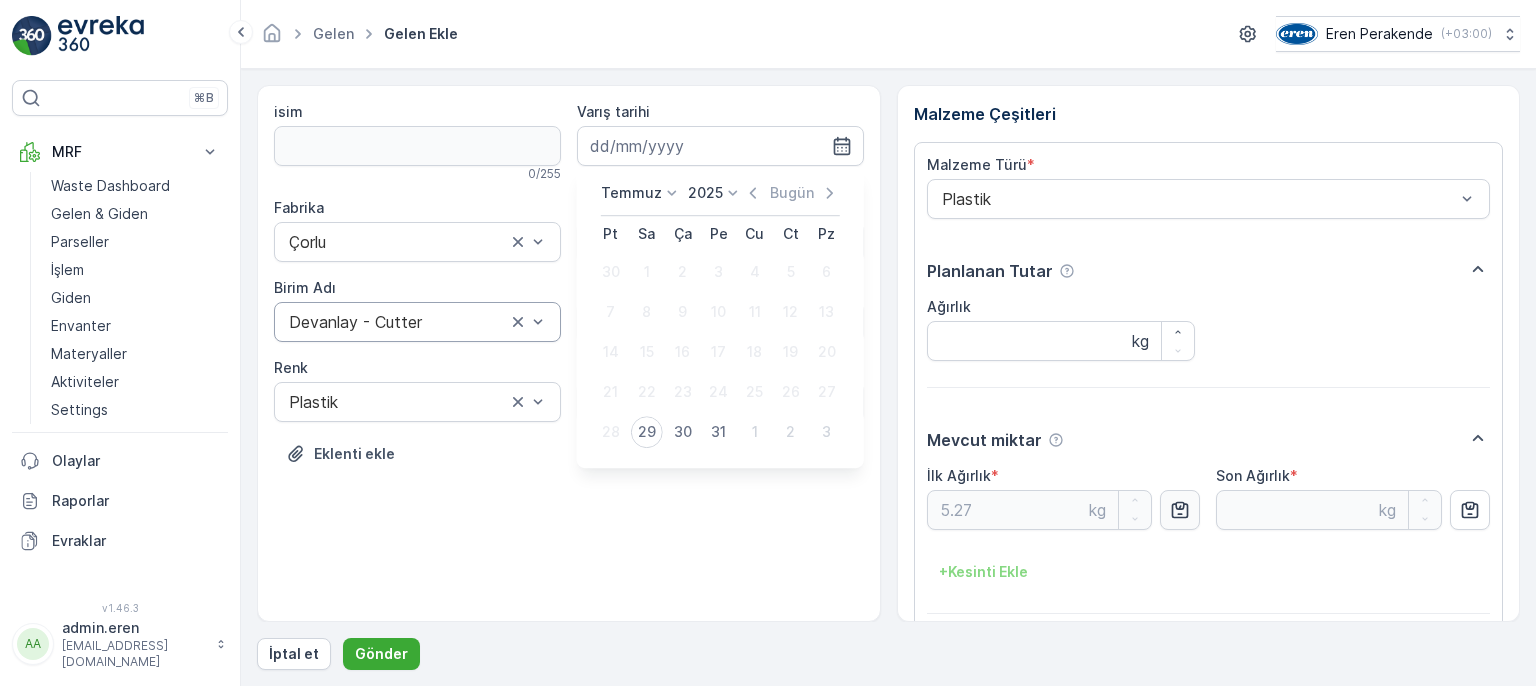 drag, startPoint x: 653, startPoint y: 433, endPoint x: 664, endPoint y: 437, distance: 11.7046995 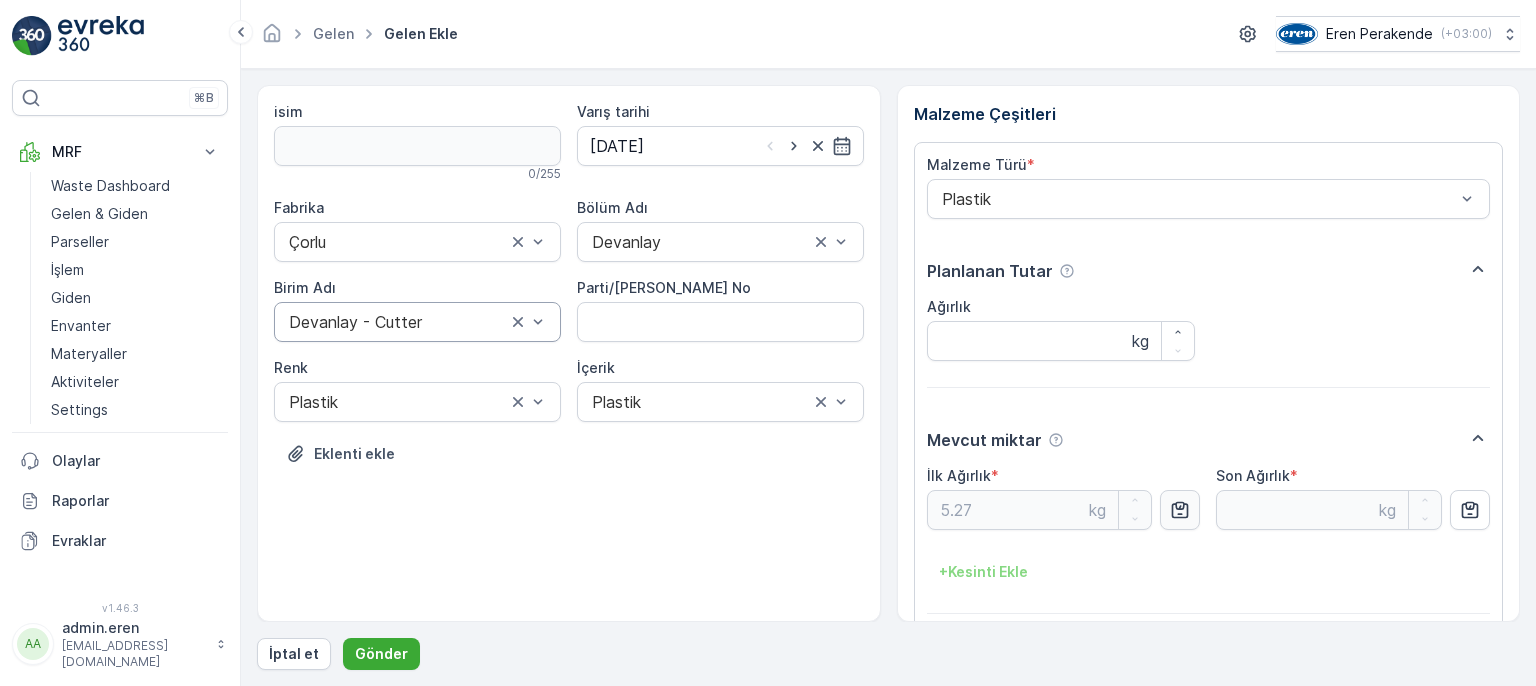 scroll, scrollTop: 84, scrollLeft: 0, axis: vertical 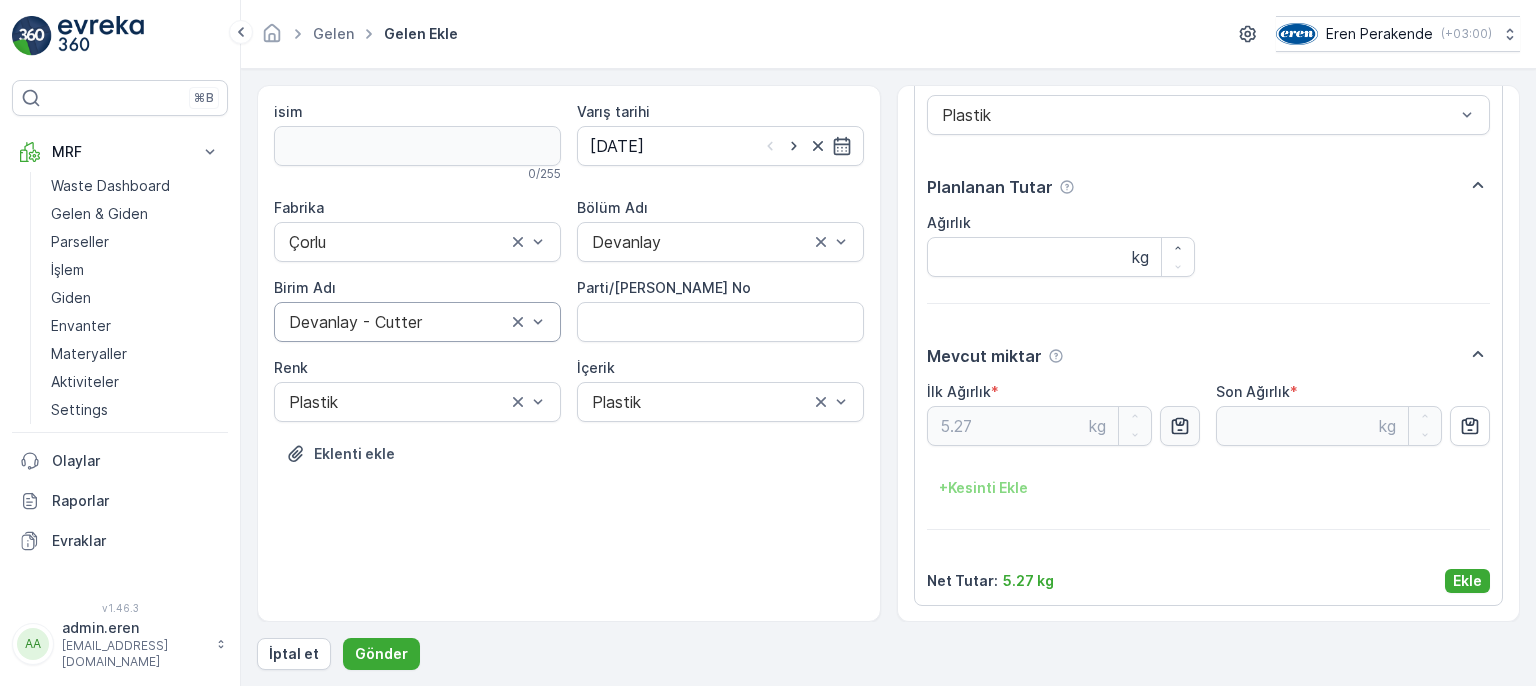 click on "Ekle" at bounding box center [1467, 581] 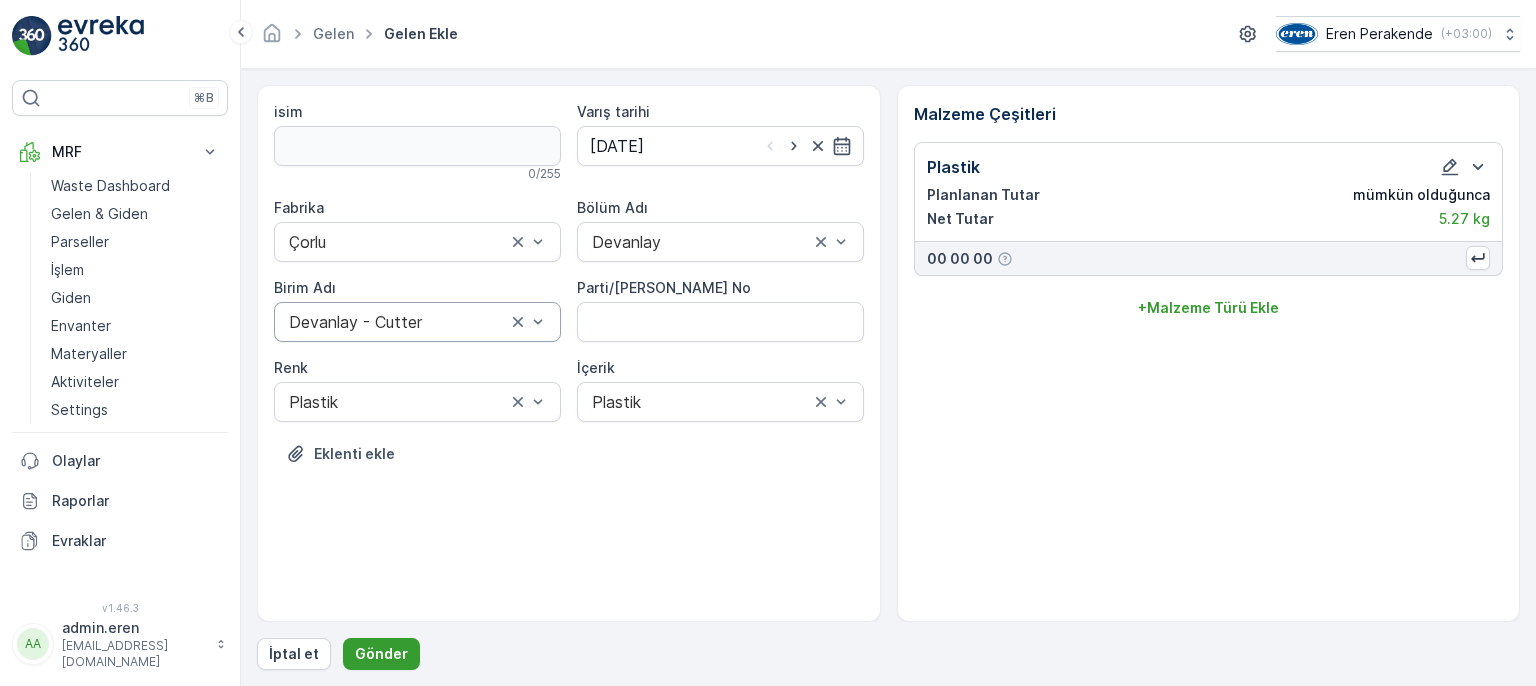 click on "Gönder" at bounding box center (381, 654) 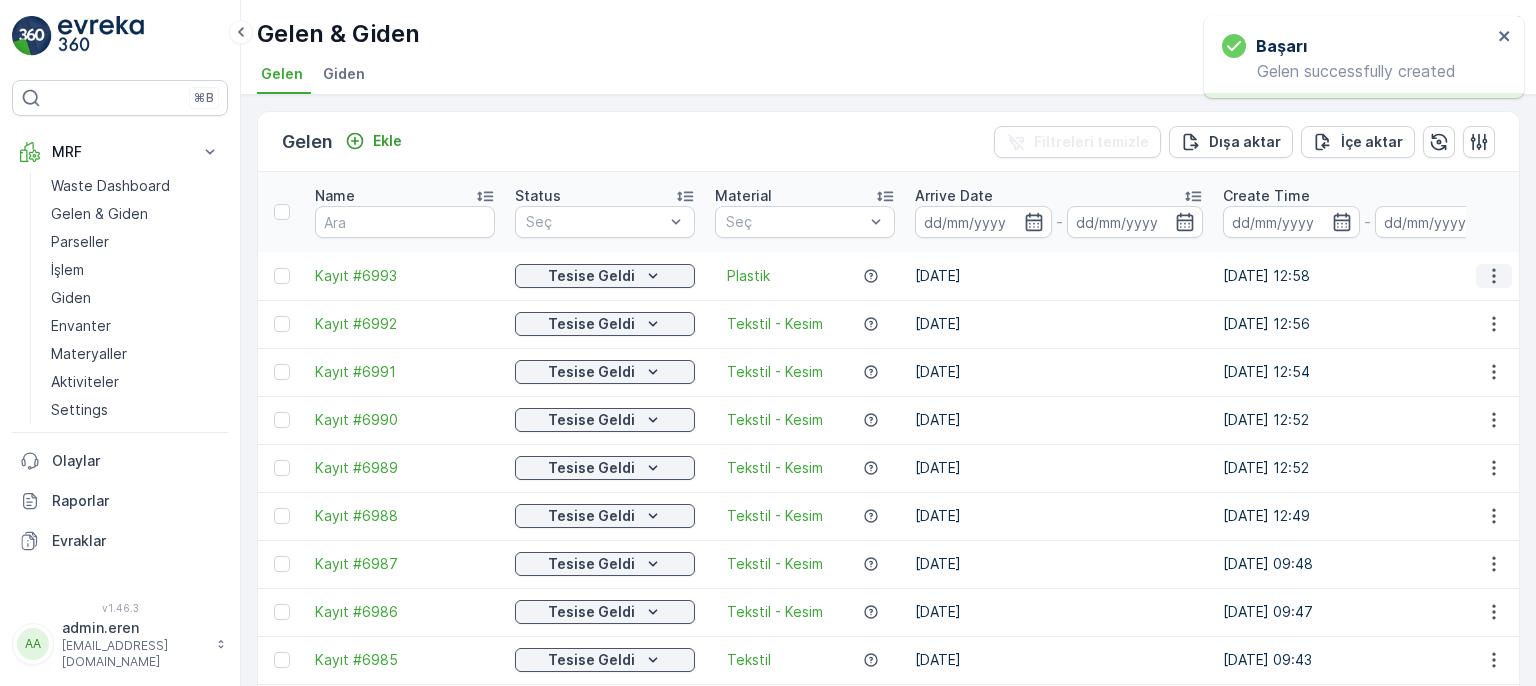 click at bounding box center (1494, 276) 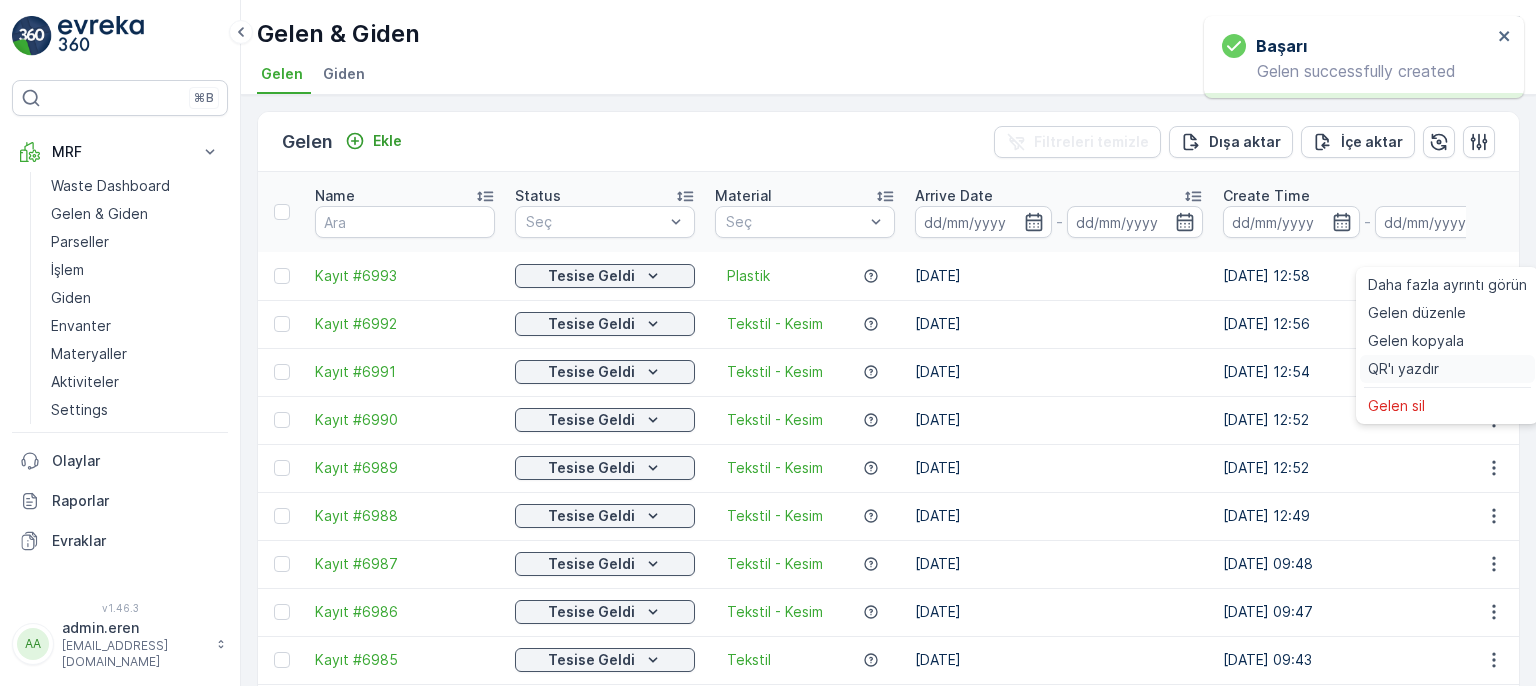 click on "QR'ı yazdır" at bounding box center [1447, 369] 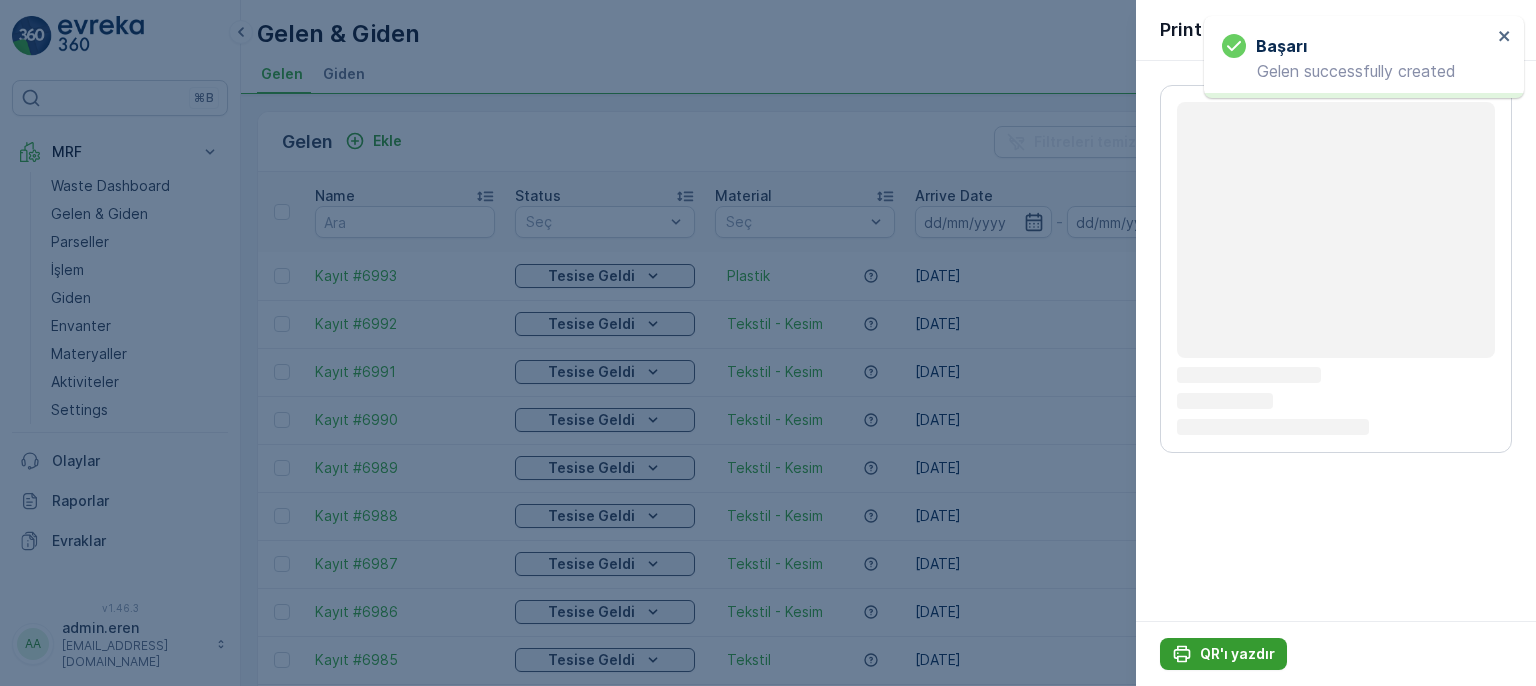 click on "QR'ı yazdır" at bounding box center [1223, 654] 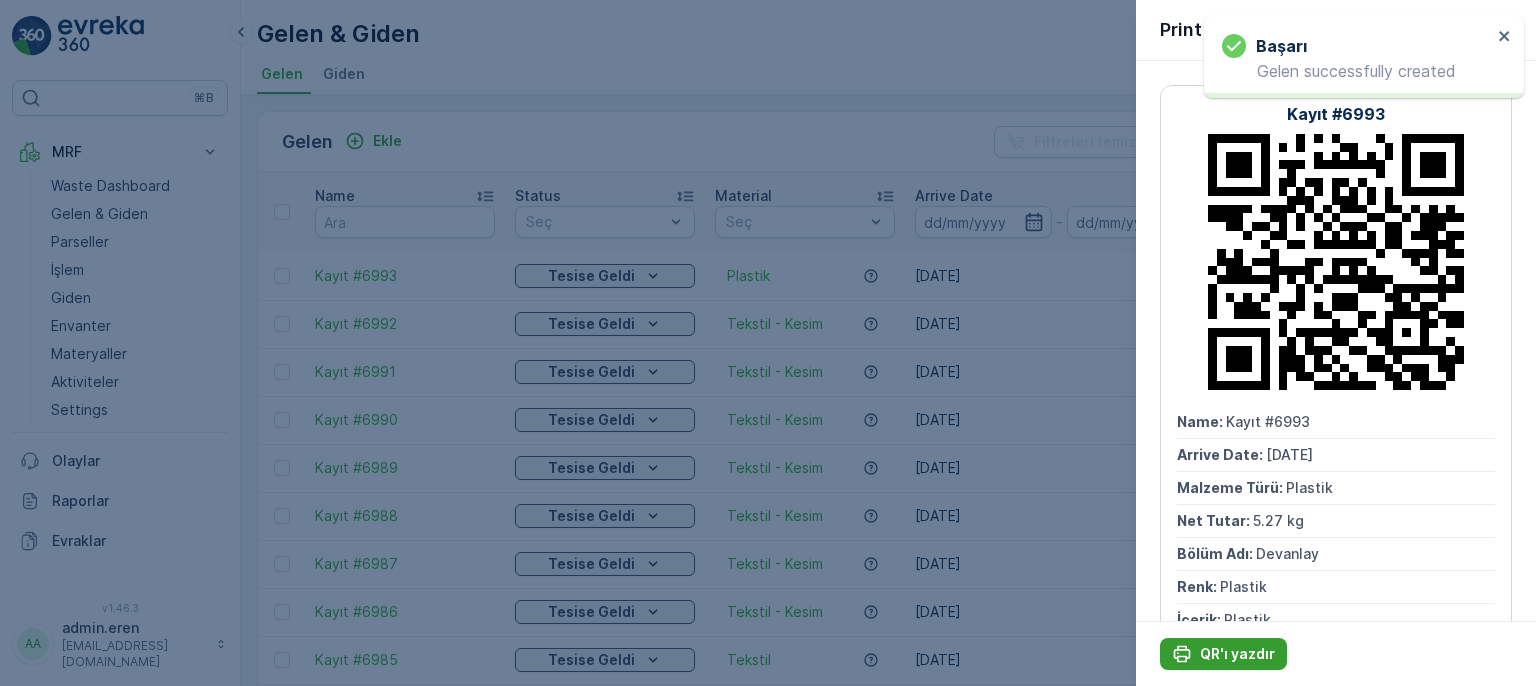 scroll, scrollTop: 0, scrollLeft: 0, axis: both 